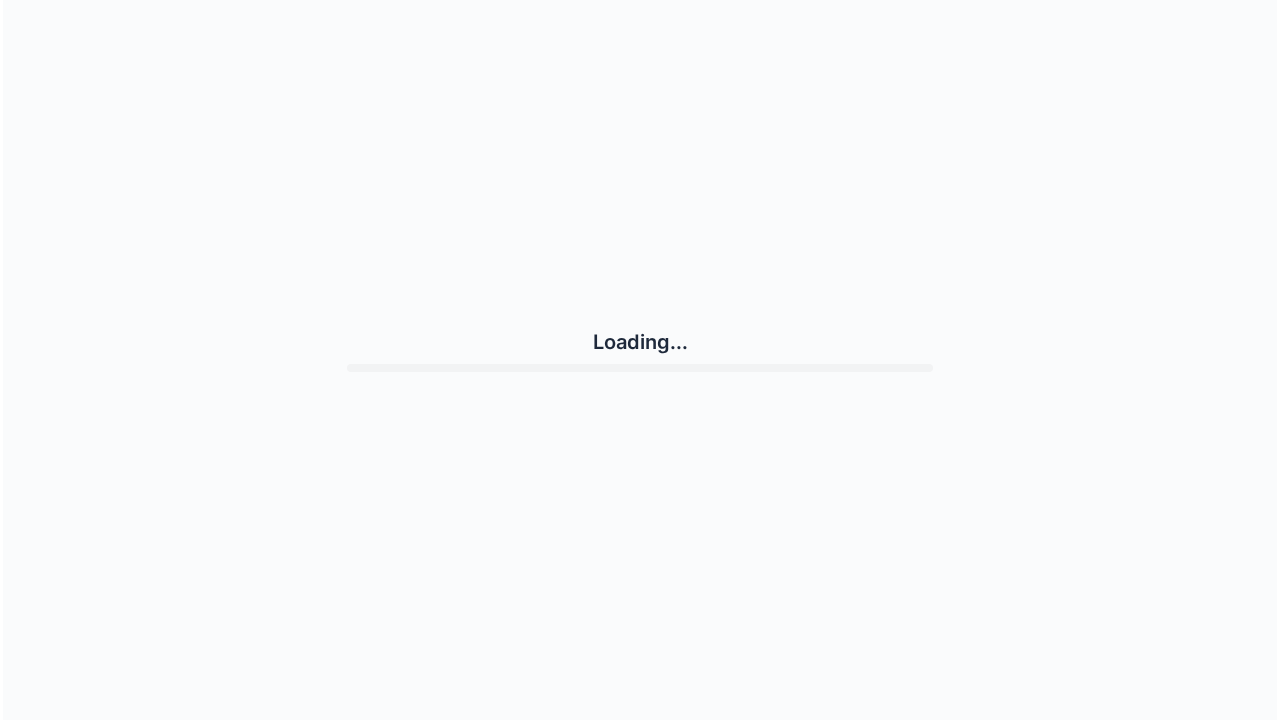scroll, scrollTop: 0, scrollLeft: 0, axis: both 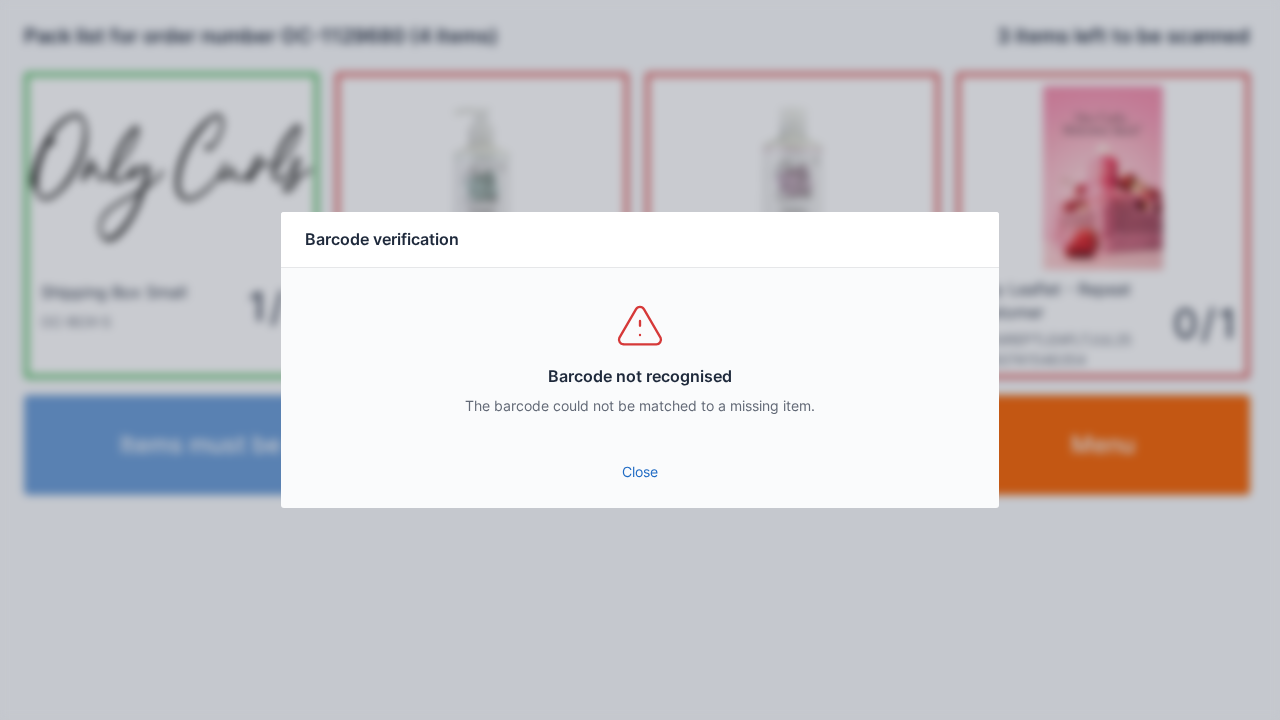 click on "Close" at bounding box center [640, 472] 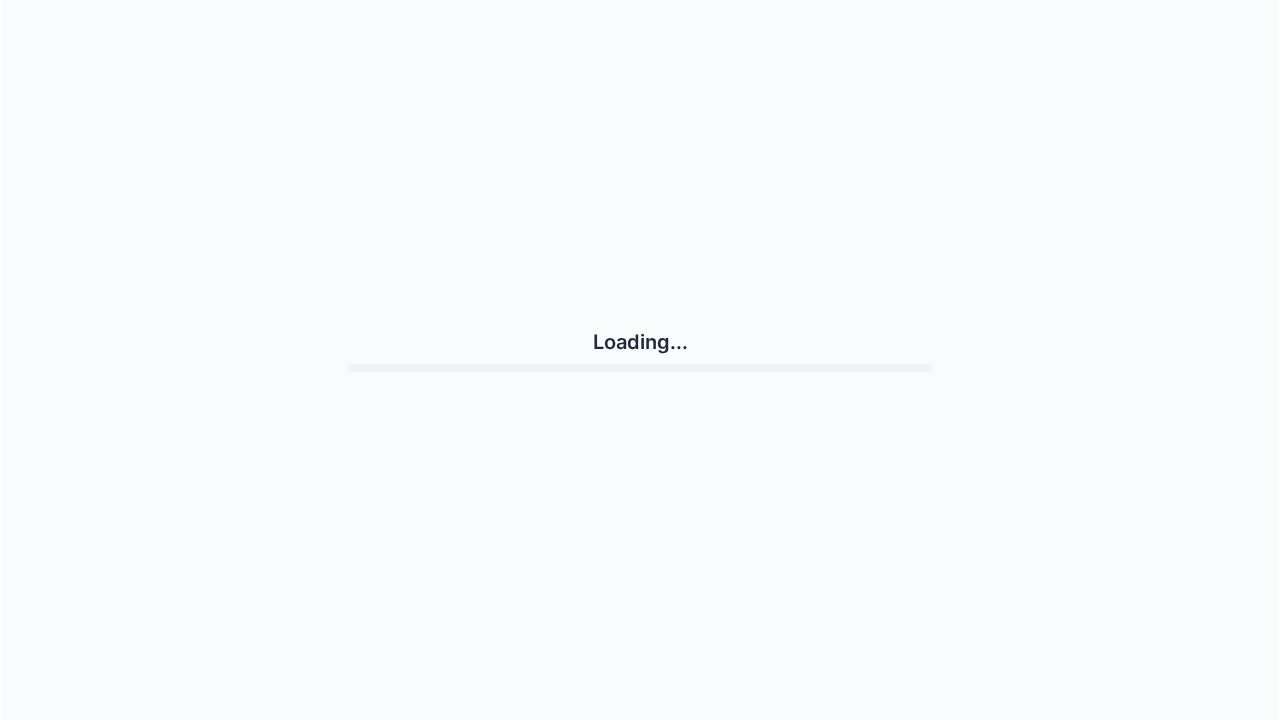 scroll, scrollTop: 0, scrollLeft: 0, axis: both 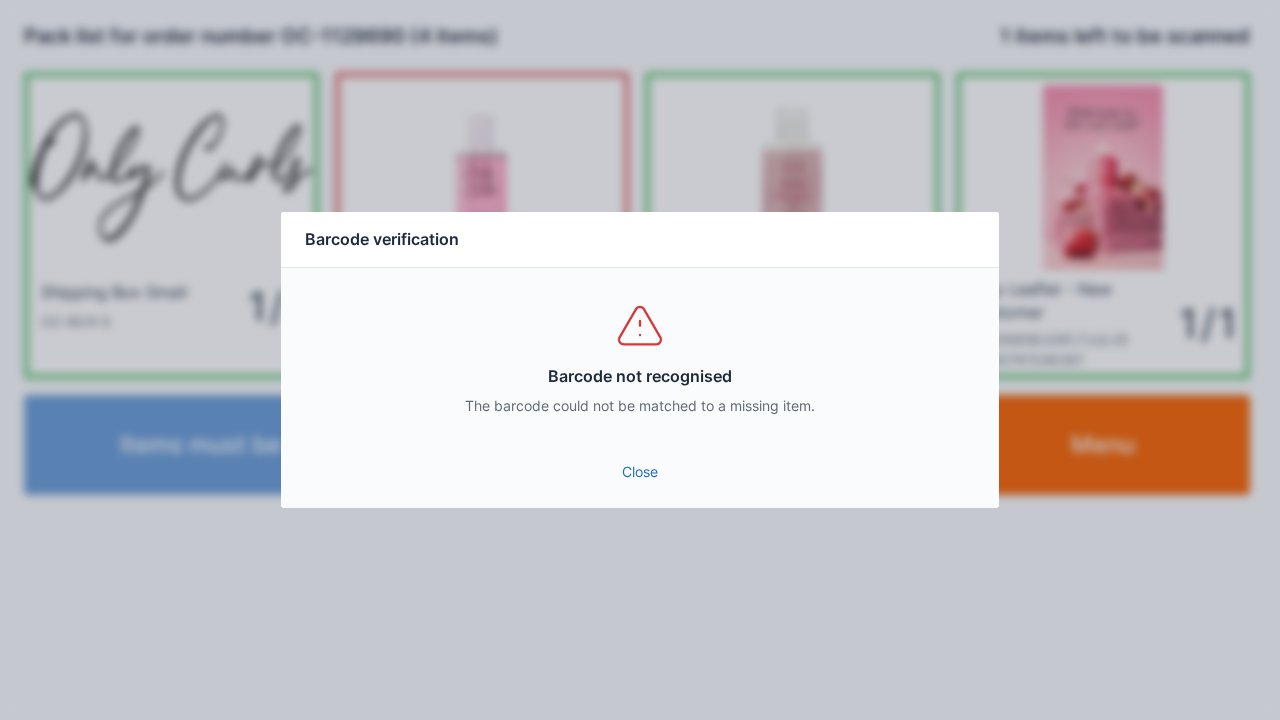 click on "Close" at bounding box center (640, 472) 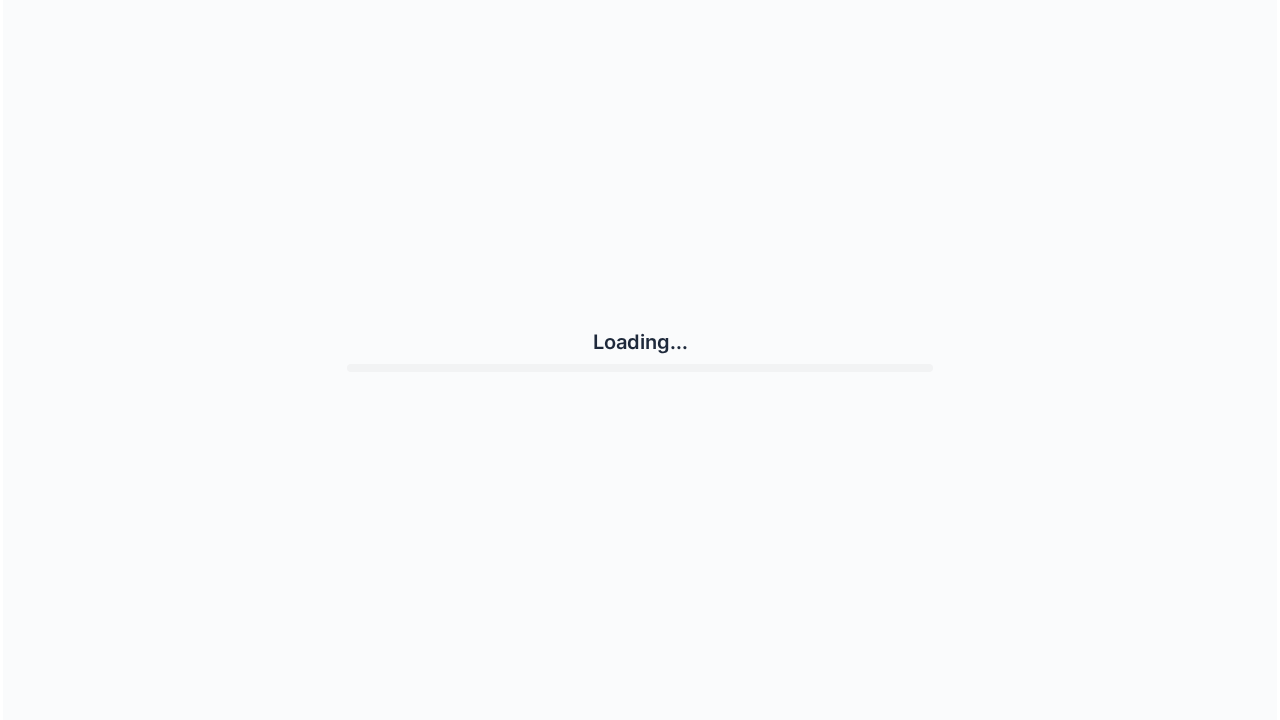 scroll, scrollTop: 0, scrollLeft: 0, axis: both 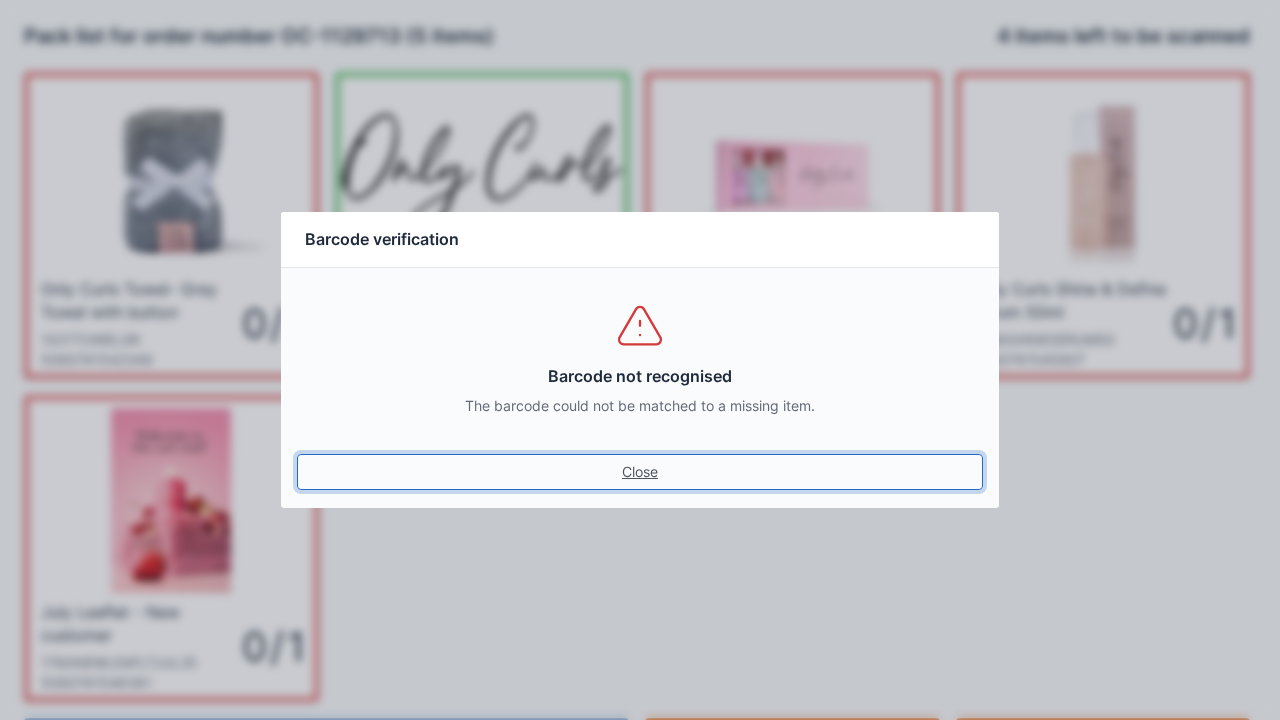 click on "Close" at bounding box center [640, 472] 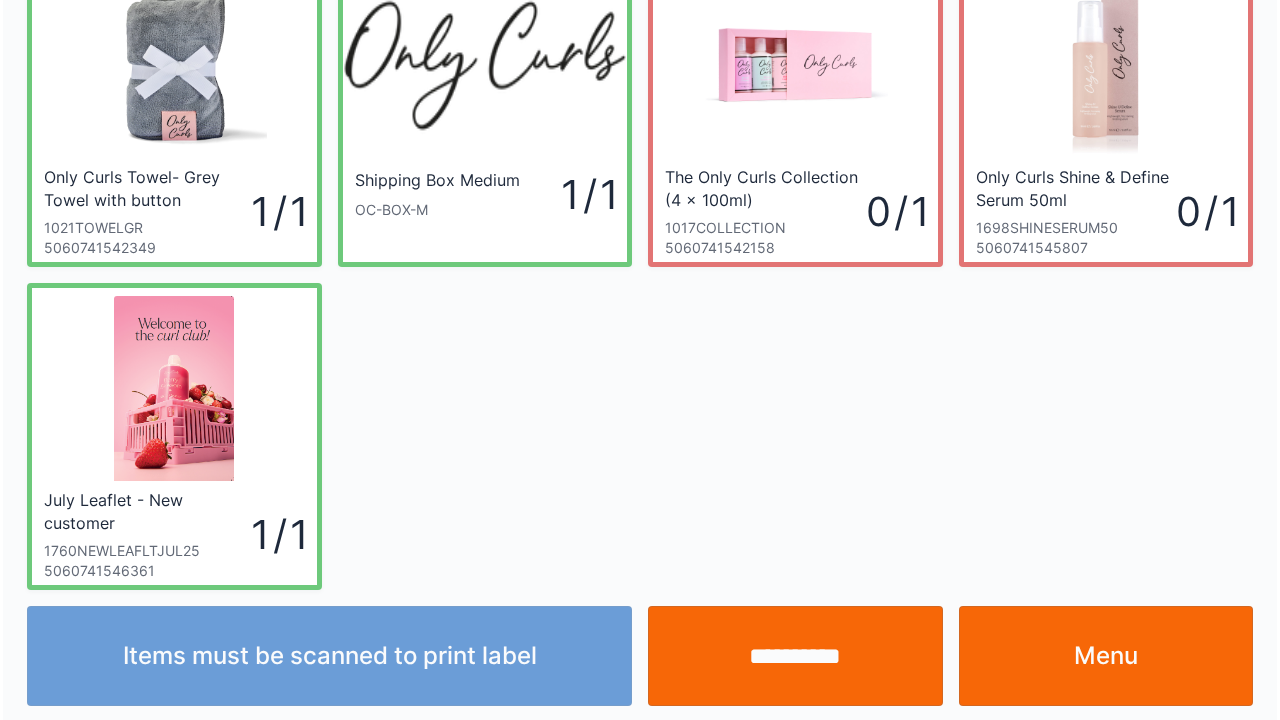 scroll, scrollTop: 116, scrollLeft: 0, axis: vertical 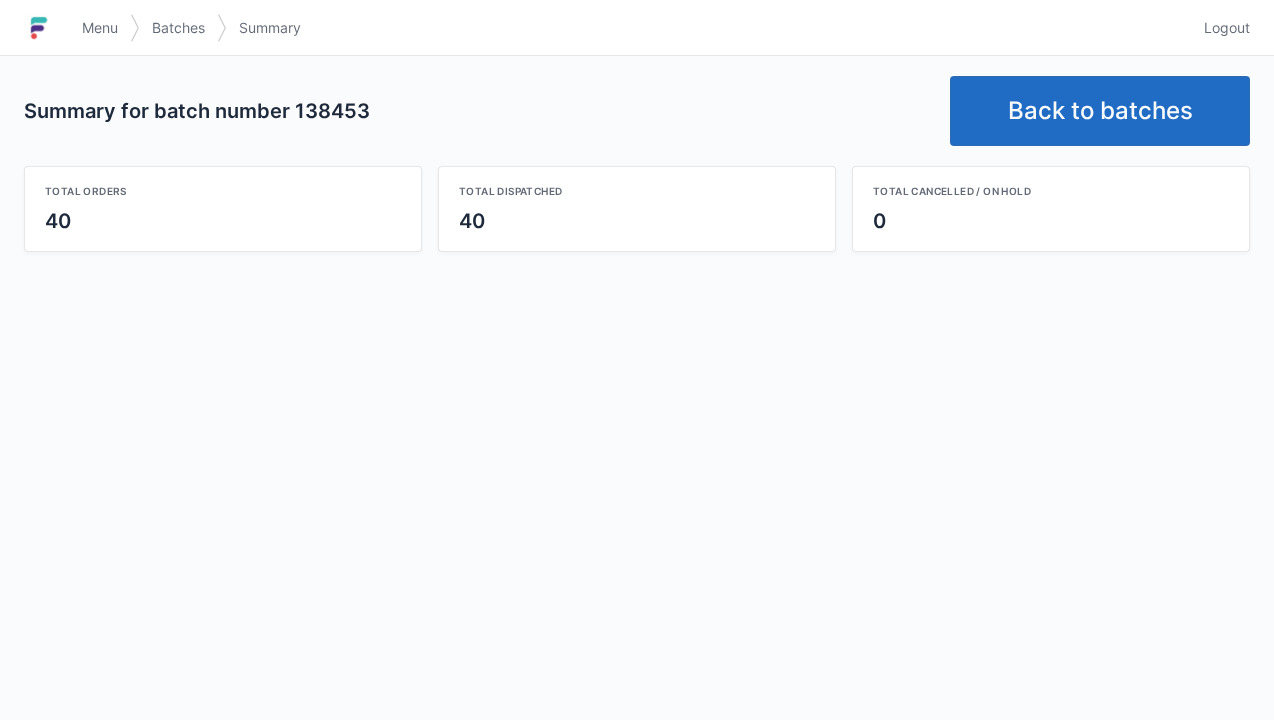click on "Summary for batch number 138453  Back to batches Total orders 40 Total dispatched 40 Total cancelled / on hold 0" at bounding box center [637, 388] 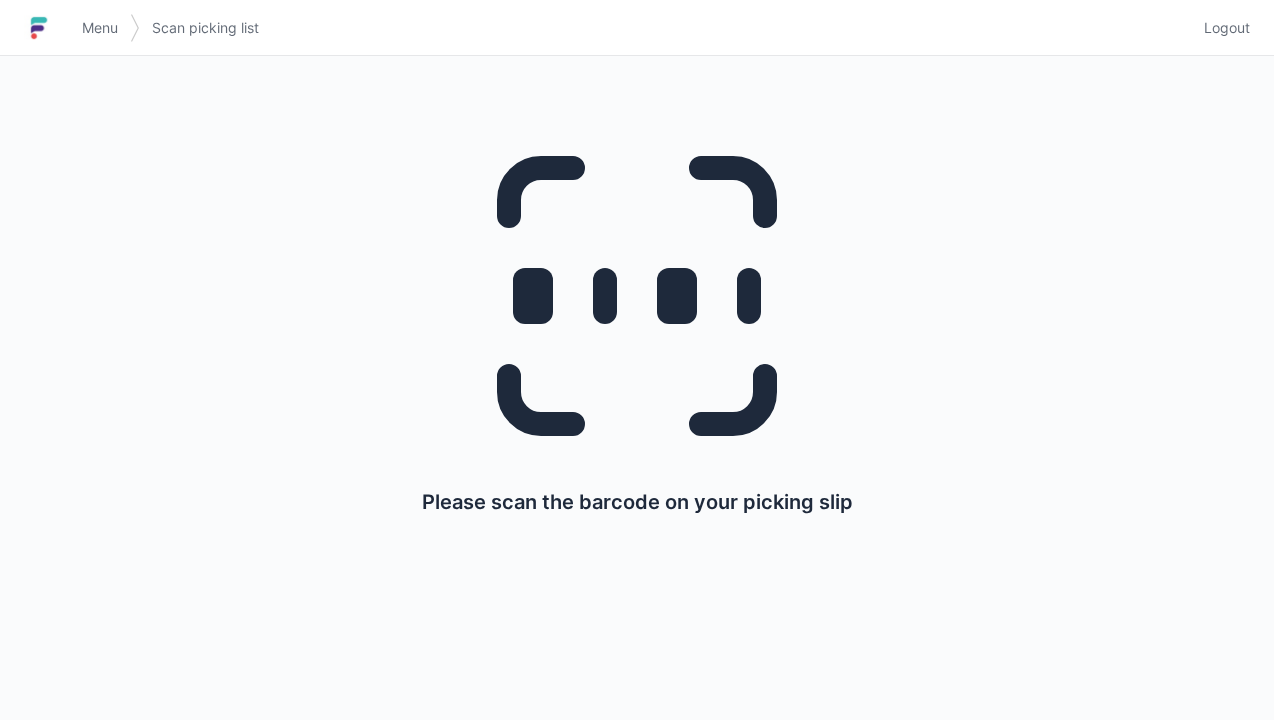 scroll, scrollTop: 0, scrollLeft: 0, axis: both 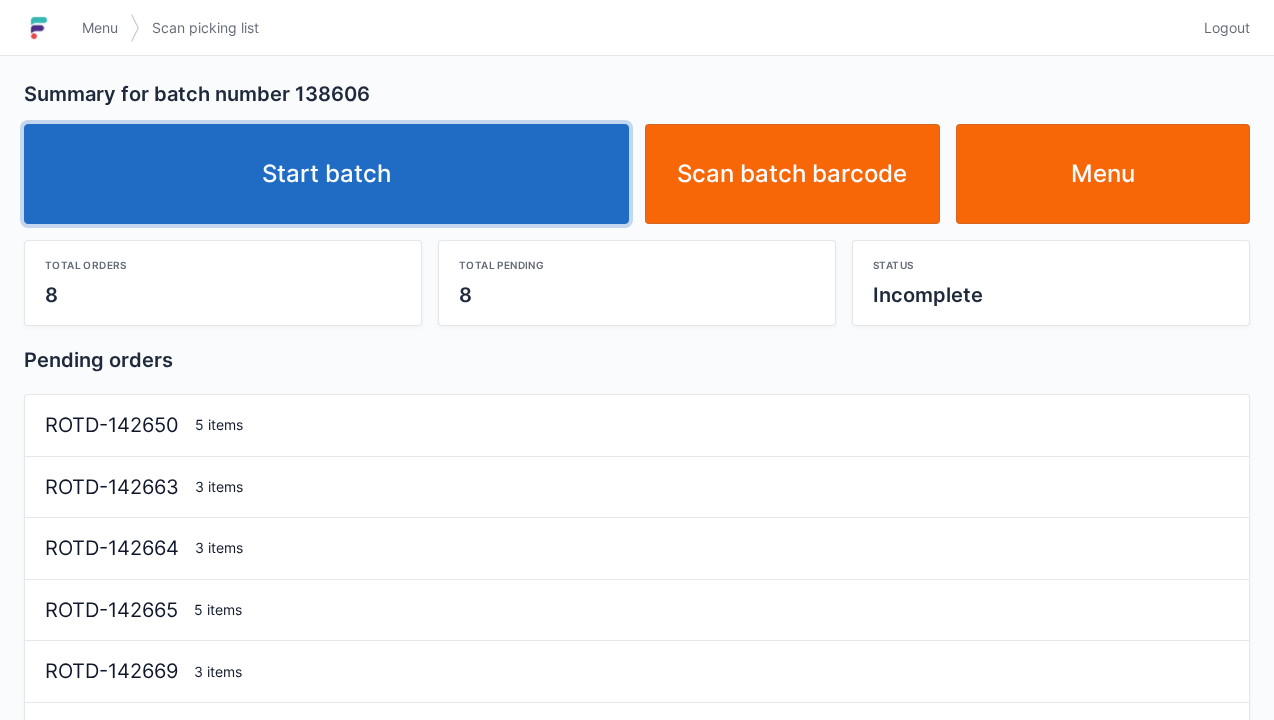 click on "Start batch" at bounding box center (326, 174) 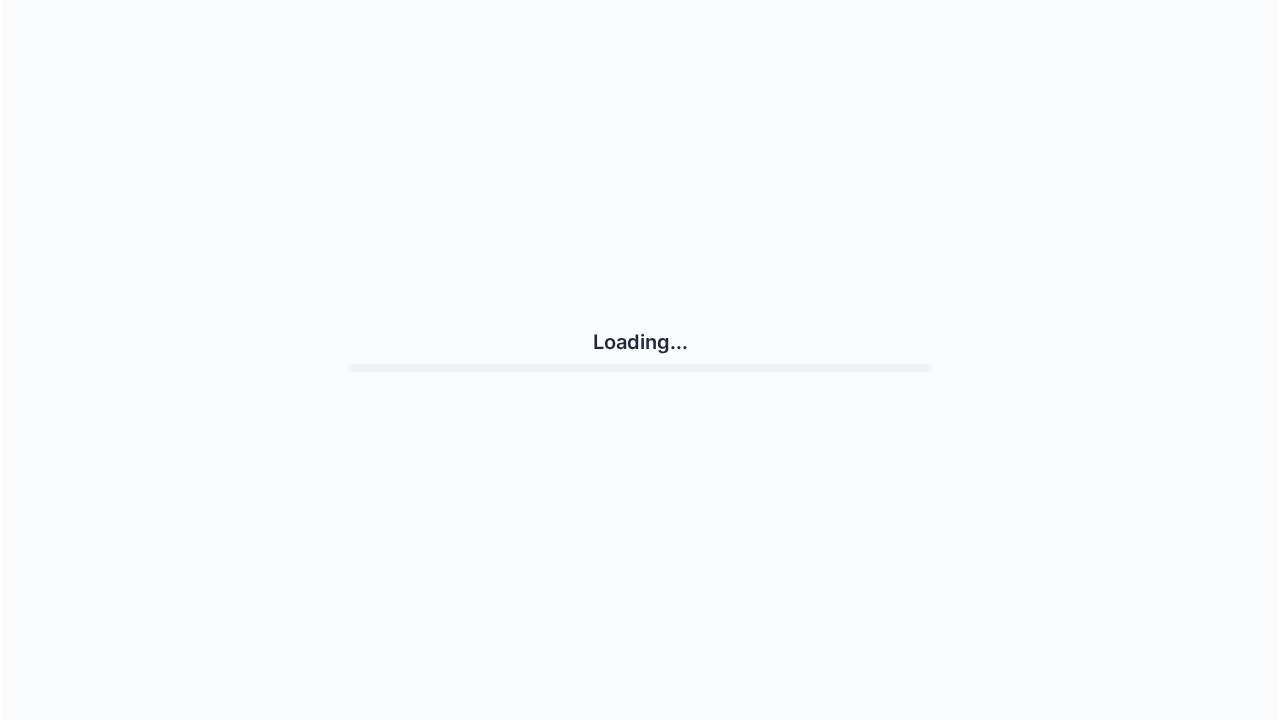 scroll, scrollTop: 0, scrollLeft: 0, axis: both 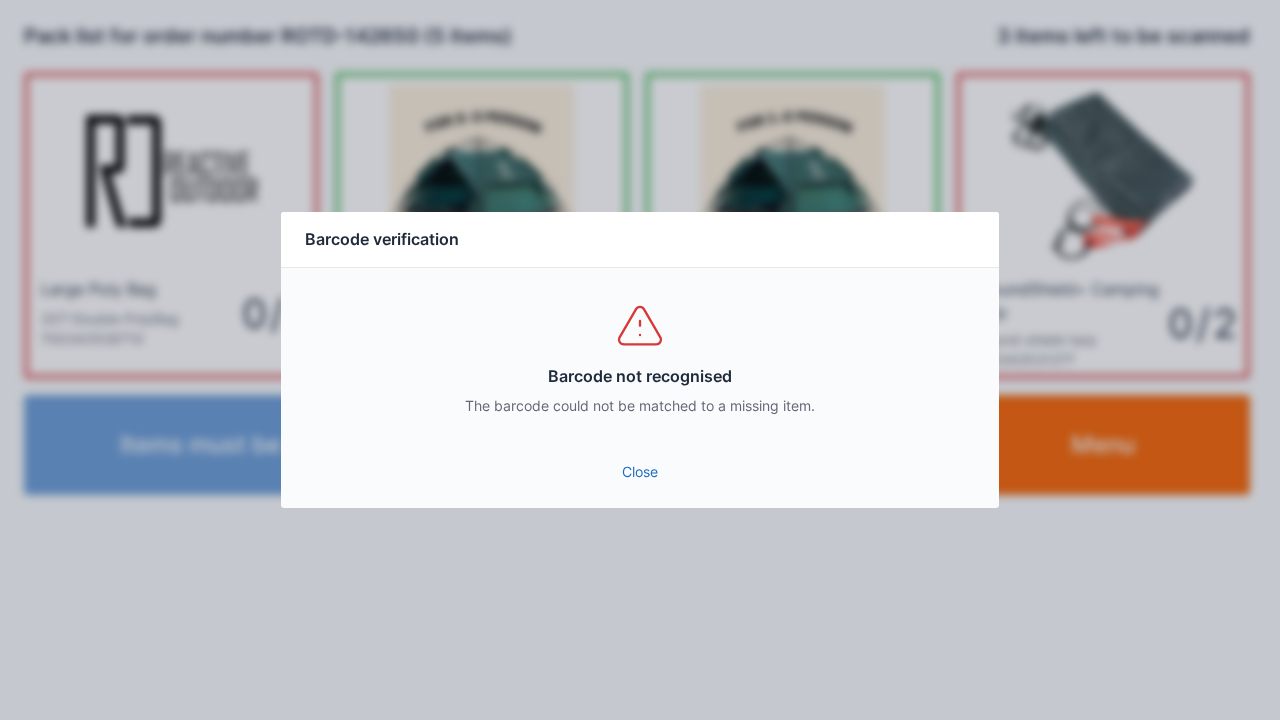 click on "Close" at bounding box center (640, 472) 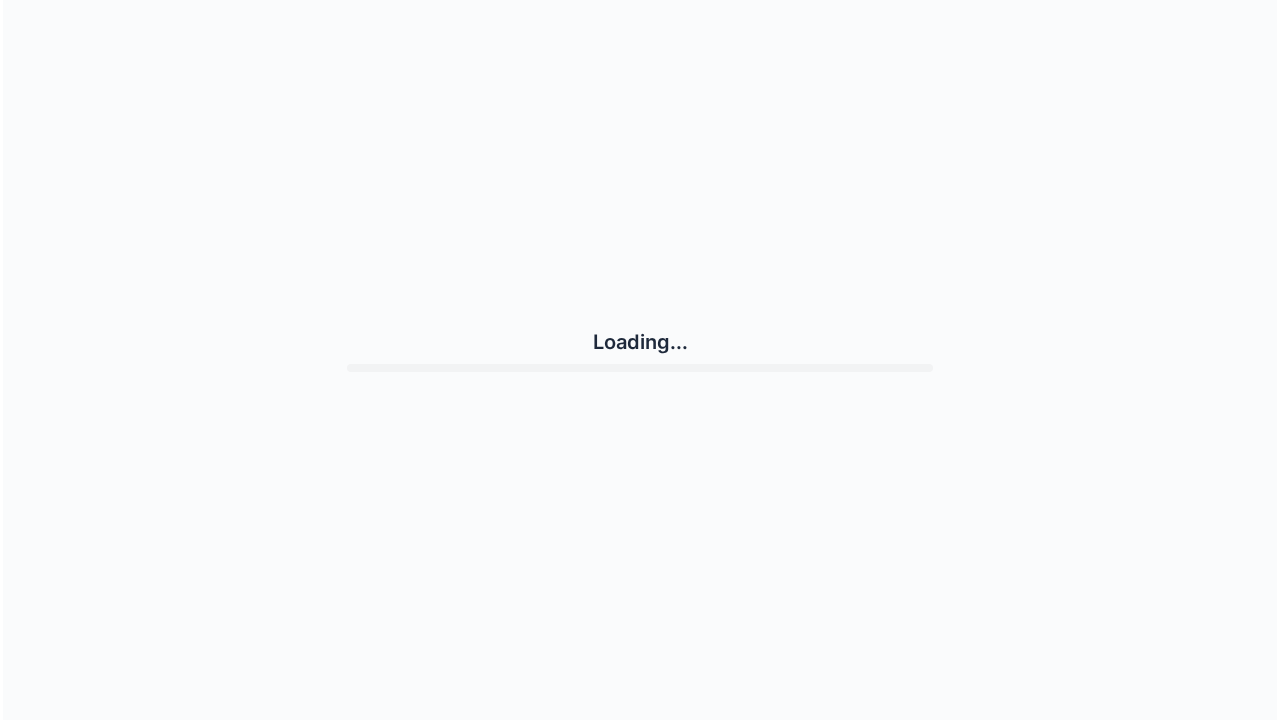 scroll, scrollTop: 0, scrollLeft: 0, axis: both 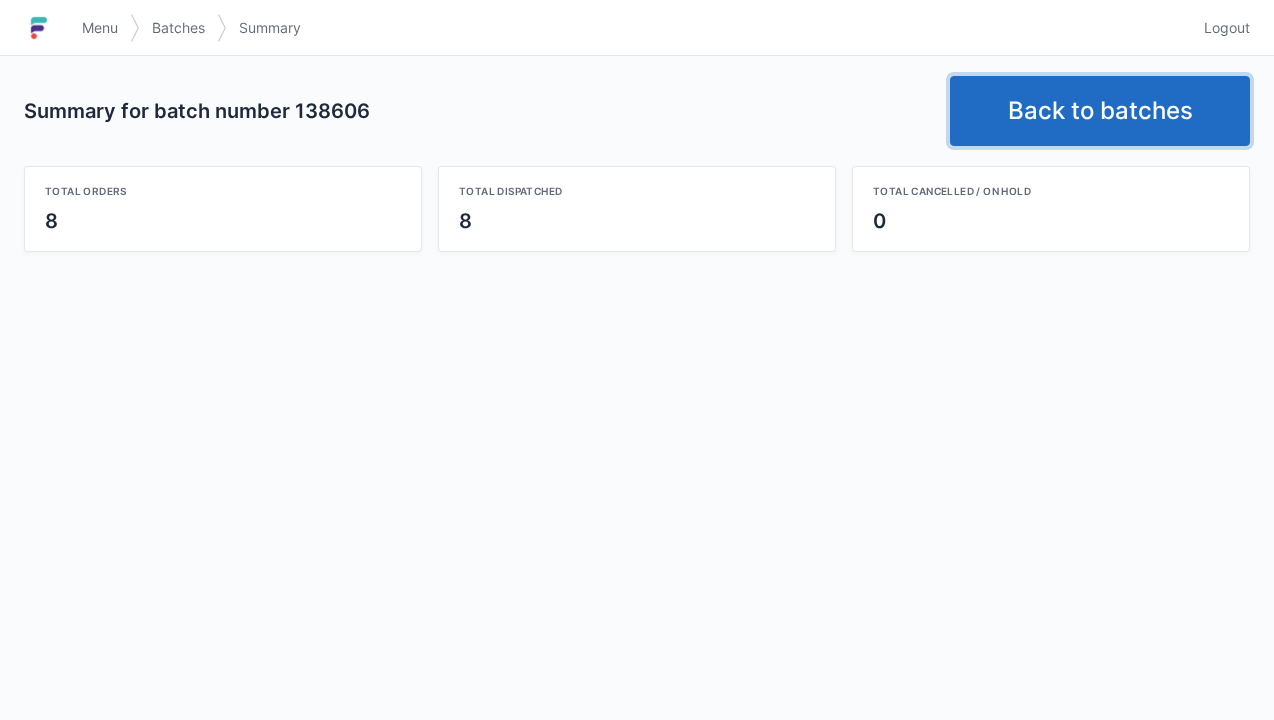 click on "Back to batches" at bounding box center (1100, 111) 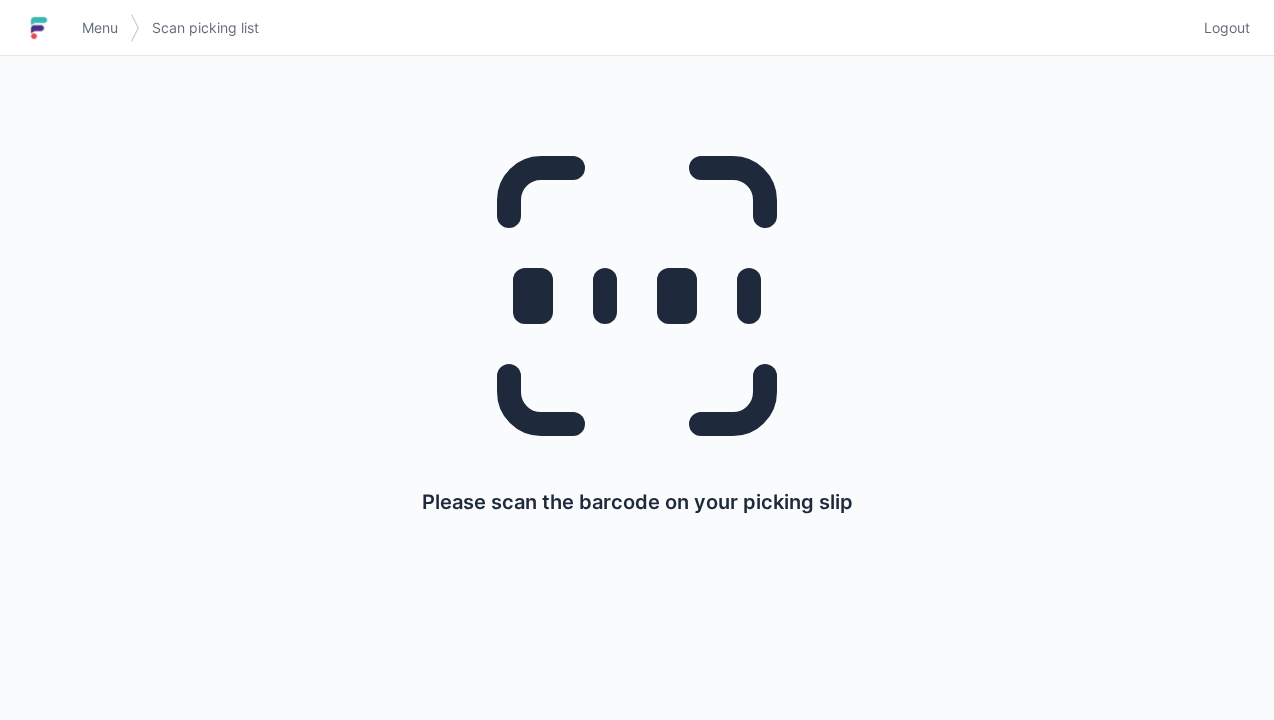 scroll, scrollTop: 0, scrollLeft: 0, axis: both 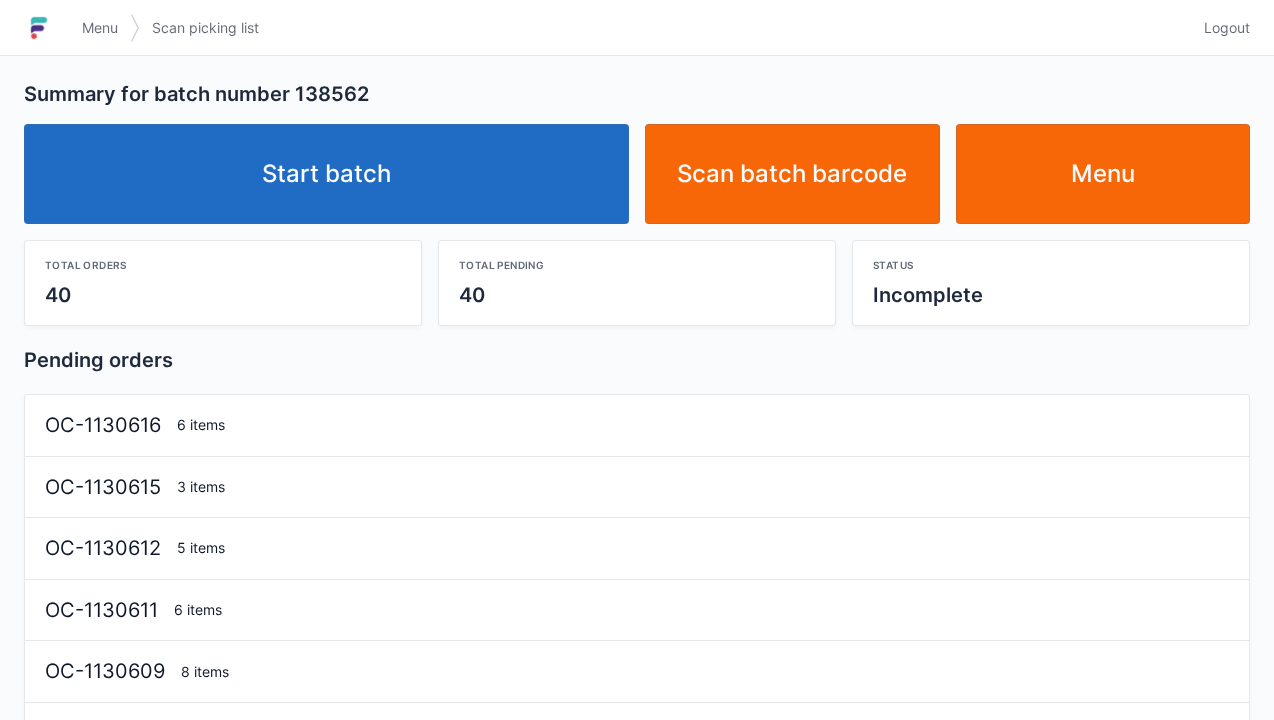 click on "Start batch" at bounding box center [326, 174] 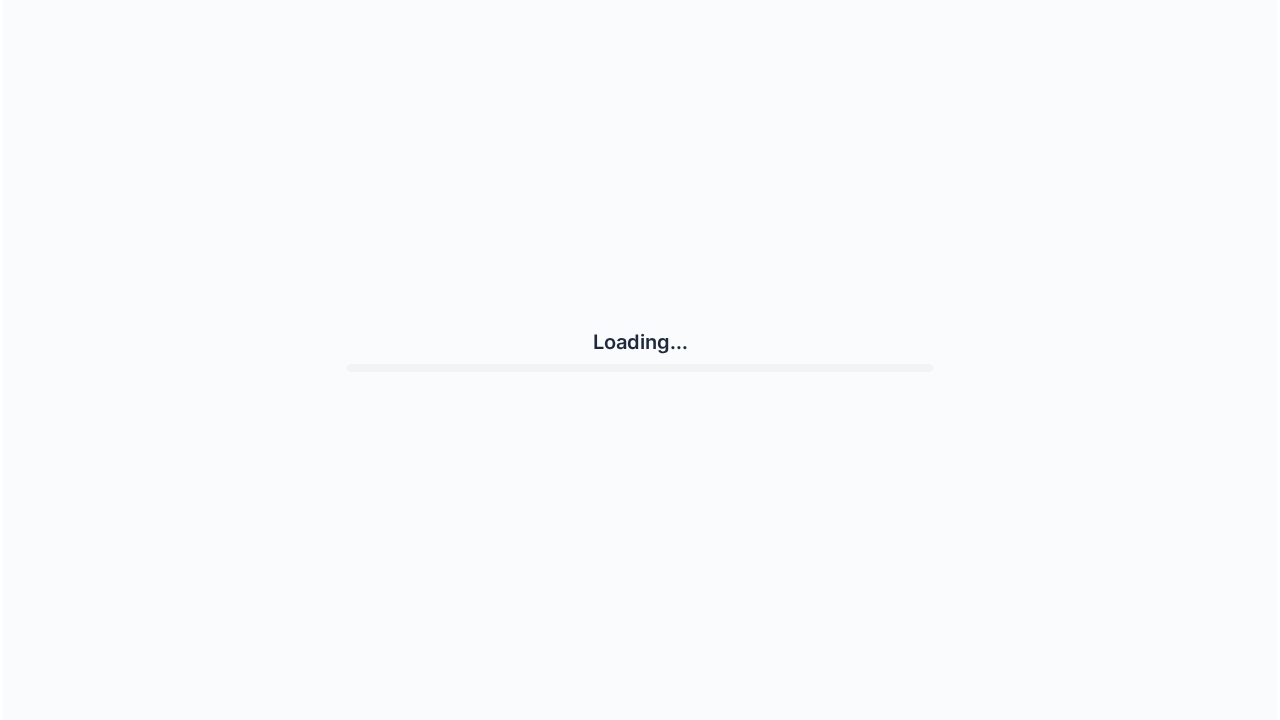 scroll, scrollTop: 0, scrollLeft: 0, axis: both 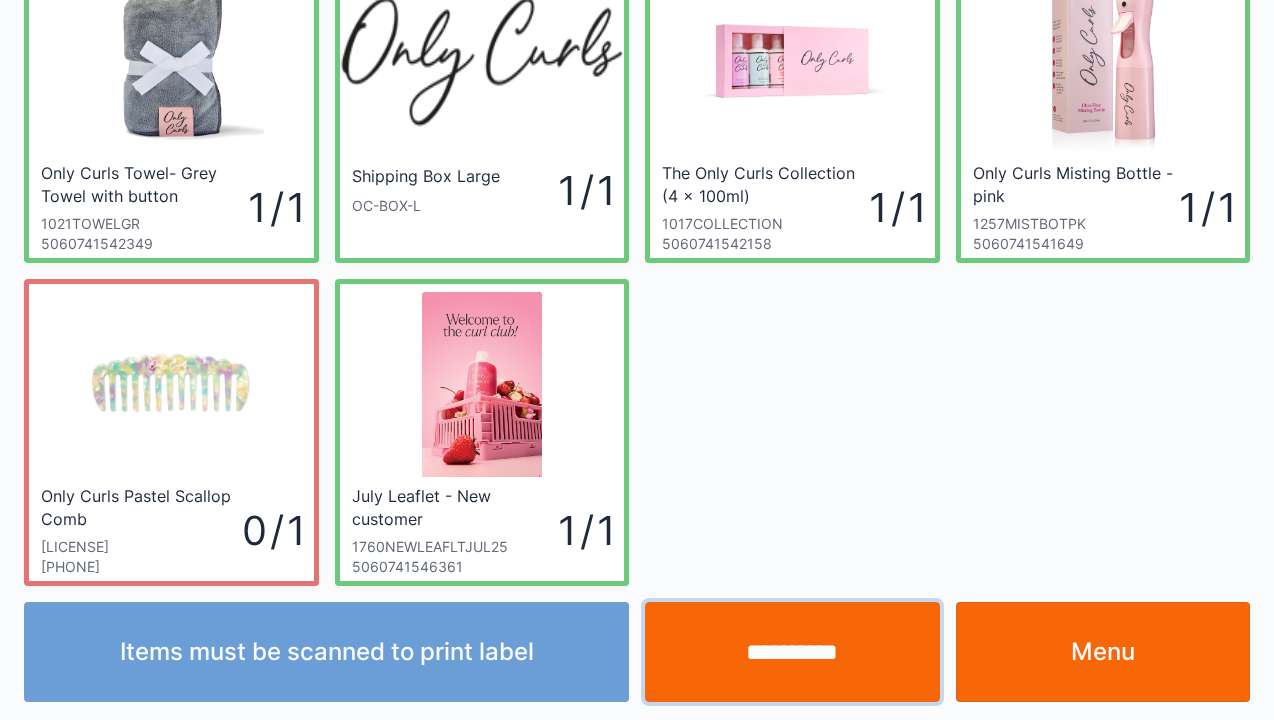 click on "**********" at bounding box center (792, 652) 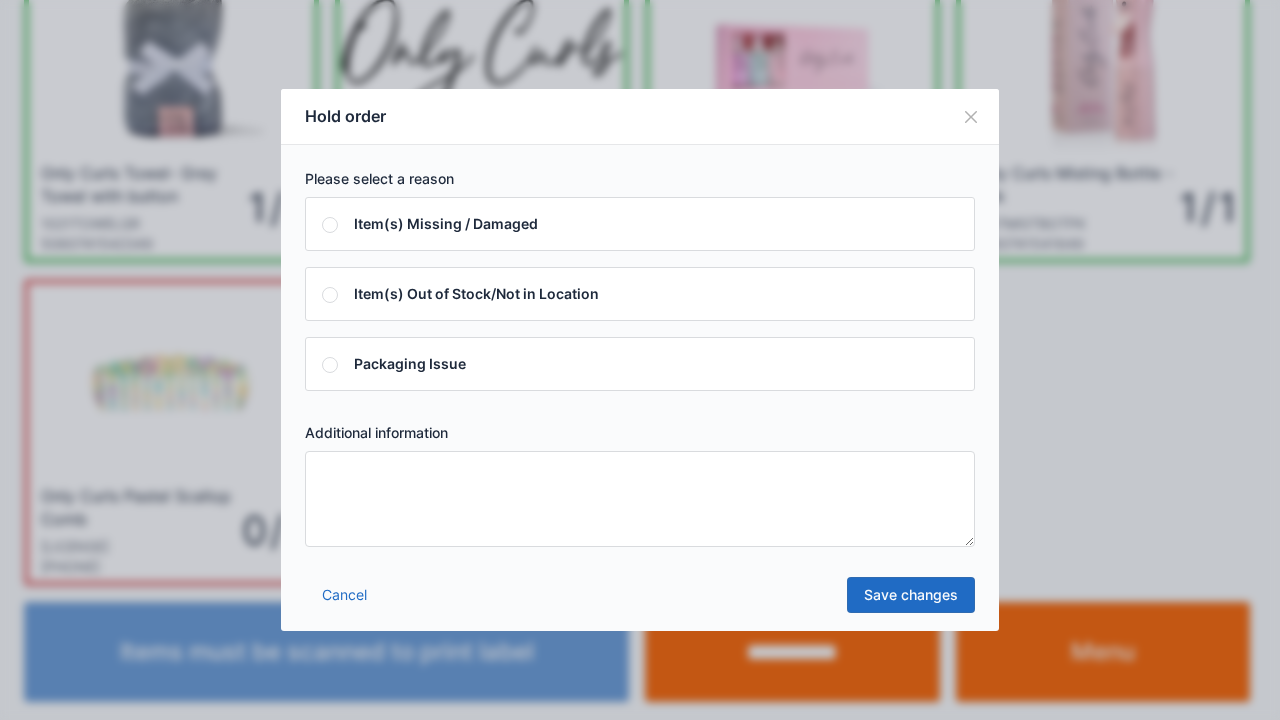 click at bounding box center [640, 499] 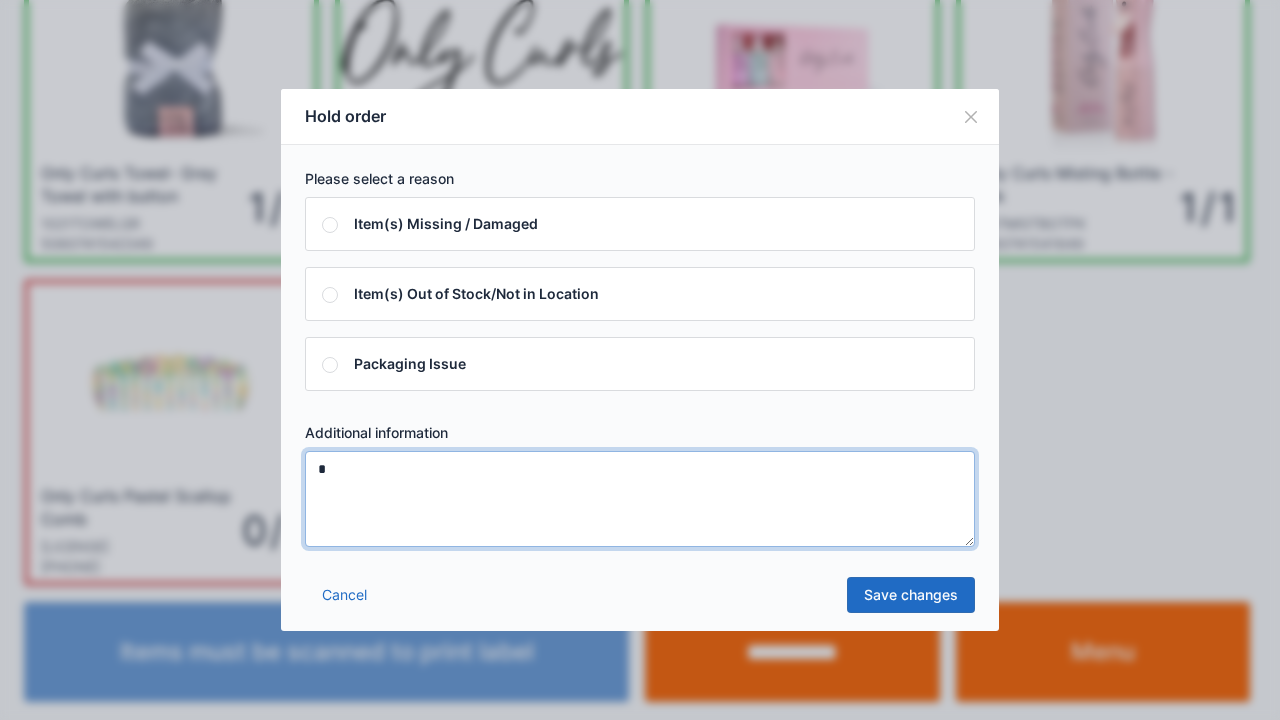 type on "*" 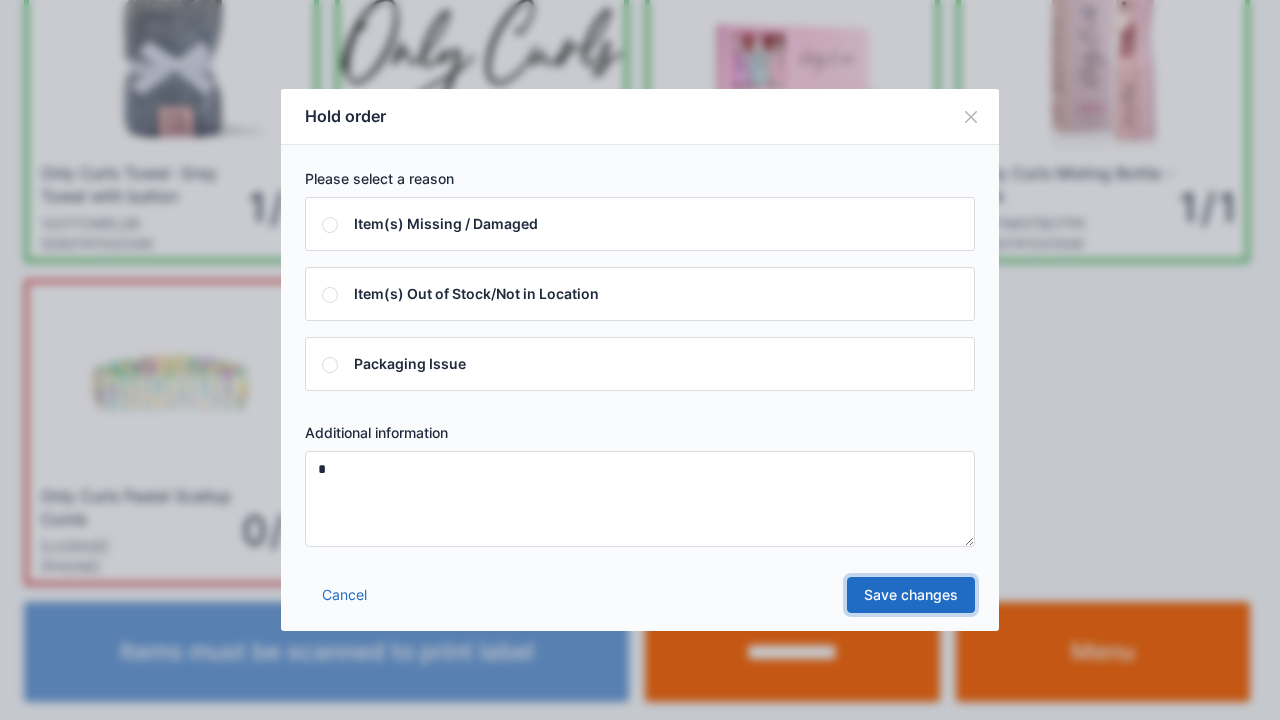 click on "Save changes" at bounding box center (911, 595) 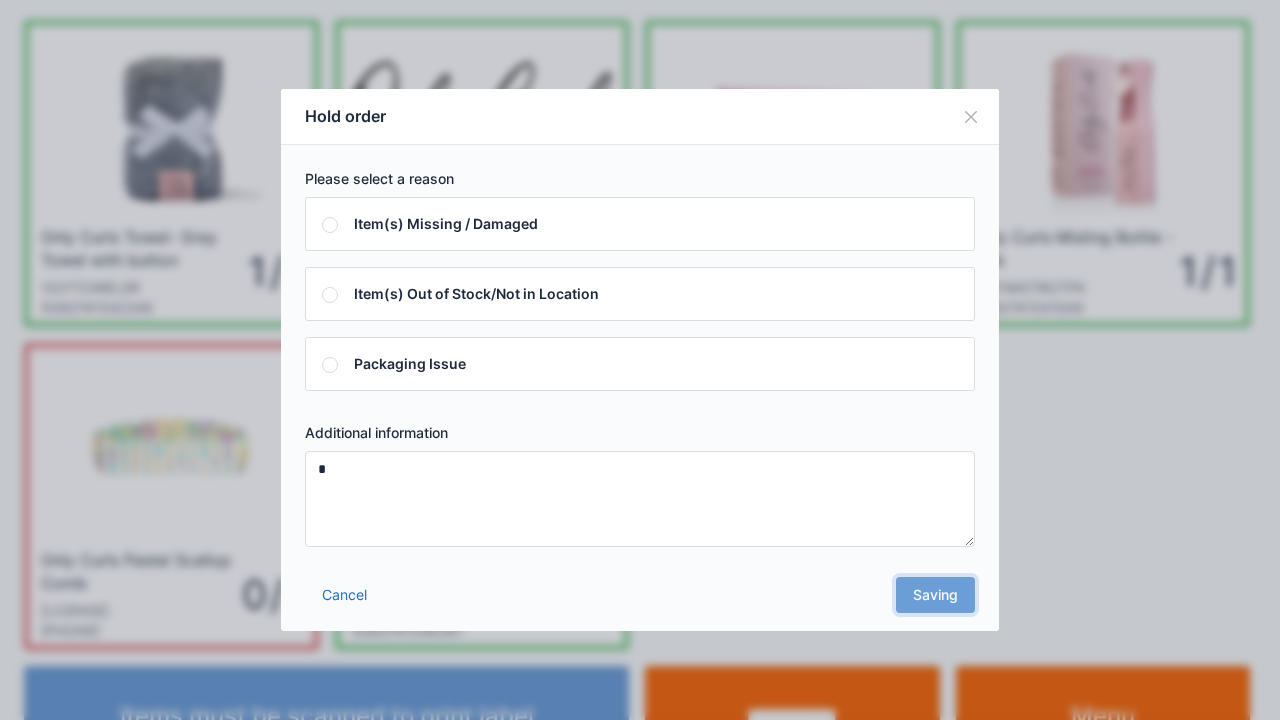 scroll, scrollTop: 0, scrollLeft: 0, axis: both 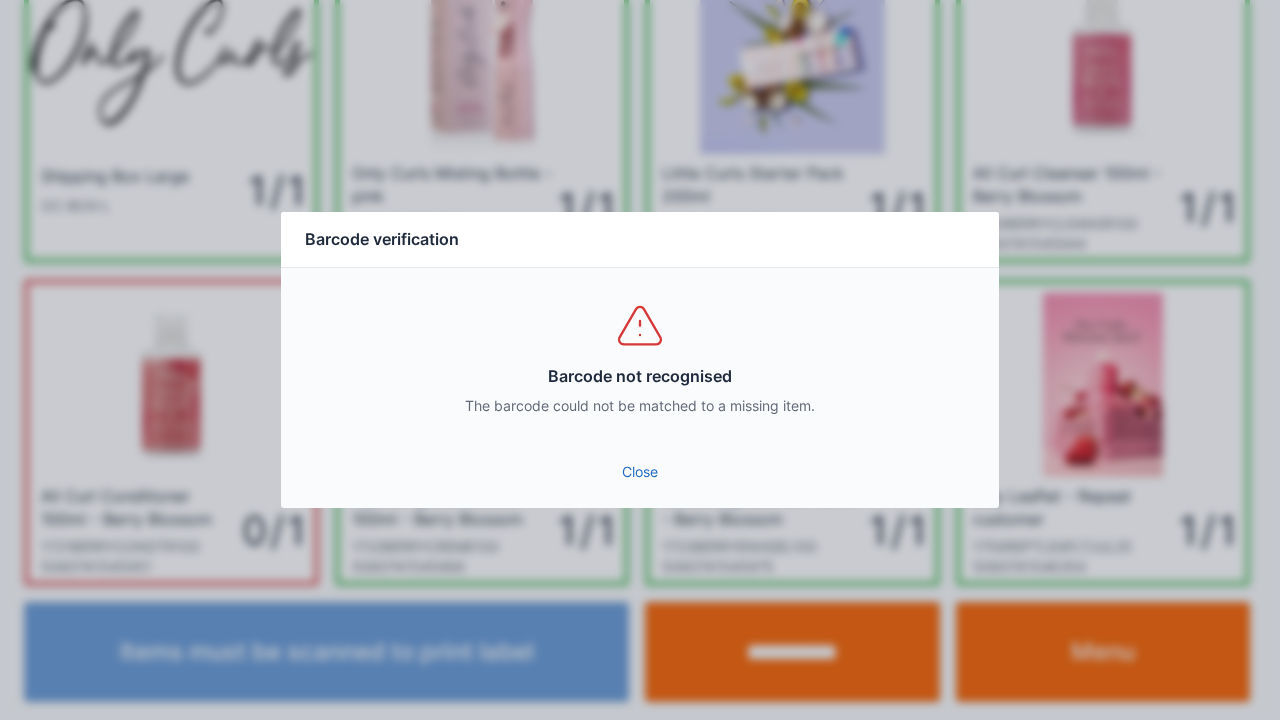 click on "Close" at bounding box center [640, 472] 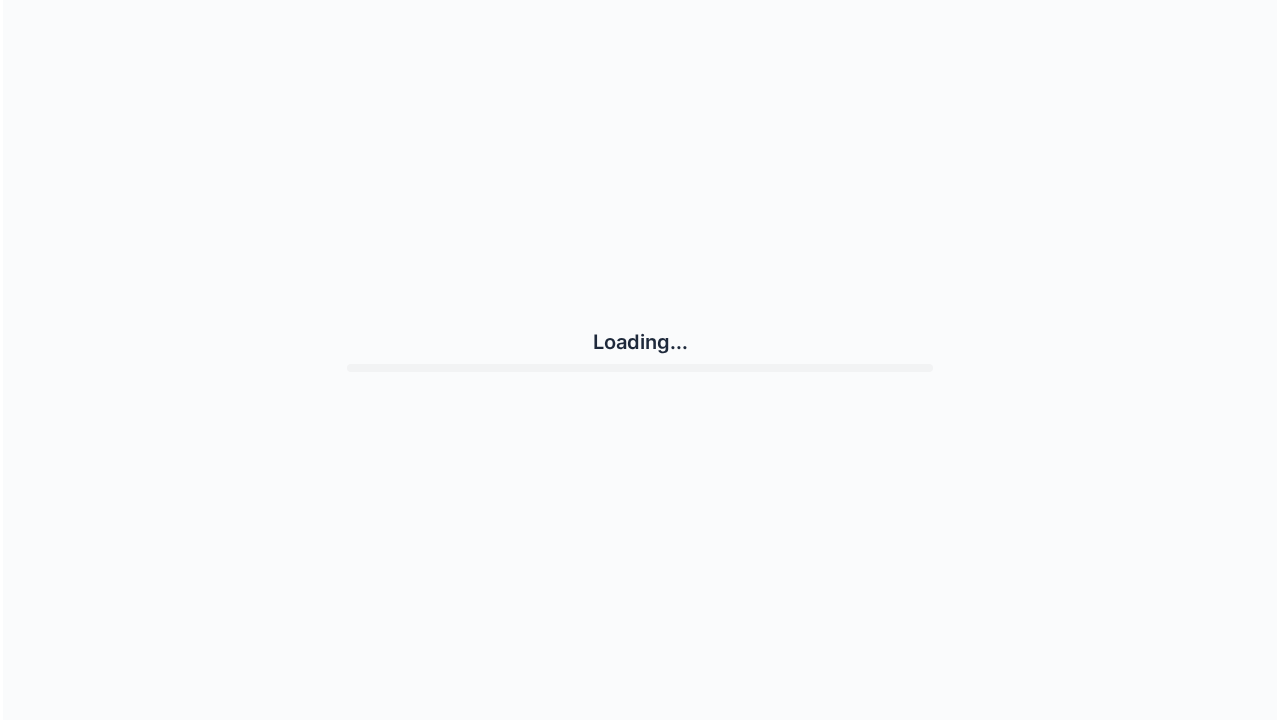 scroll, scrollTop: 0, scrollLeft: 0, axis: both 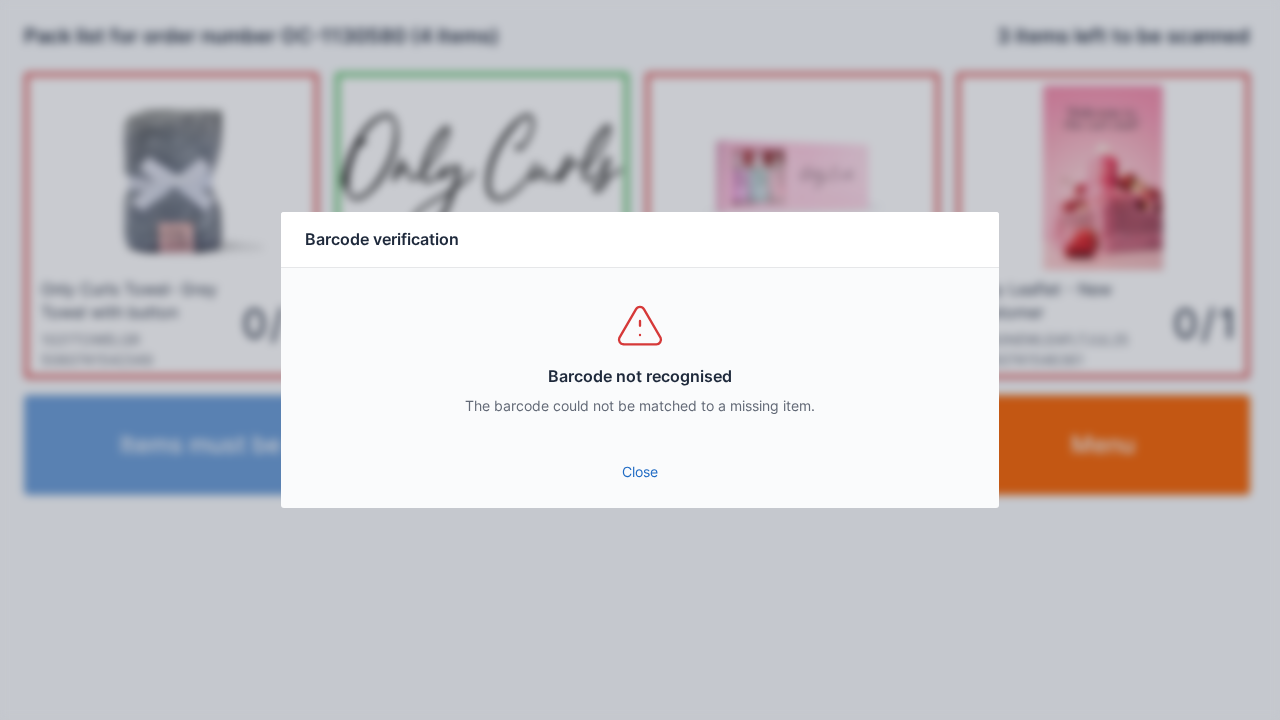 click on "Close" at bounding box center (640, 472) 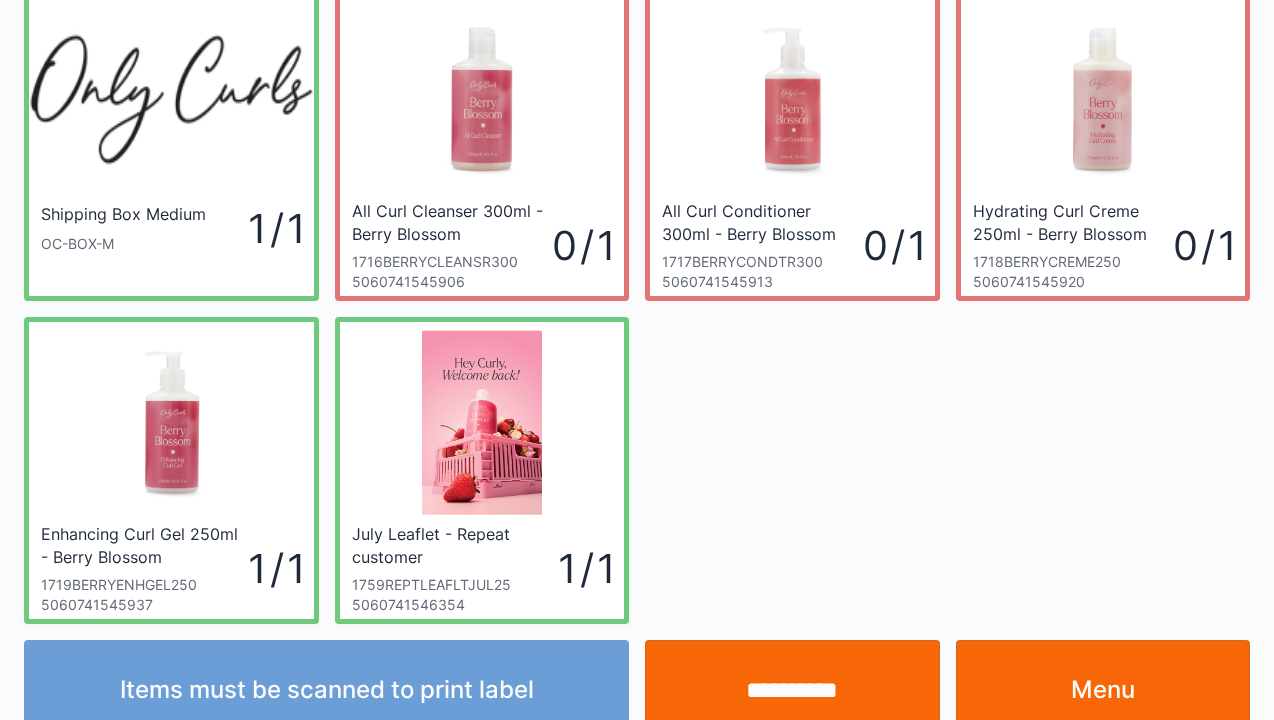 scroll, scrollTop: 80, scrollLeft: 0, axis: vertical 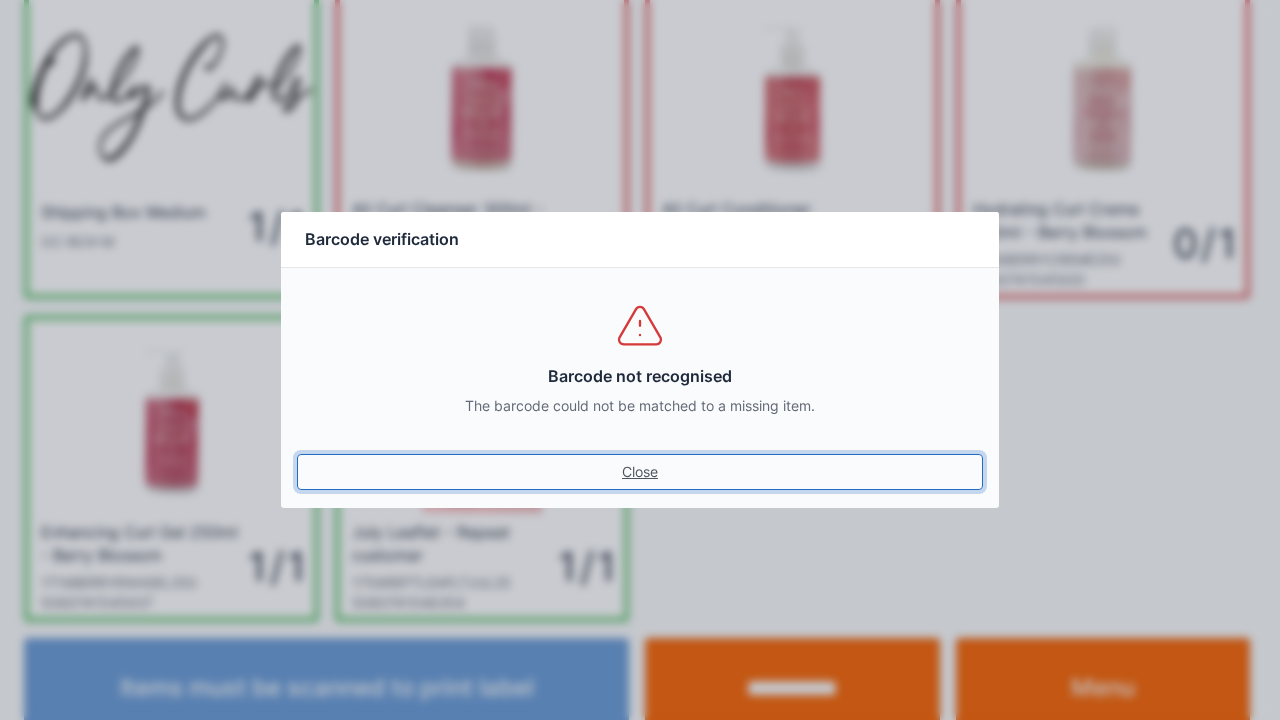 click on "Close" at bounding box center [640, 472] 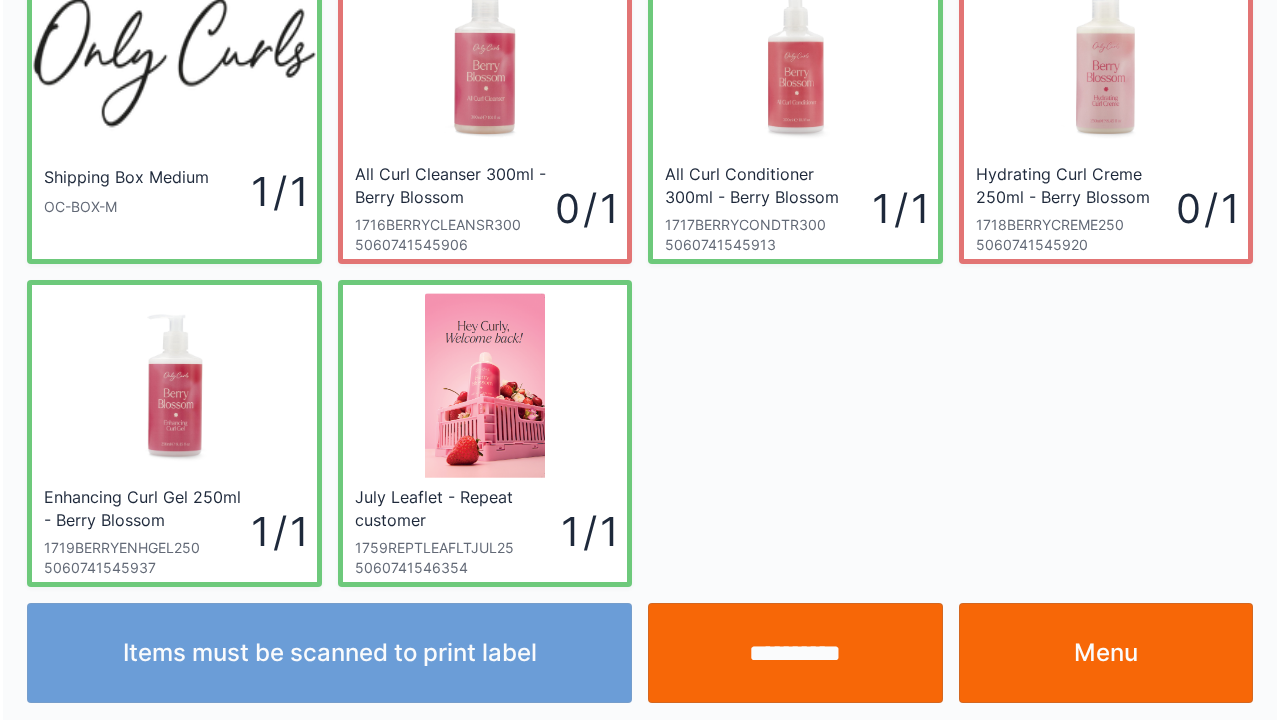 scroll, scrollTop: 116, scrollLeft: 0, axis: vertical 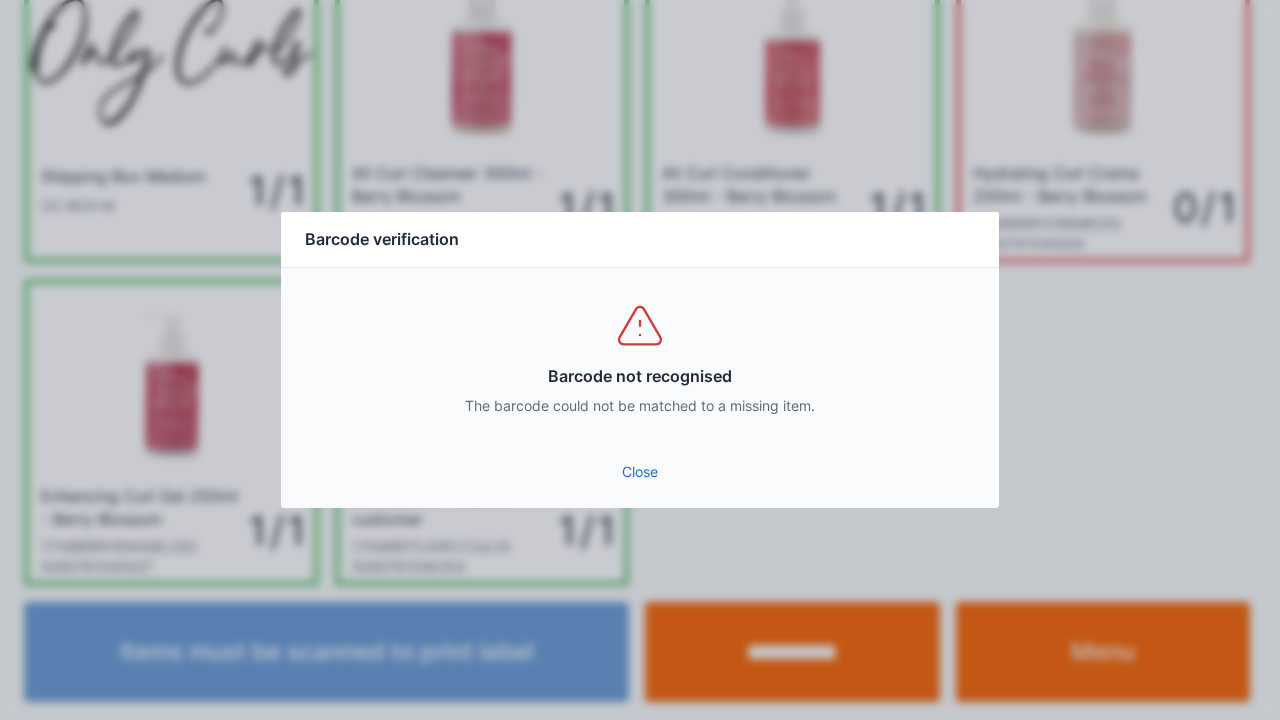 click on "Close" at bounding box center (640, 472) 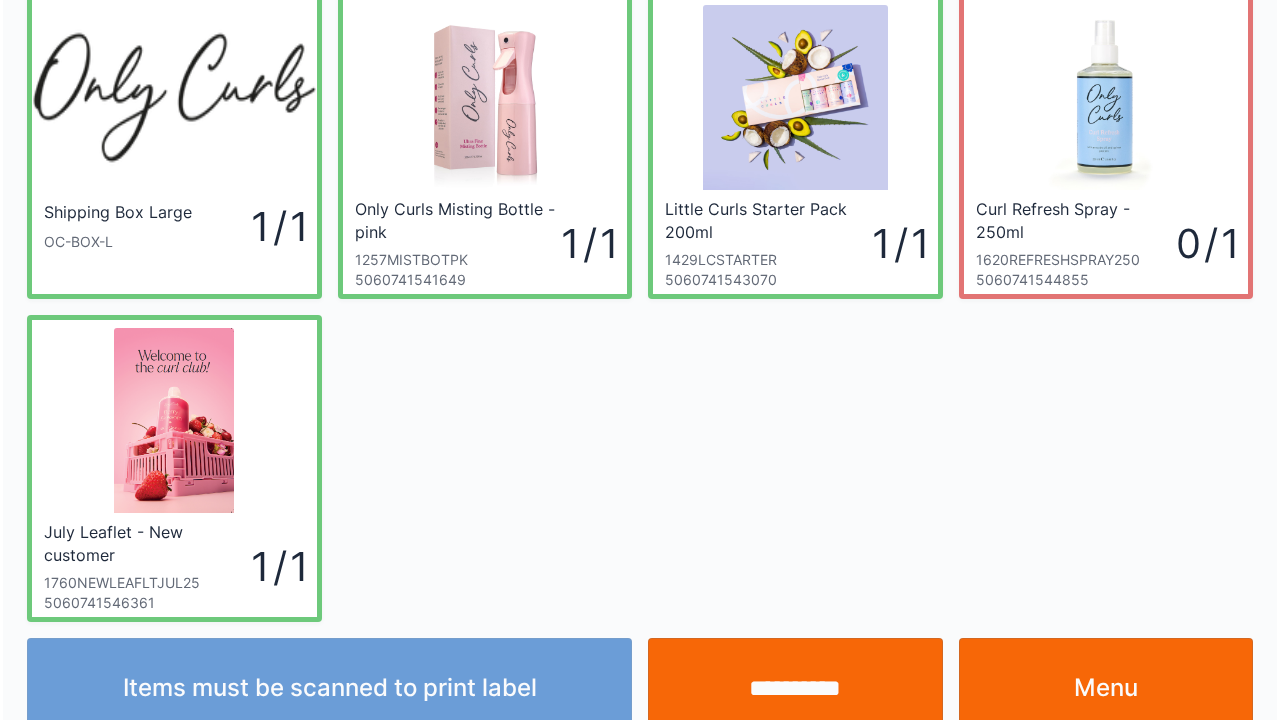 scroll, scrollTop: 116, scrollLeft: 0, axis: vertical 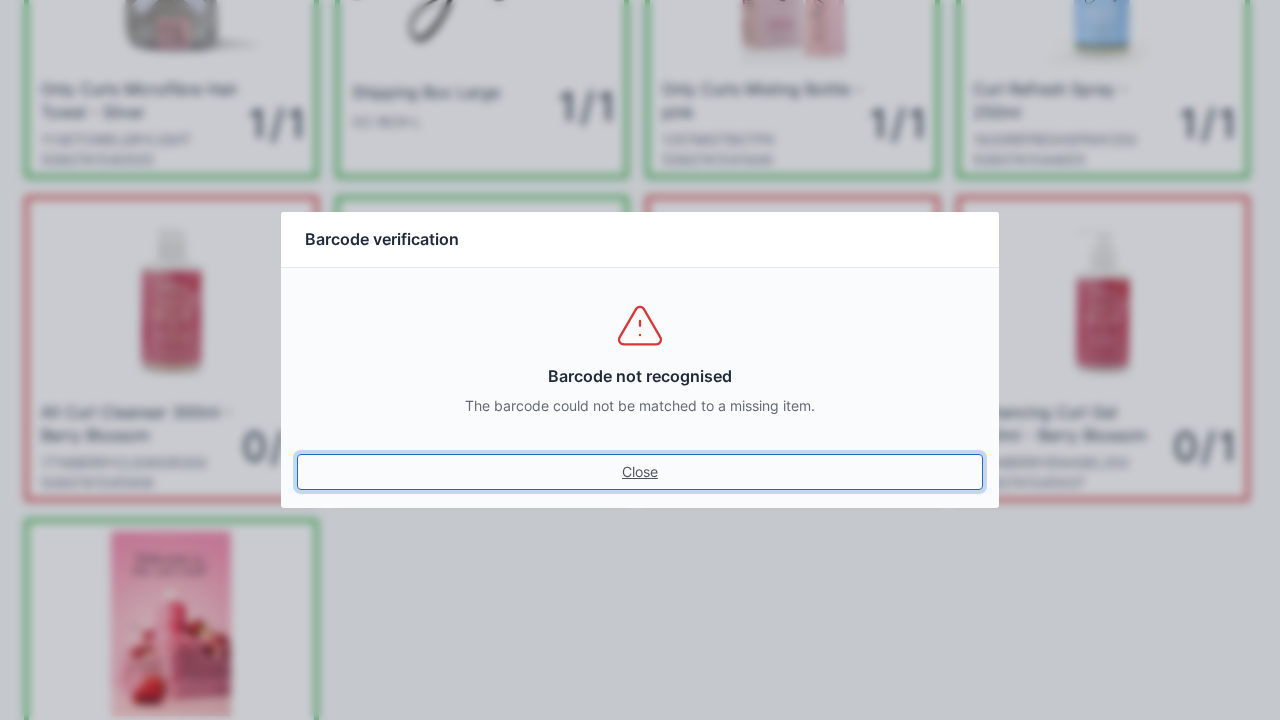 click on "Close" at bounding box center (640, 472) 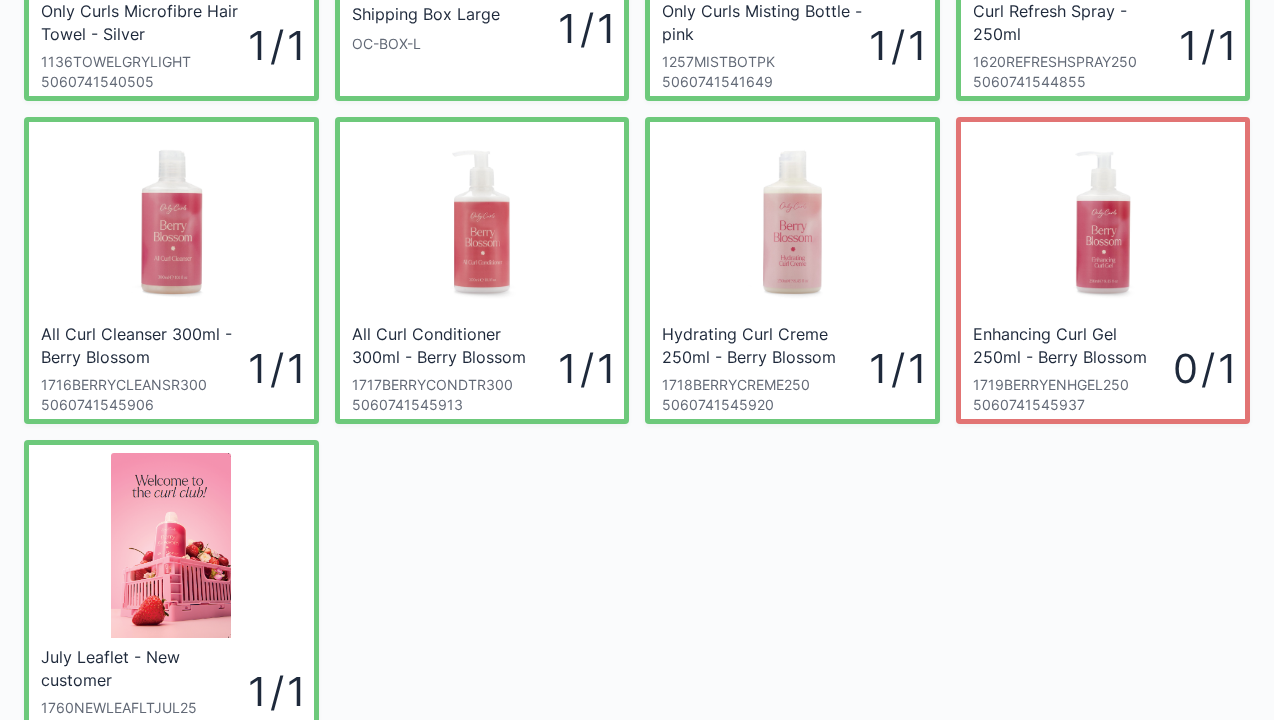 scroll, scrollTop: 280, scrollLeft: 0, axis: vertical 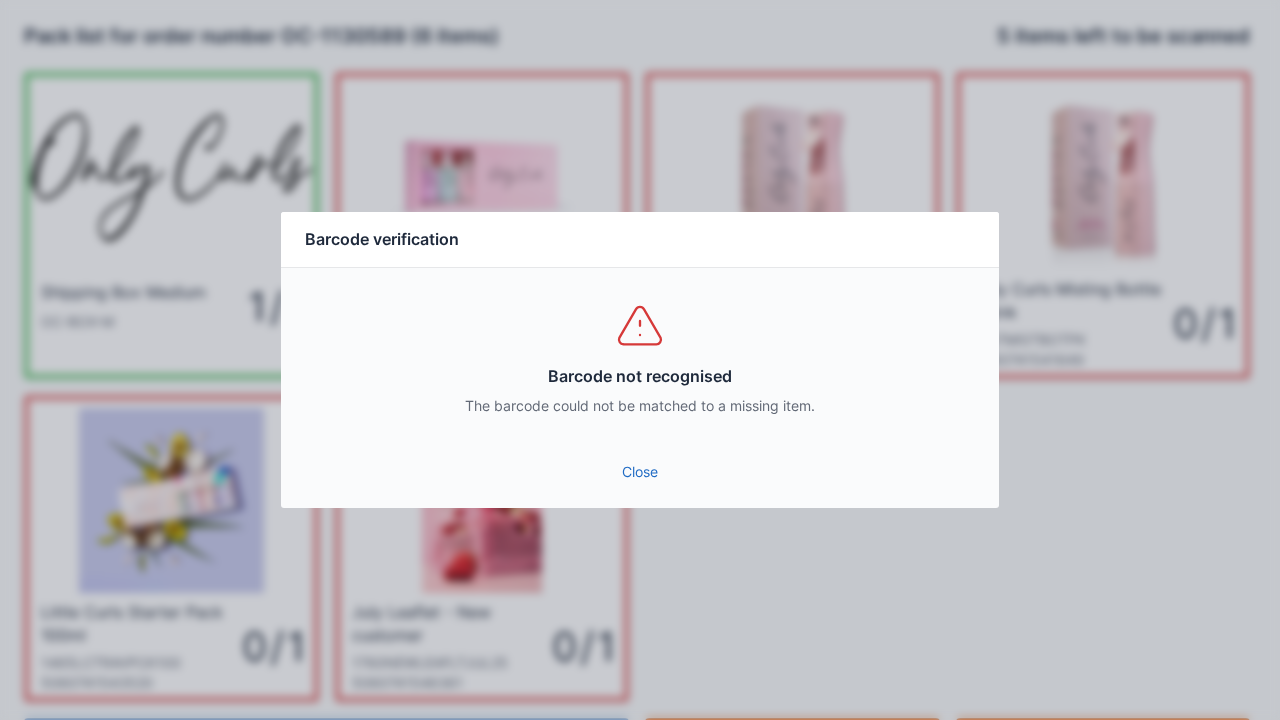 click on "Barcode not recognised The barcode could not be matched to a missing item." at bounding box center [640, 358] 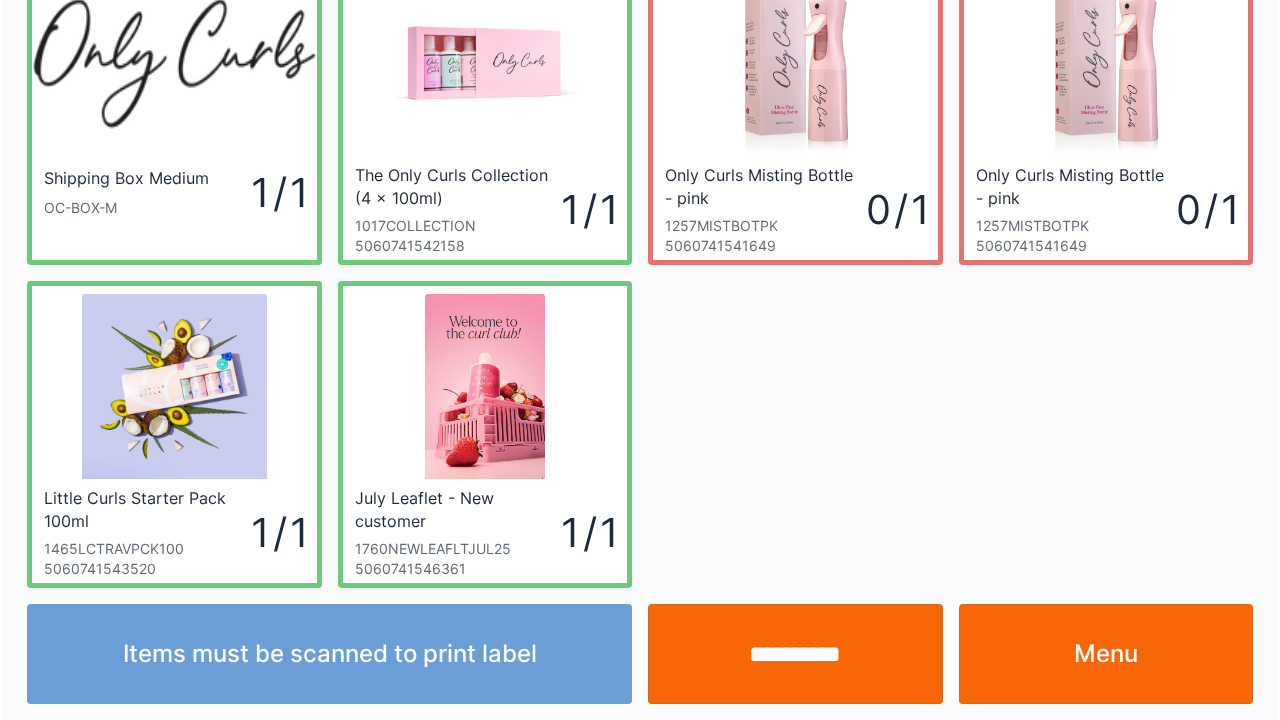 scroll, scrollTop: 116, scrollLeft: 0, axis: vertical 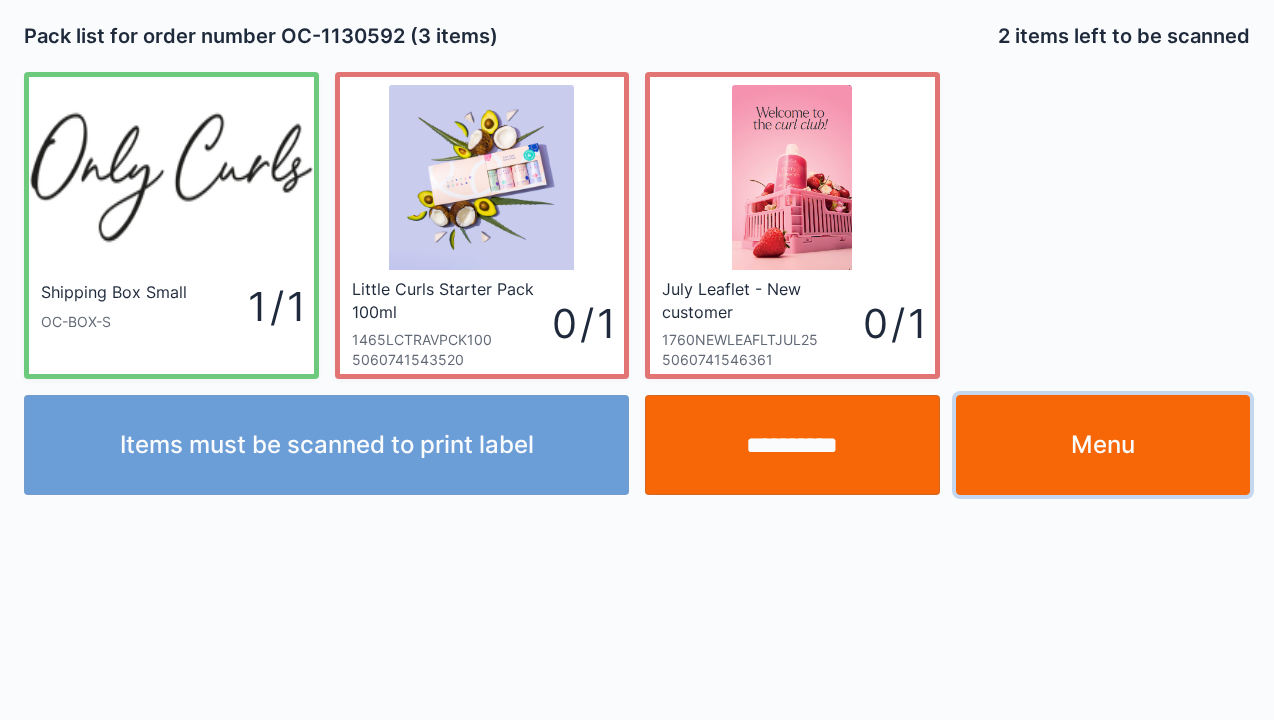 click on "Menu" at bounding box center [1103, 445] 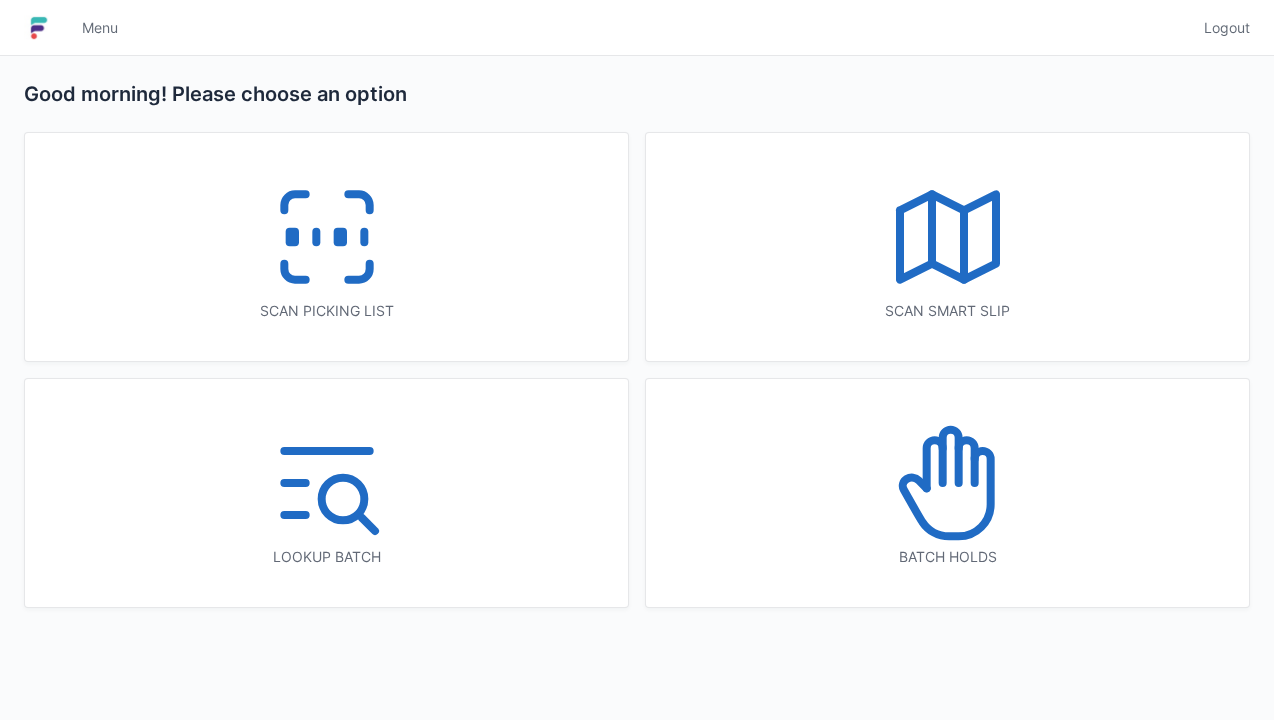 scroll, scrollTop: 0, scrollLeft: 0, axis: both 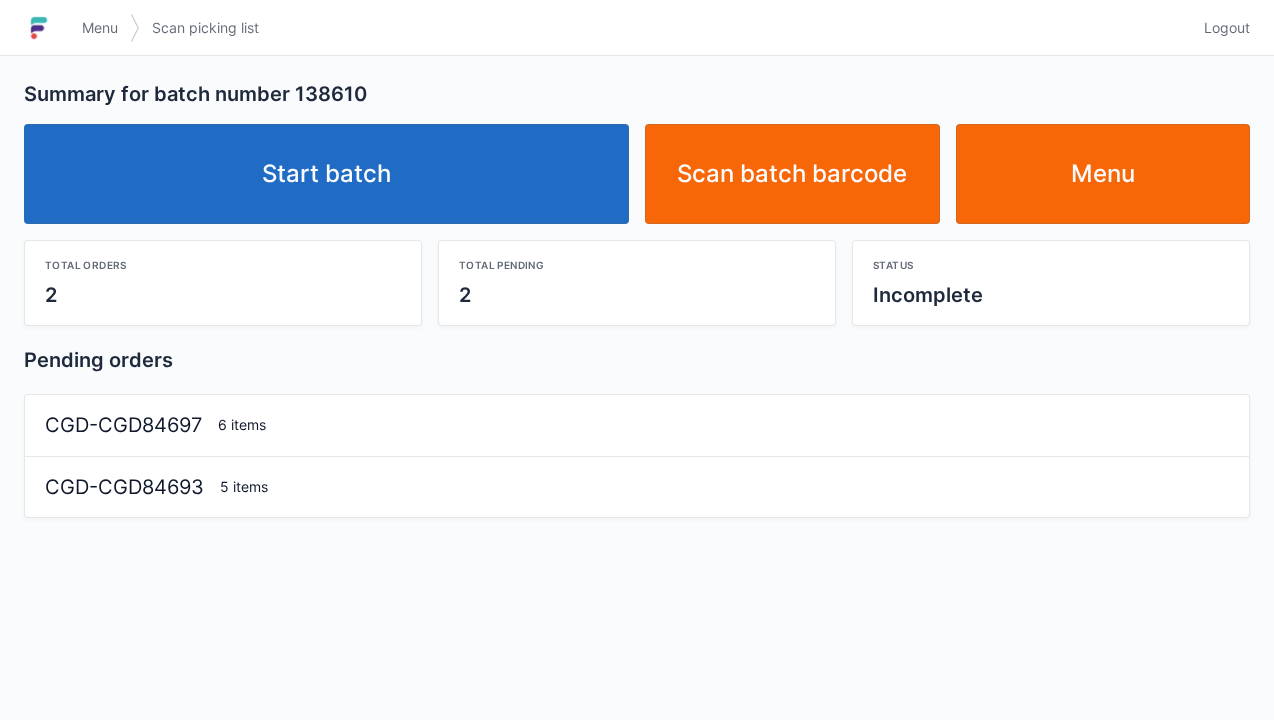 click on "Start batch" at bounding box center (326, 174) 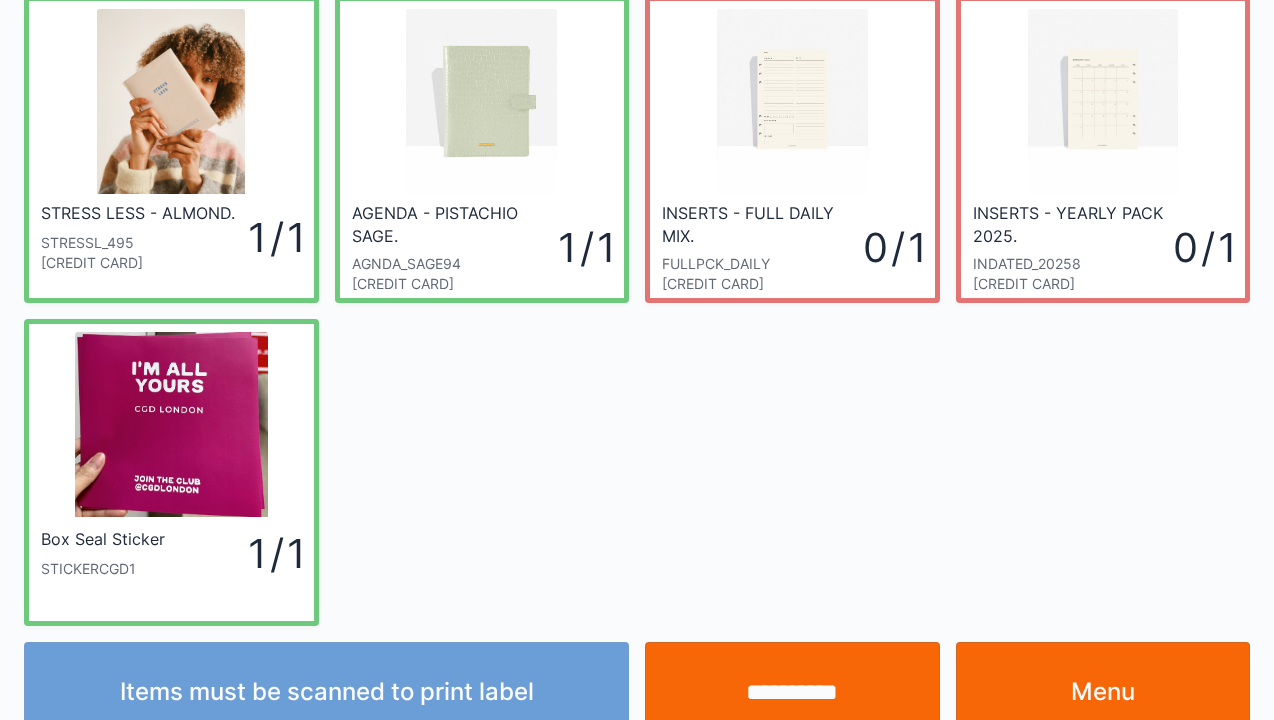 scroll, scrollTop: 80, scrollLeft: 0, axis: vertical 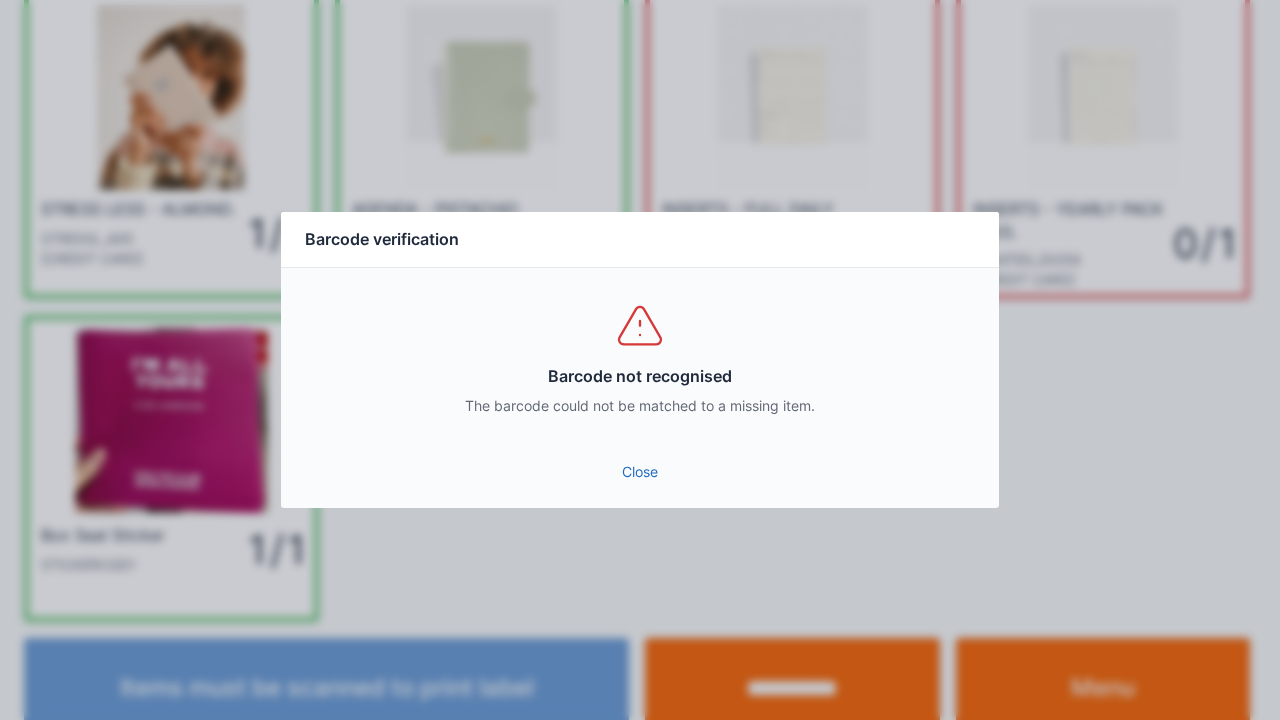 click on "Close" at bounding box center [640, 478] 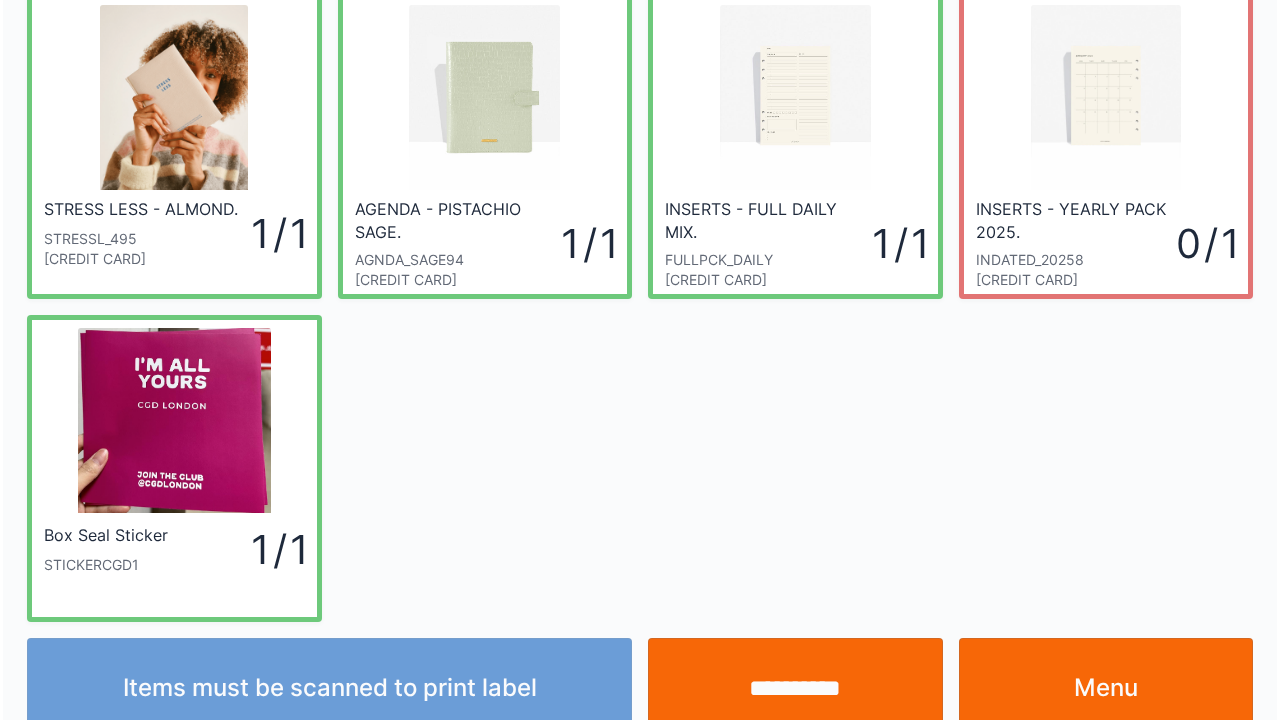 scroll, scrollTop: 116, scrollLeft: 0, axis: vertical 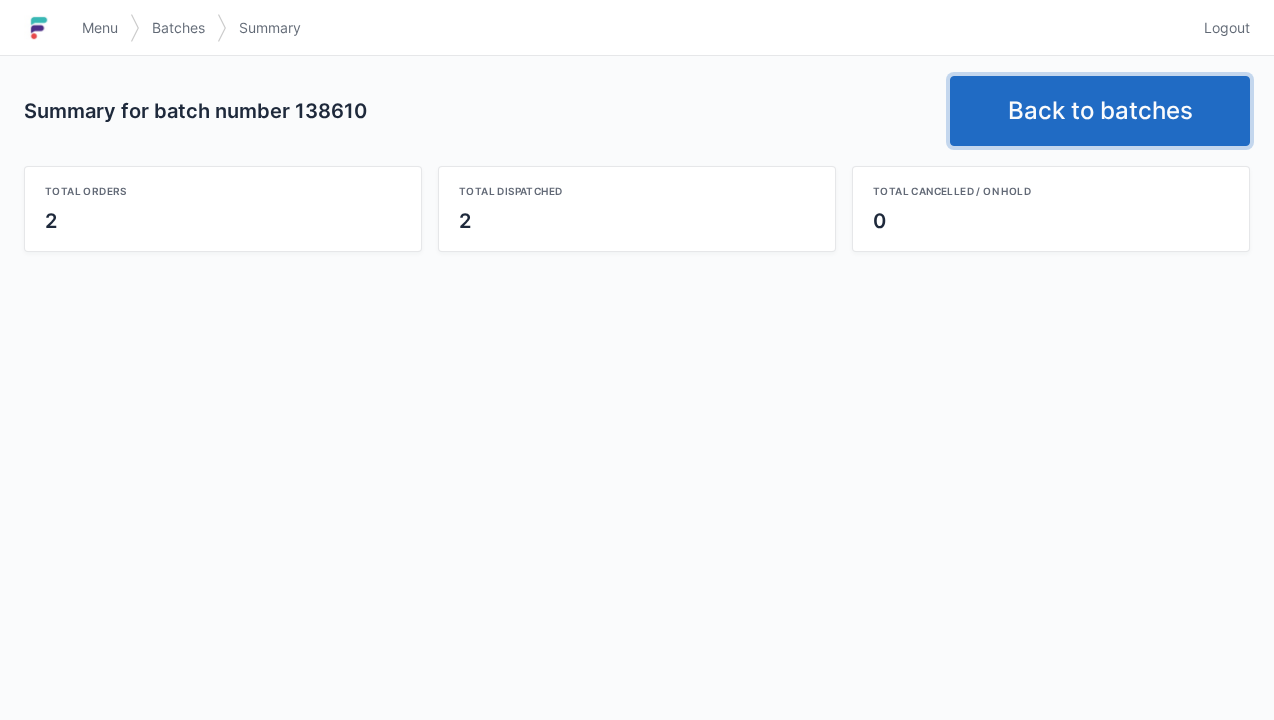 click on "Back to batches" at bounding box center (1100, 111) 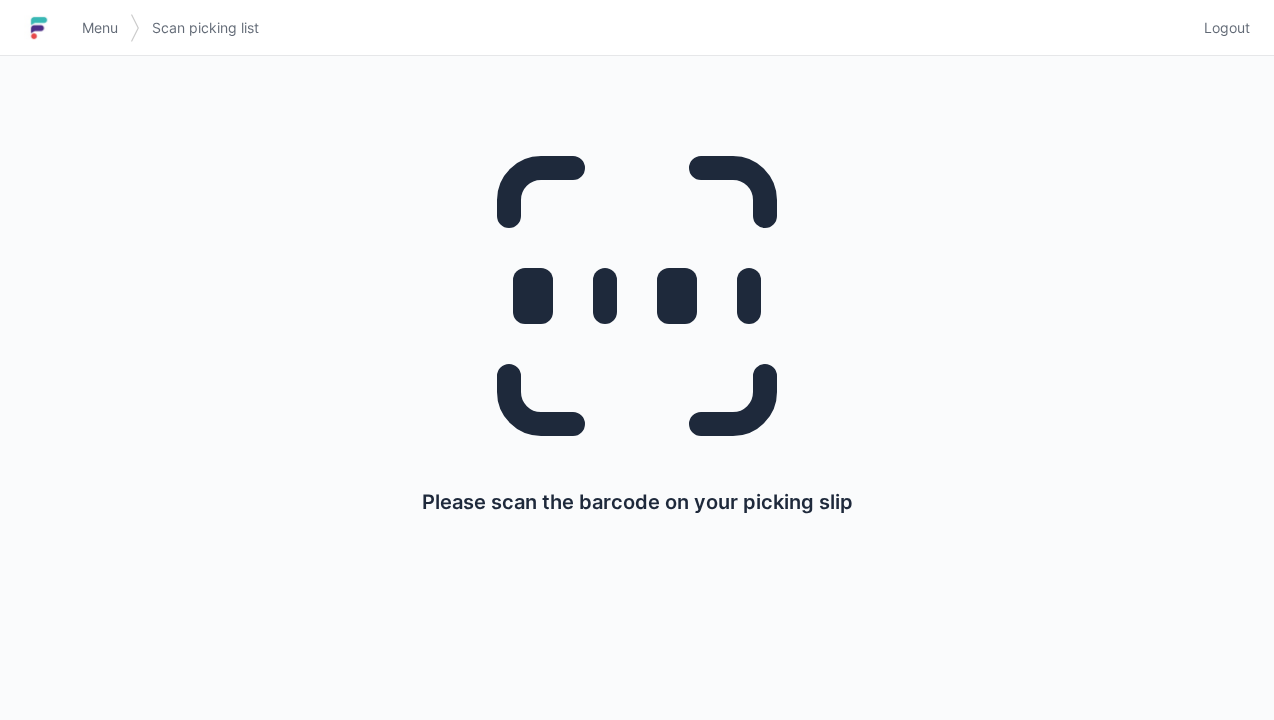 scroll, scrollTop: 0, scrollLeft: 0, axis: both 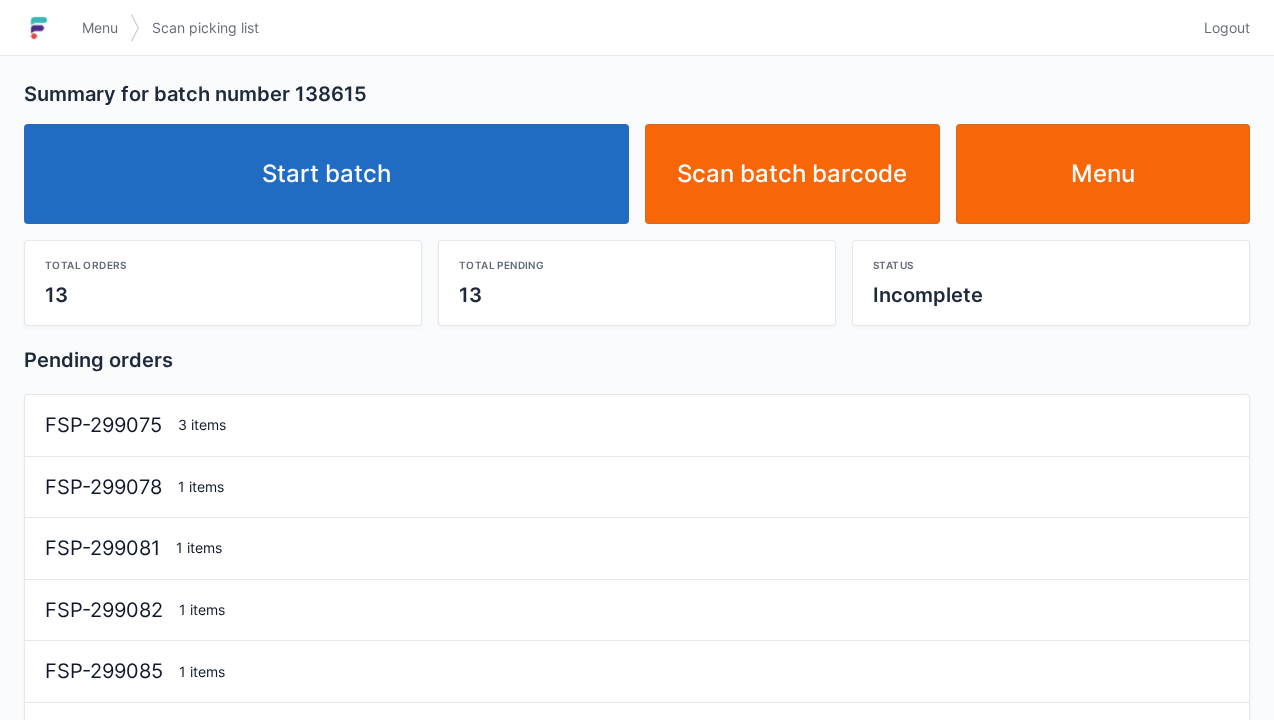 click on "Start batch" at bounding box center [326, 174] 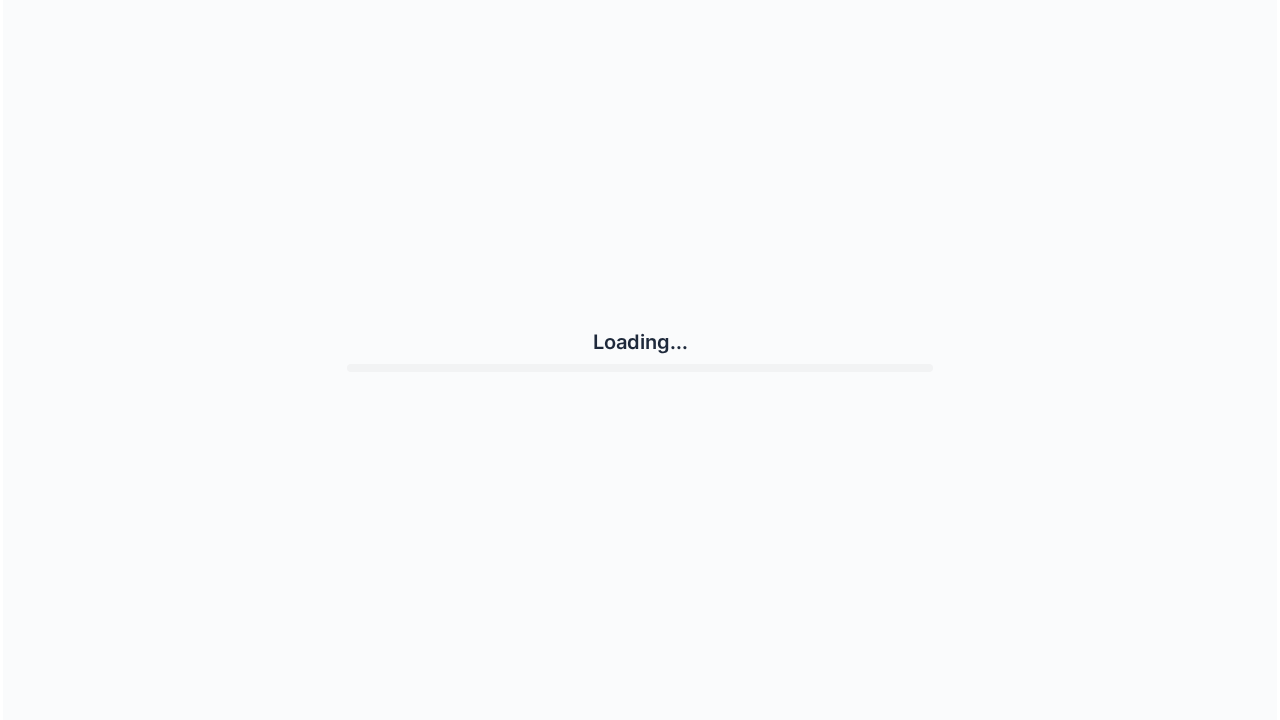 scroll, scrollTop: 0, scrollLeft: 0, axis: both 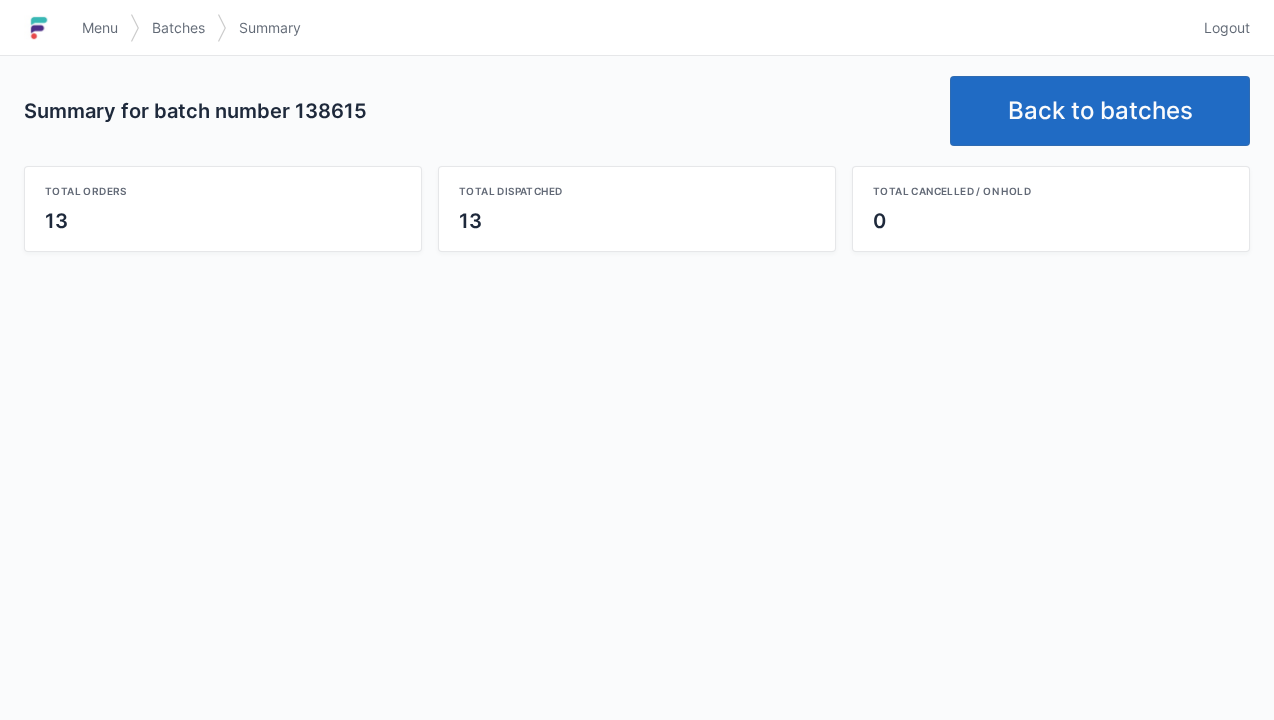click on "Summary for batch number 138615  Back to batches Total orders 13 Total dispatched 13 Total cancelled / on hold 0" at bounding box center (637, 388) 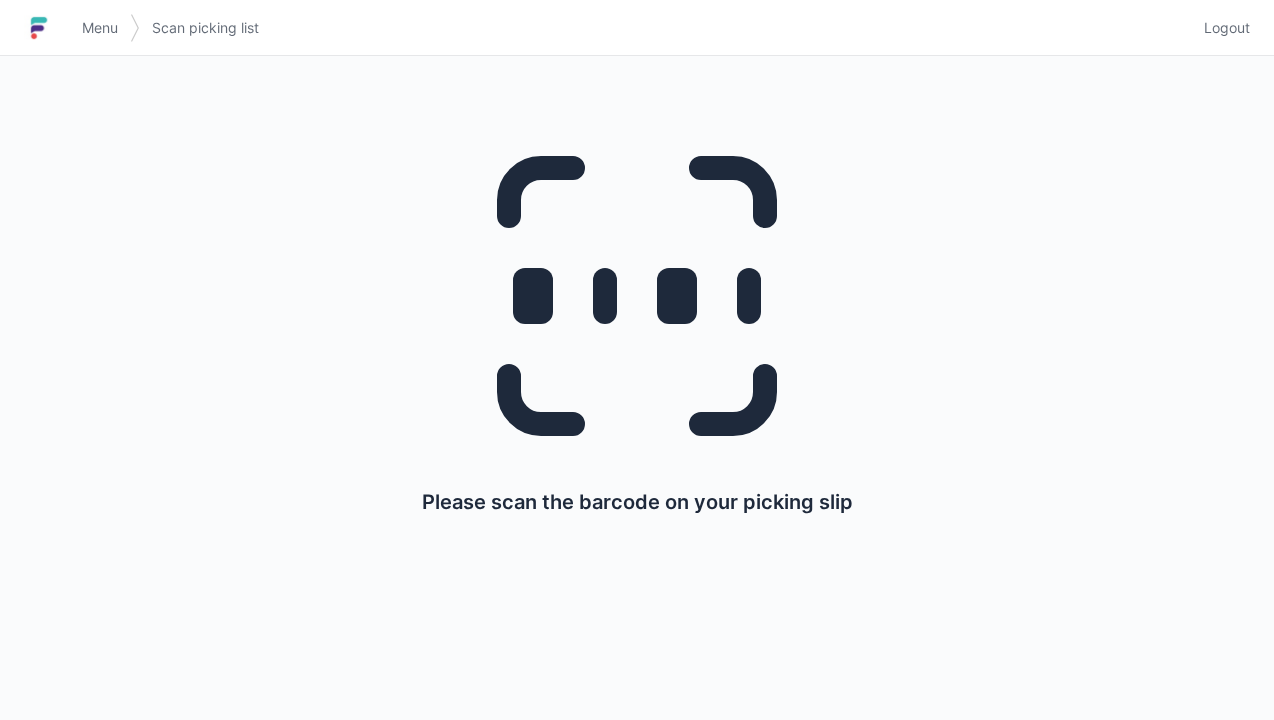 scroll, scrollTop: 0, scrollLeft: 0, axis: both 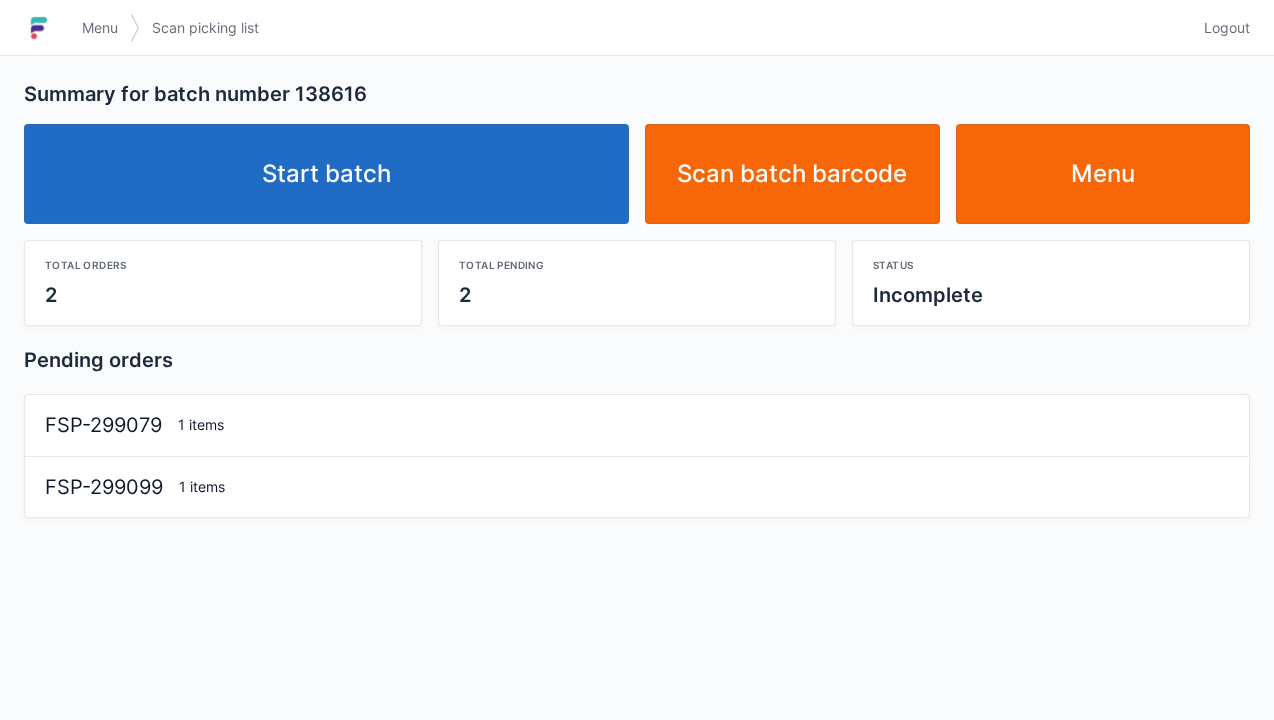 click on "Start batch" at bounding box center (326, 174) 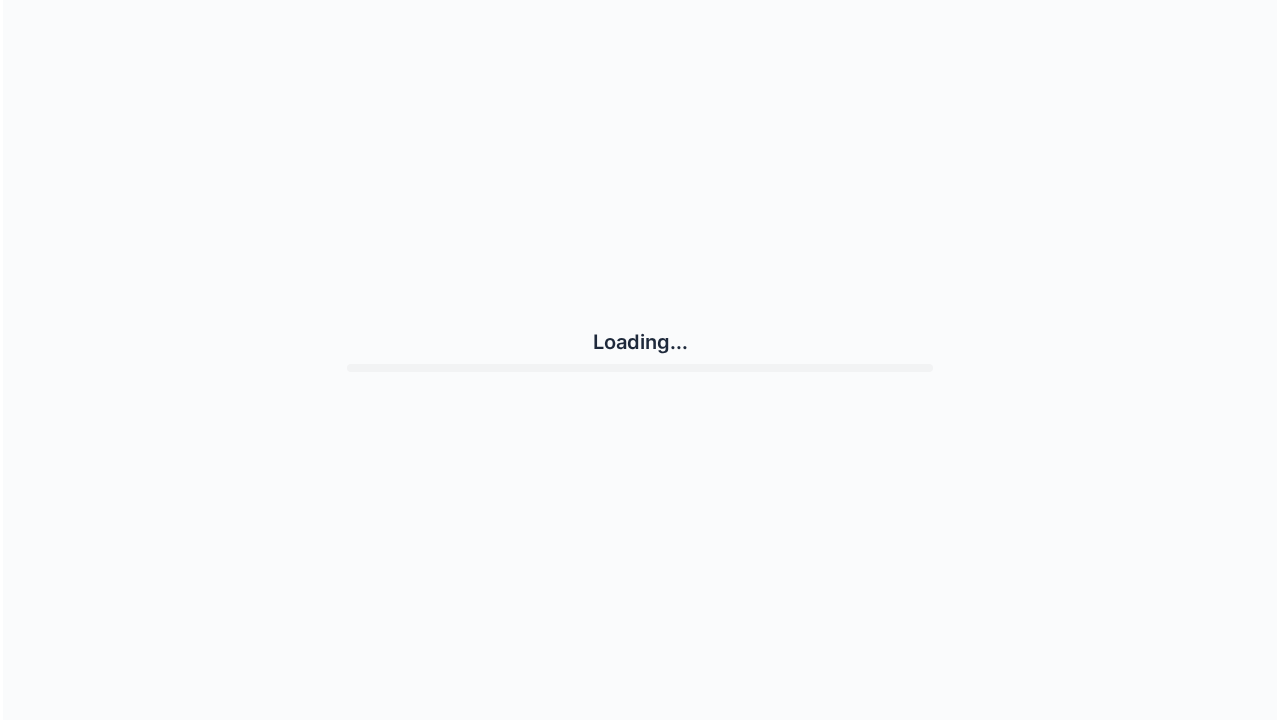 scroll, scrollTop: 0, scrollLeft: 0, axis: both 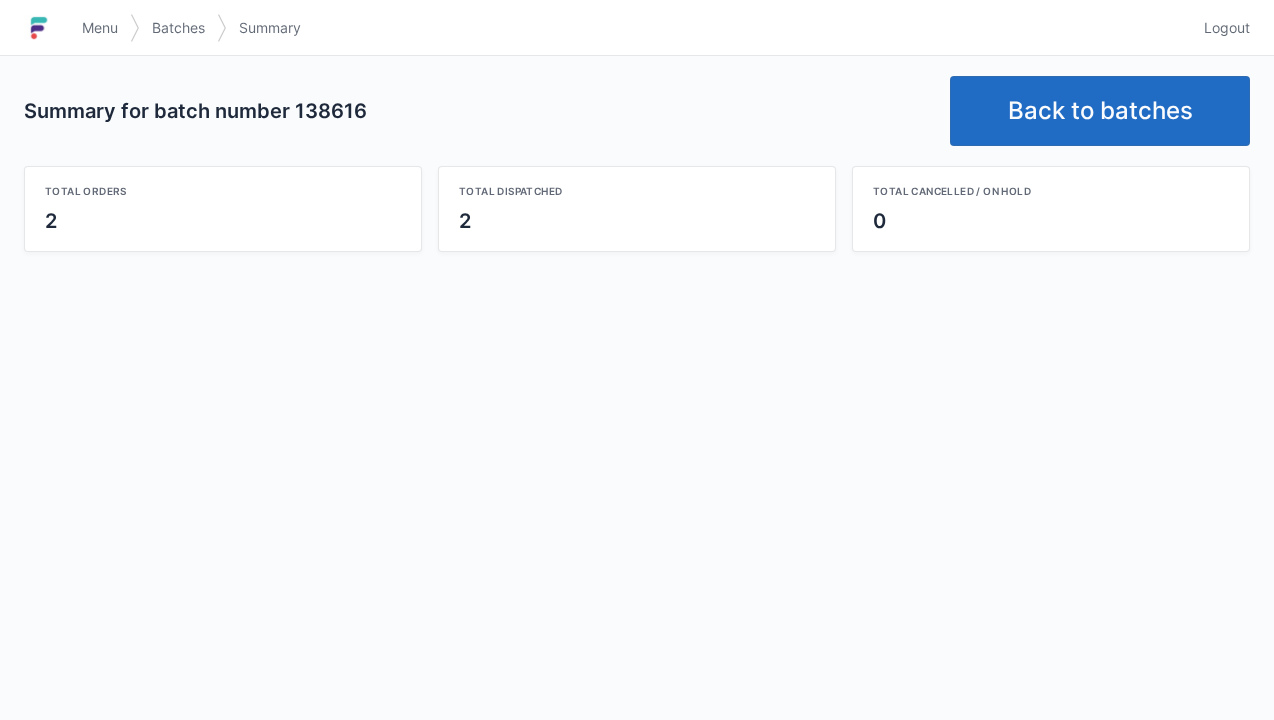 click on "Back to batches" at bounding box center (1100, 111) 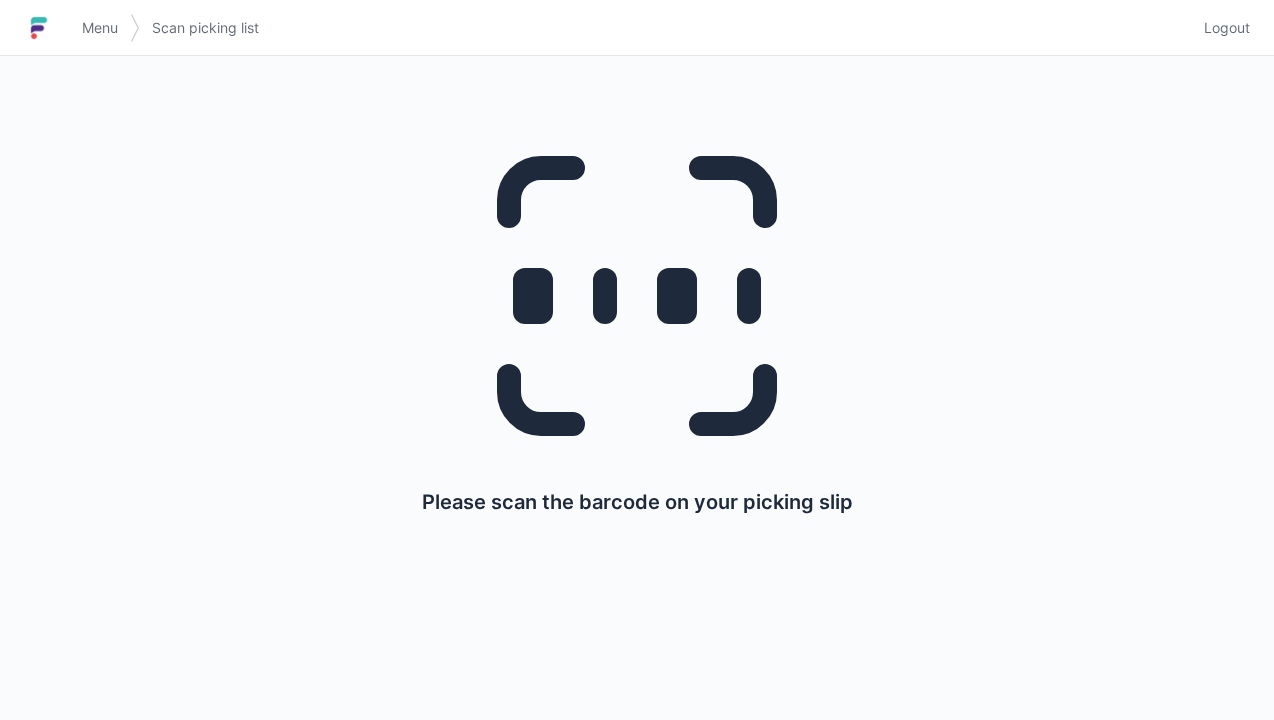 scroll, scrollTop: 0, scrollLeft: 0, axis: both 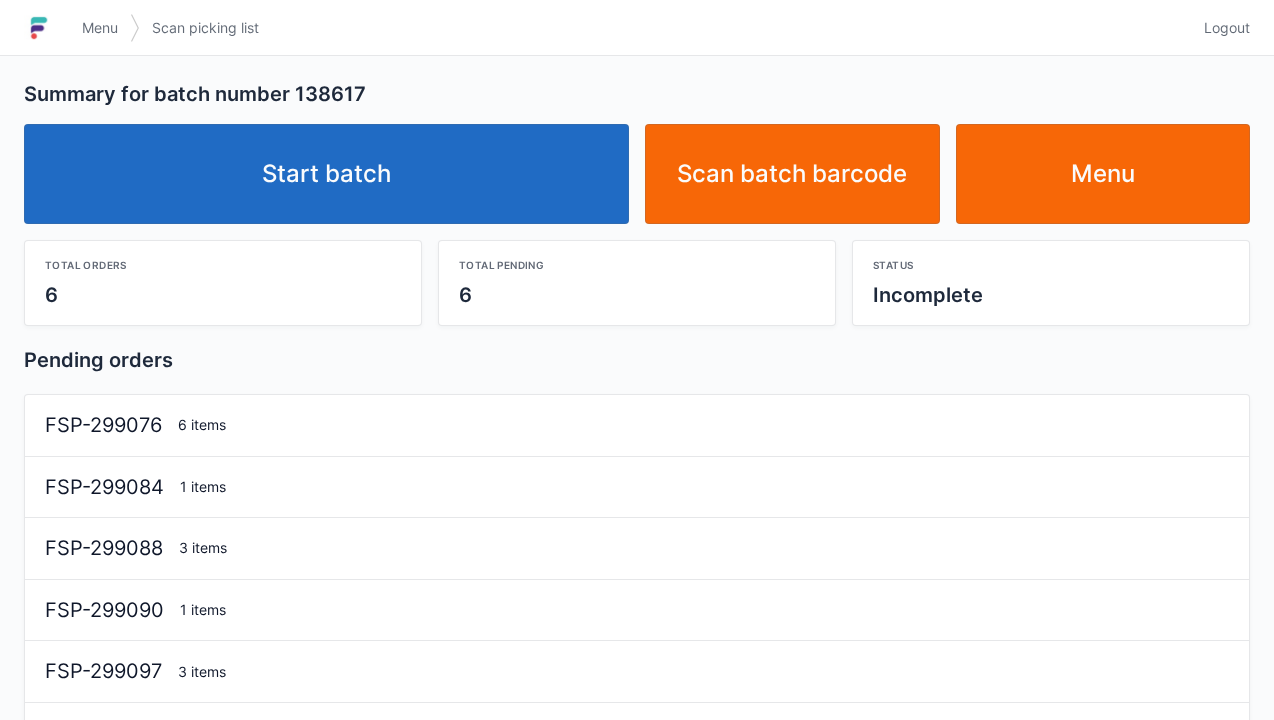 click on "Start batch" at bounding box center (326, 174) 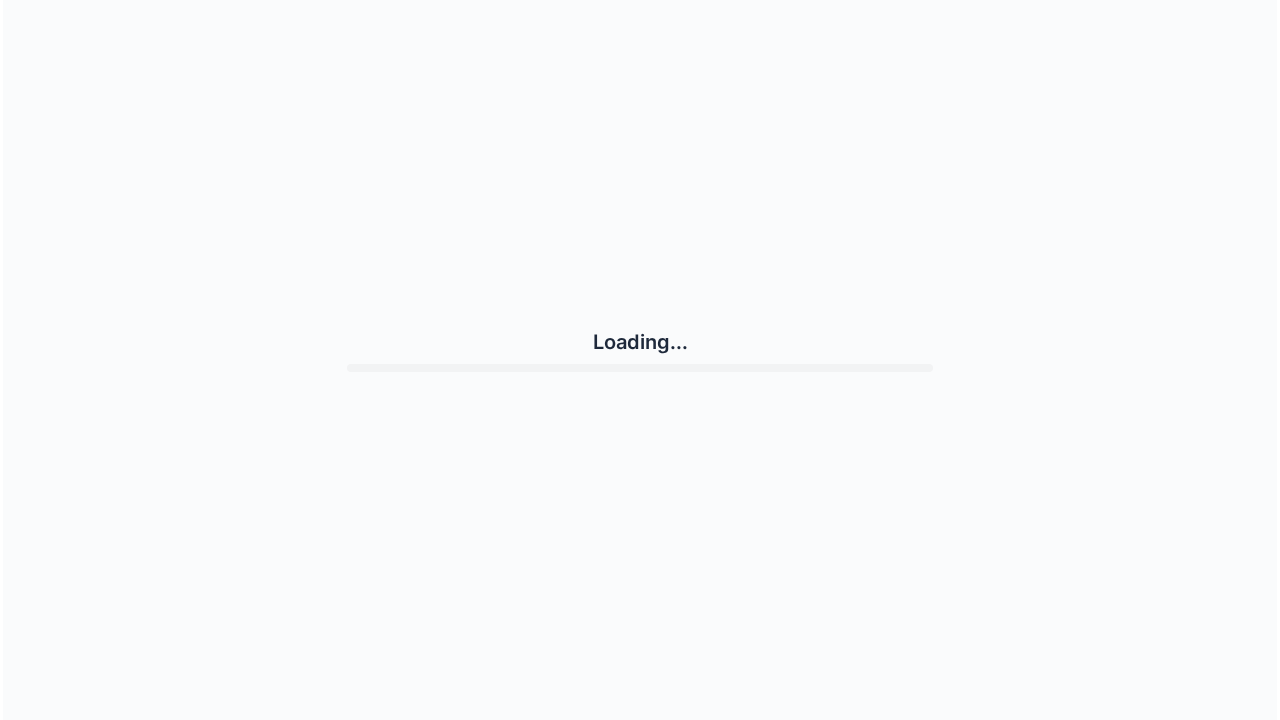 scroll, scrollTop: 0, scrollLeft: 0, axis: both 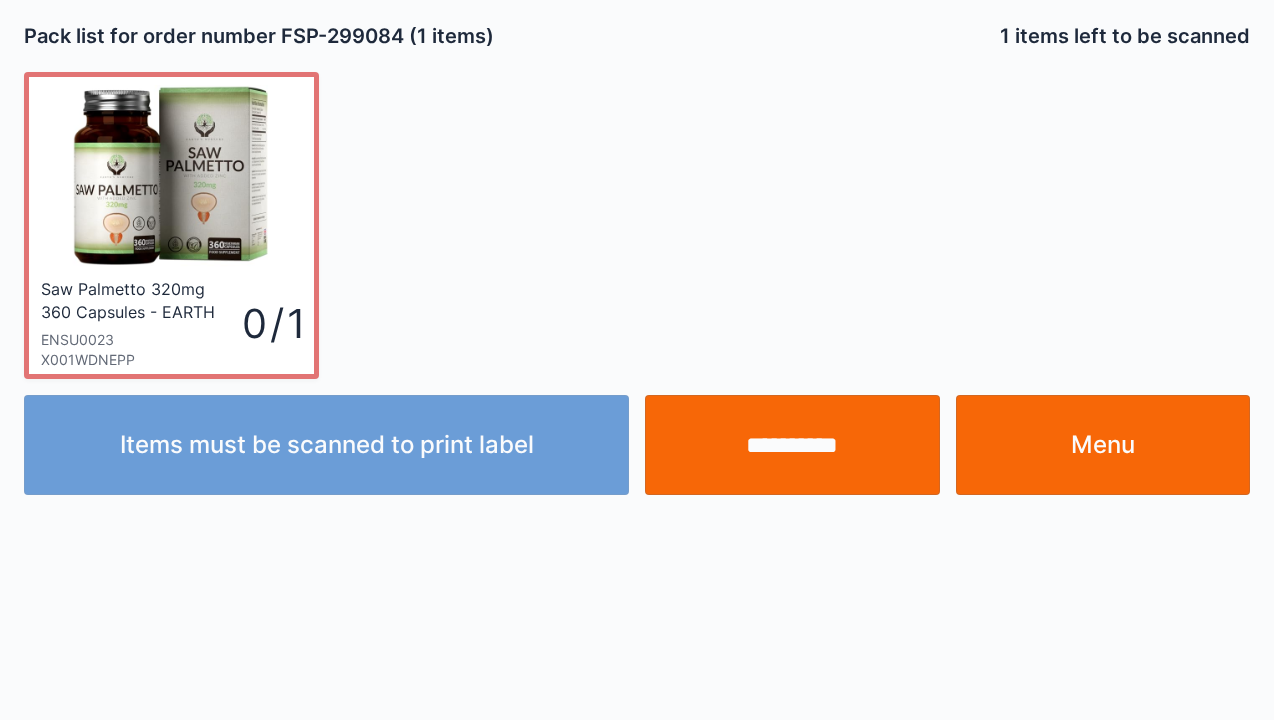 click on "**********" at bounding box center (792, 445) 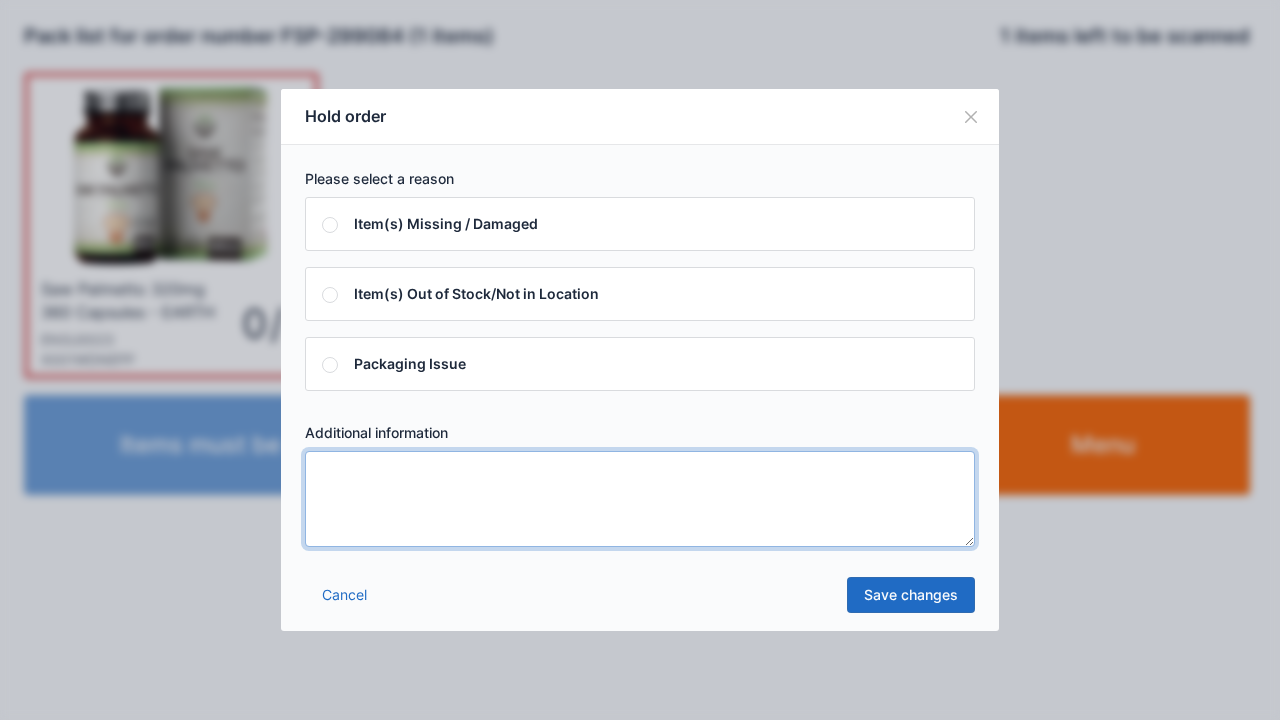 click at bounding box center [640, 499] 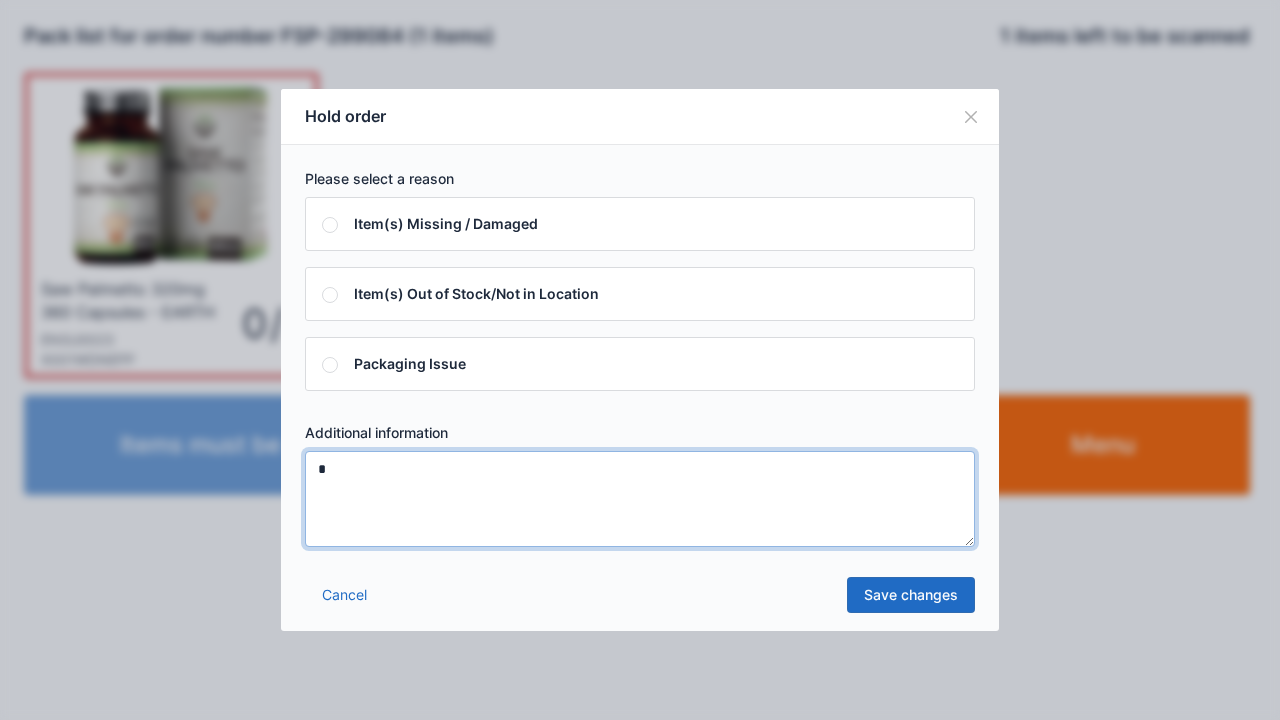 type on "*" 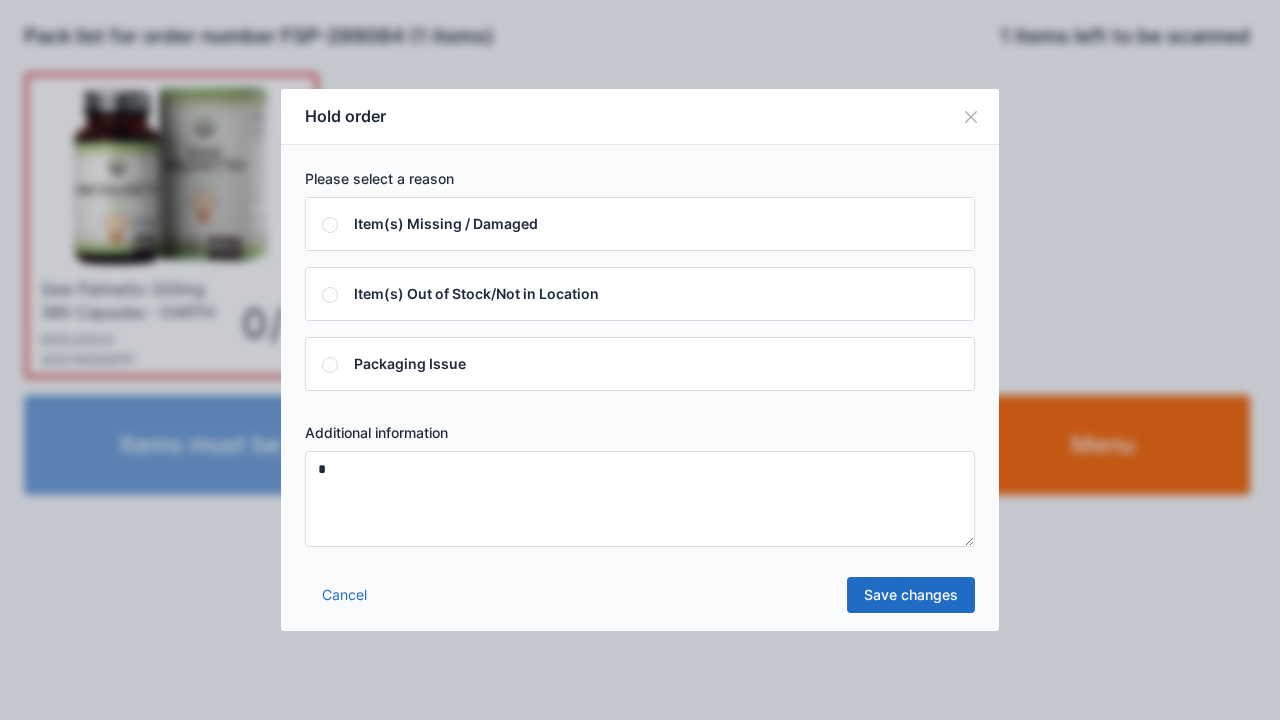 click on "Save changes" at bounding box center (911, 595) 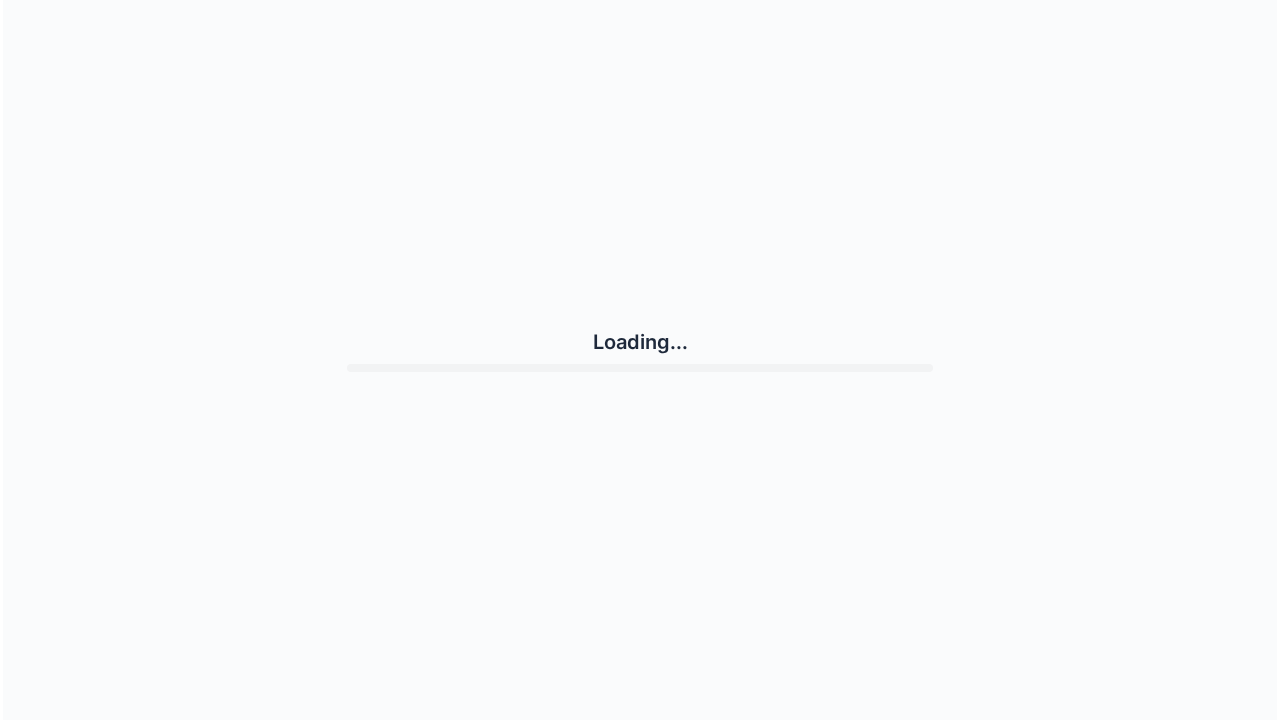 scroll, scrollTop: 0, scrollLeft: 0, axis: both 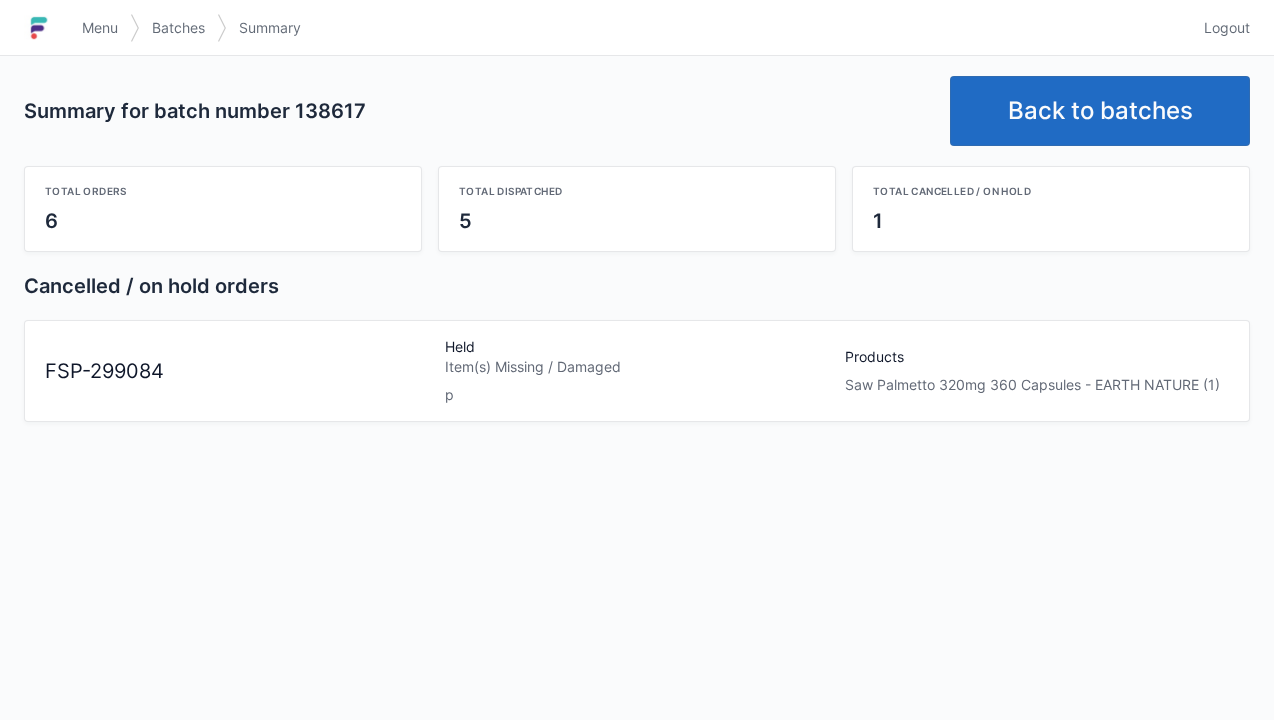 click on "Menu" at bounding box center [100, 28] 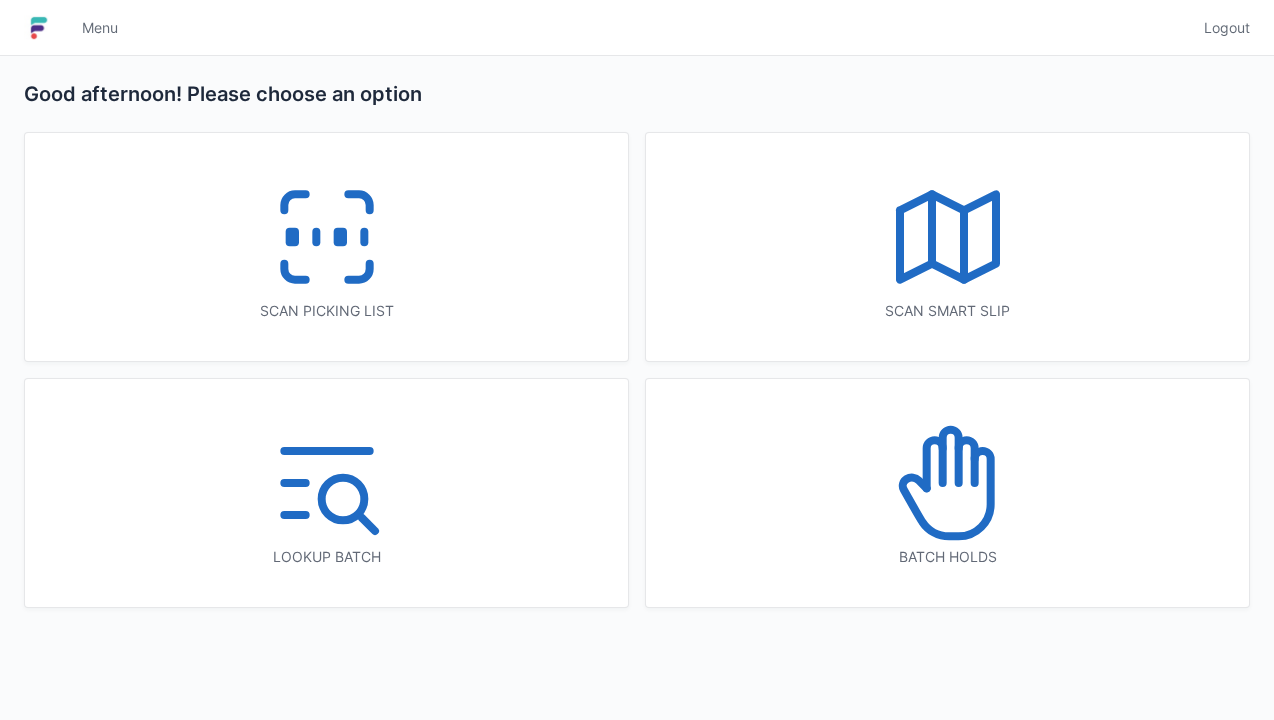 scroll, scrollTop: 0, scrollLeft: 0, axis: both 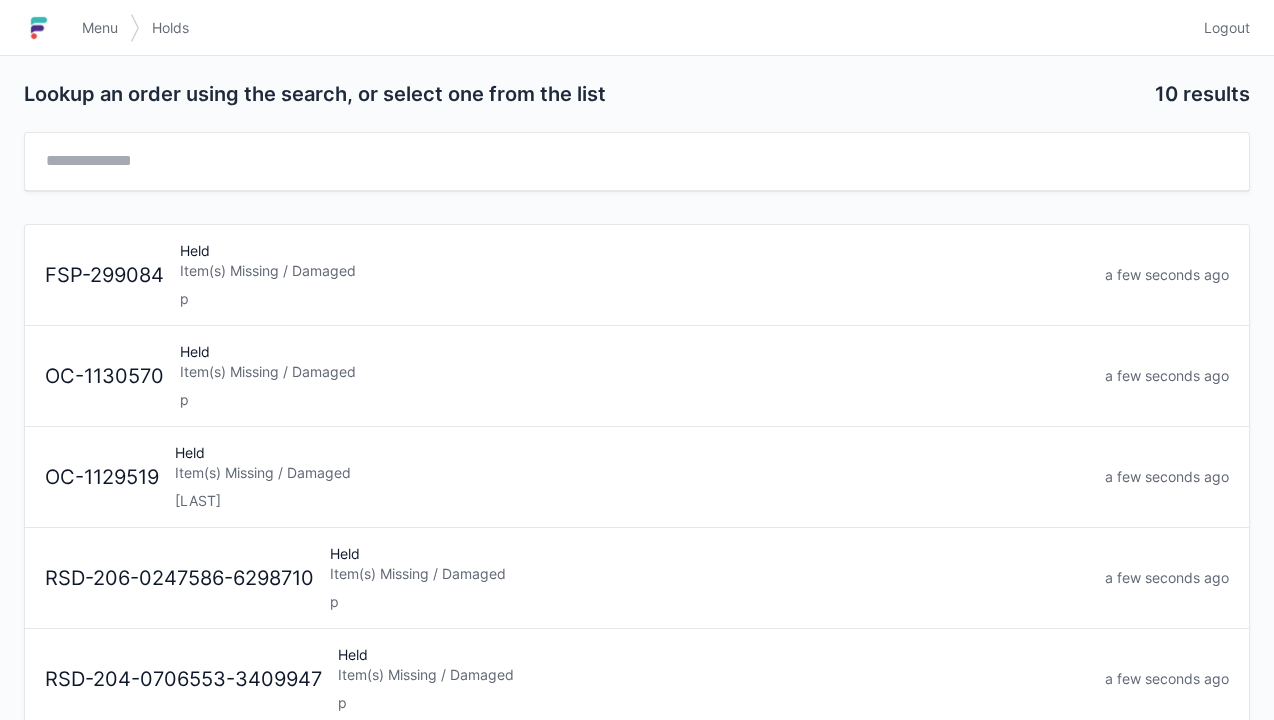 click on "Item(s) Missing / Damaged" at bounding box center [634, 271] 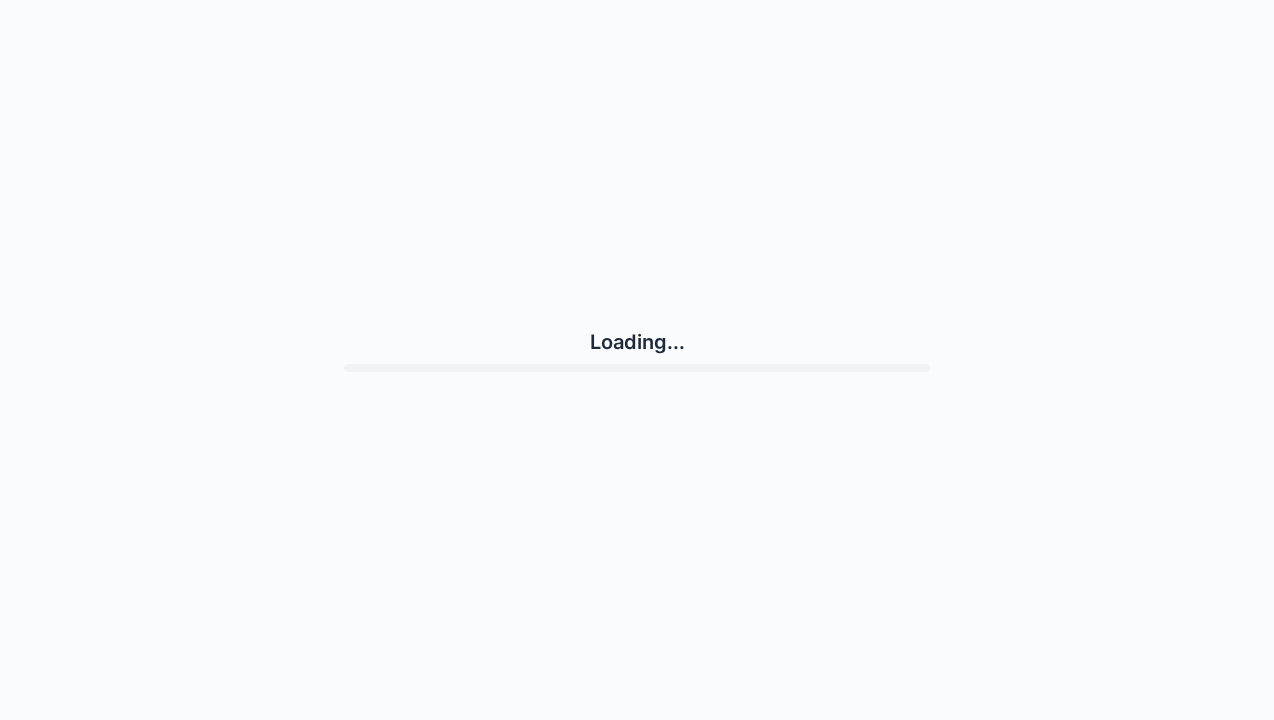 scroll, scrollTop: 0, scrollLeft: 0, axis: both 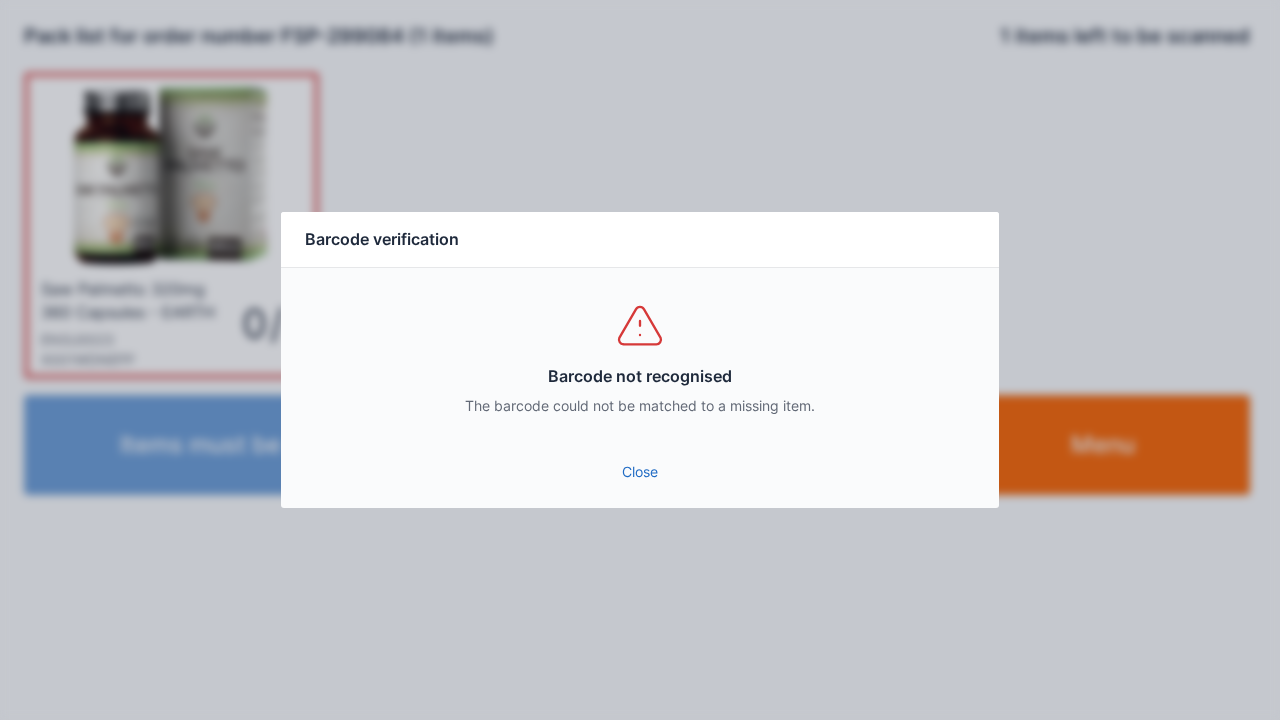 click on "Close" at bounding box center [640, 472] 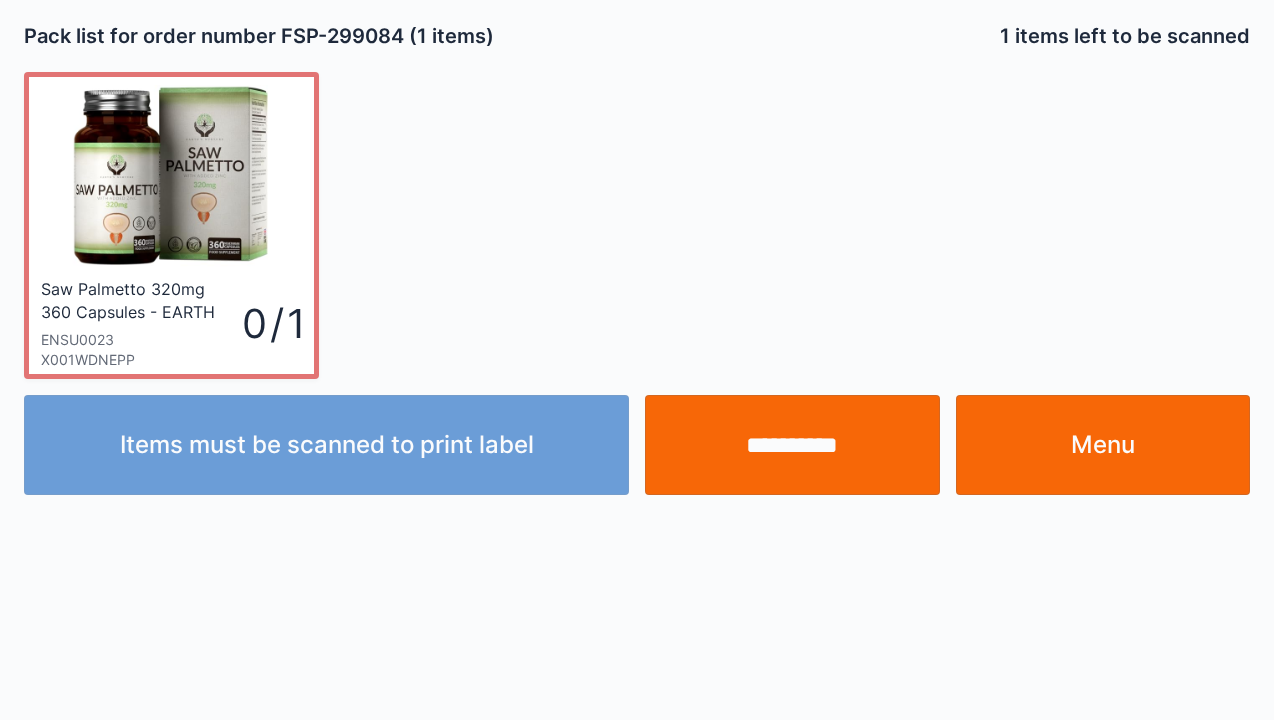 click on "Menu" at bounding box center (1103, 445) 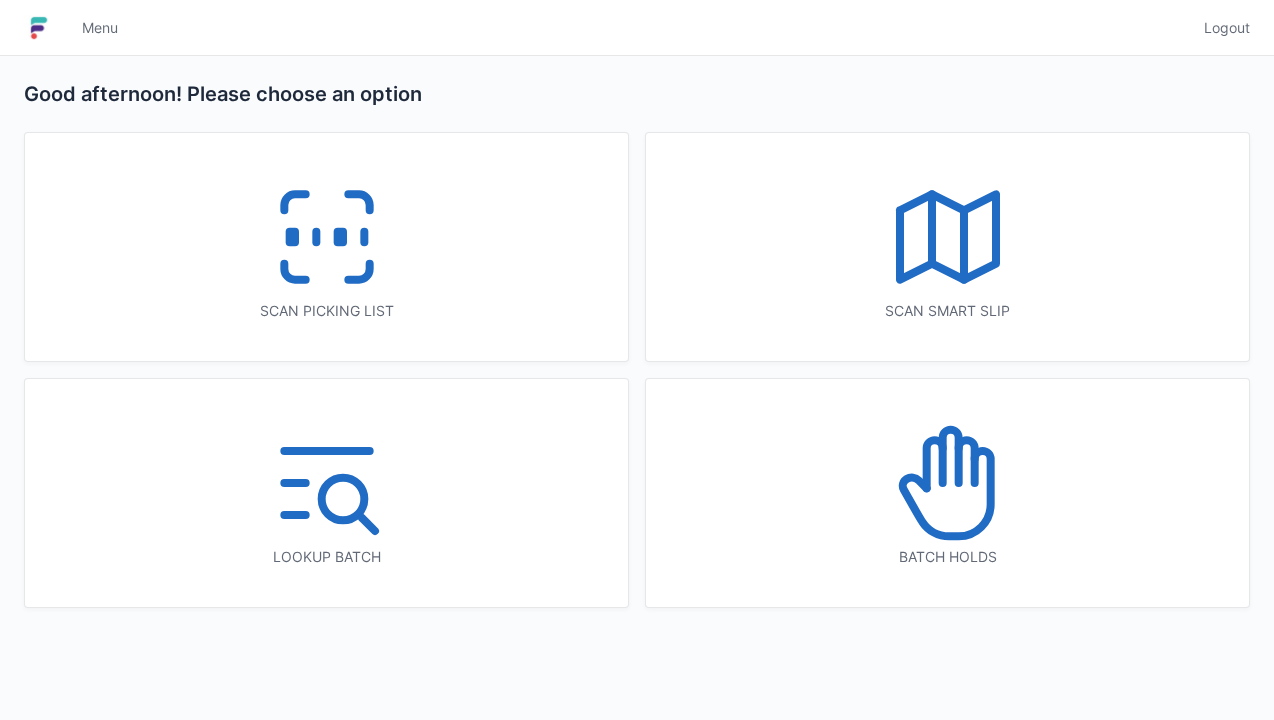 click 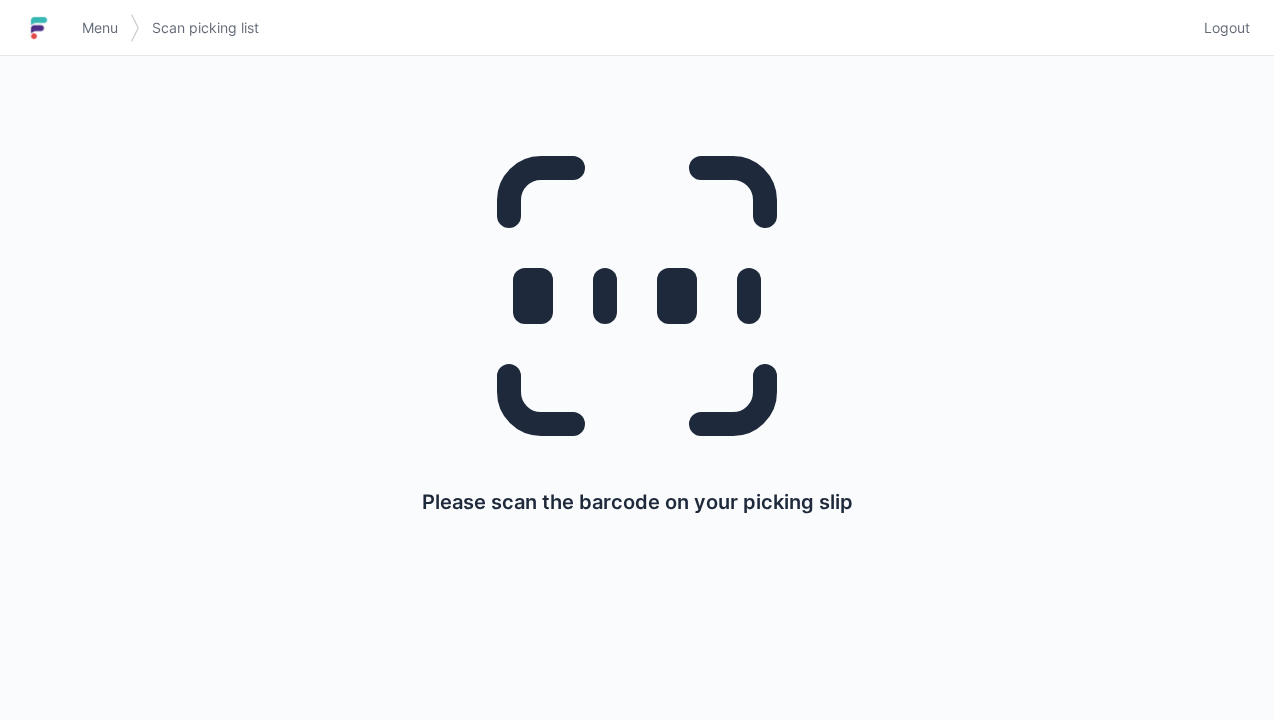 scroll, scrollTop: 0, scrollLeft: 0, axis: both 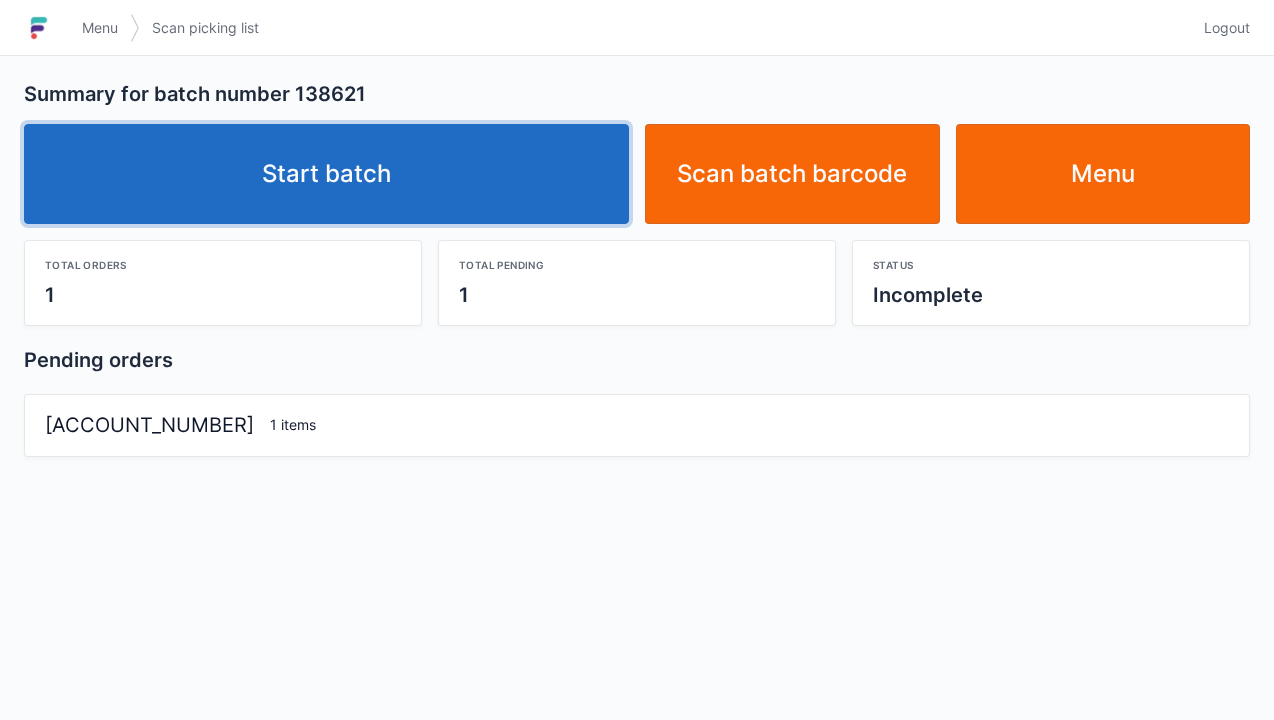 click on "Start batch" at bounding box center (326, 174) 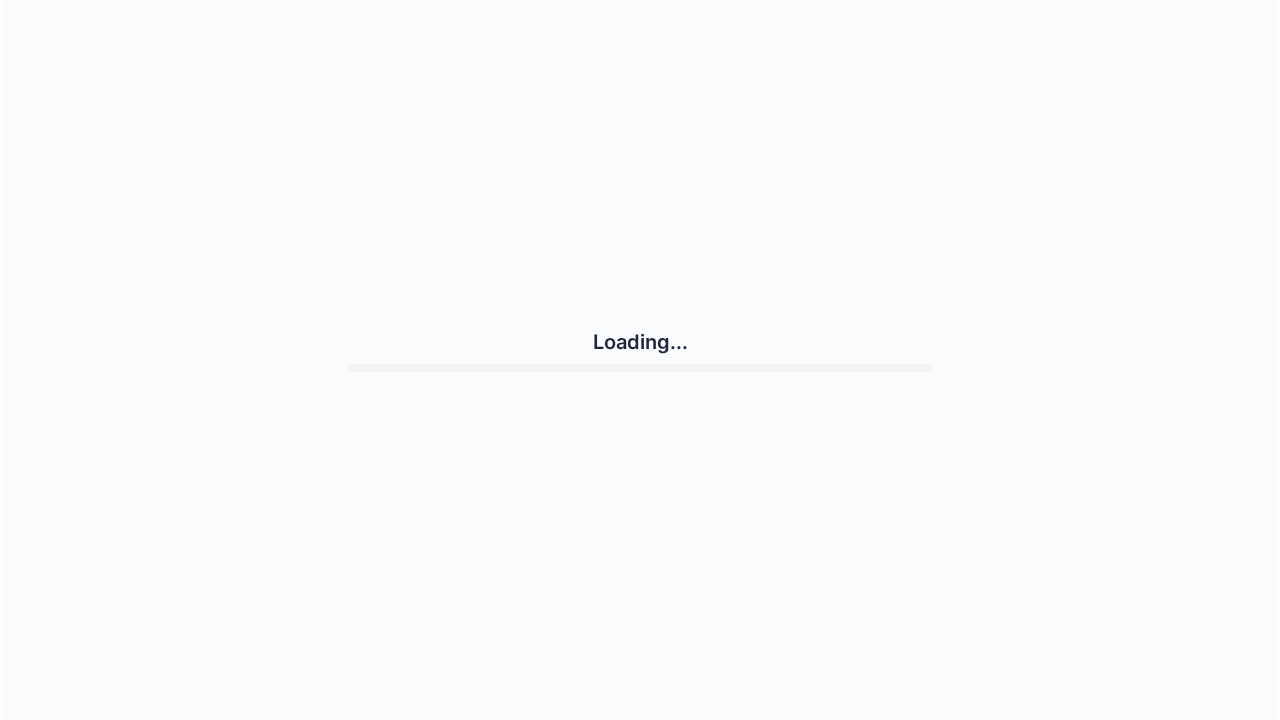 scroll, scrollTop: 0, scrollLeft: 0, axis: both 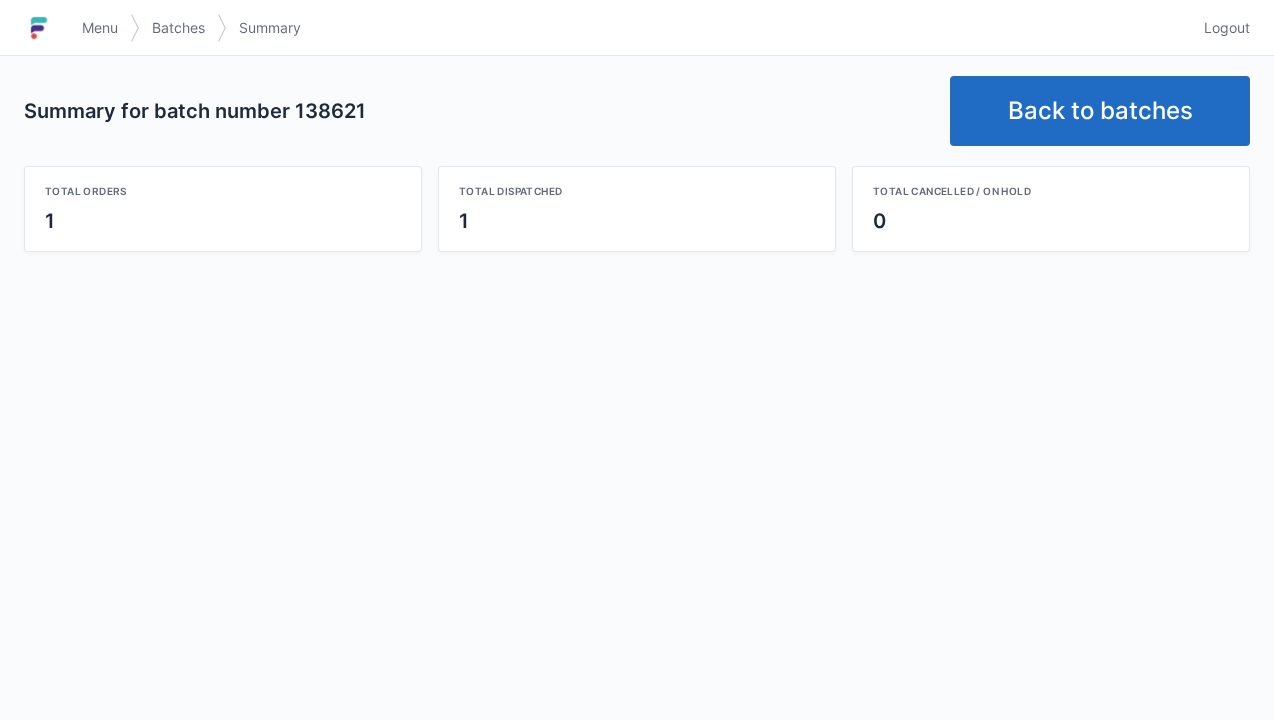 click on "Back to batches" at bounding box center [1100, 111] 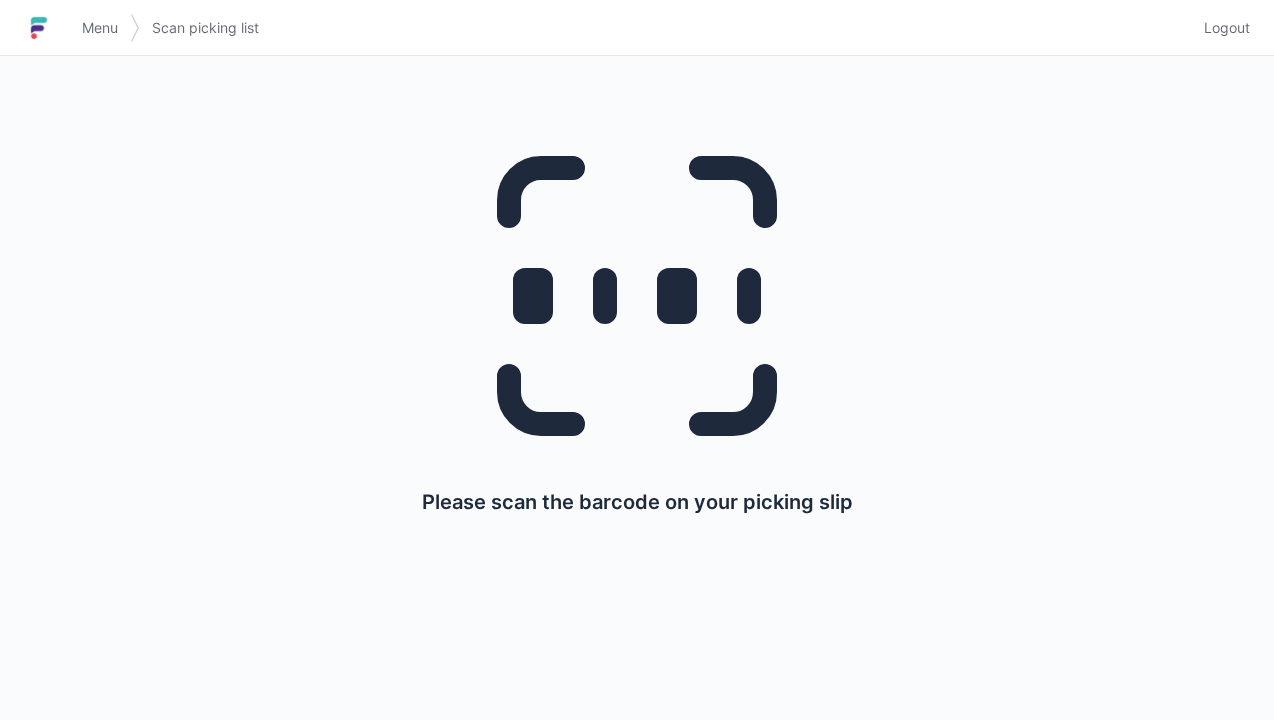 scroll, scrollTop: 0, scrollLeft: 0, axis: both 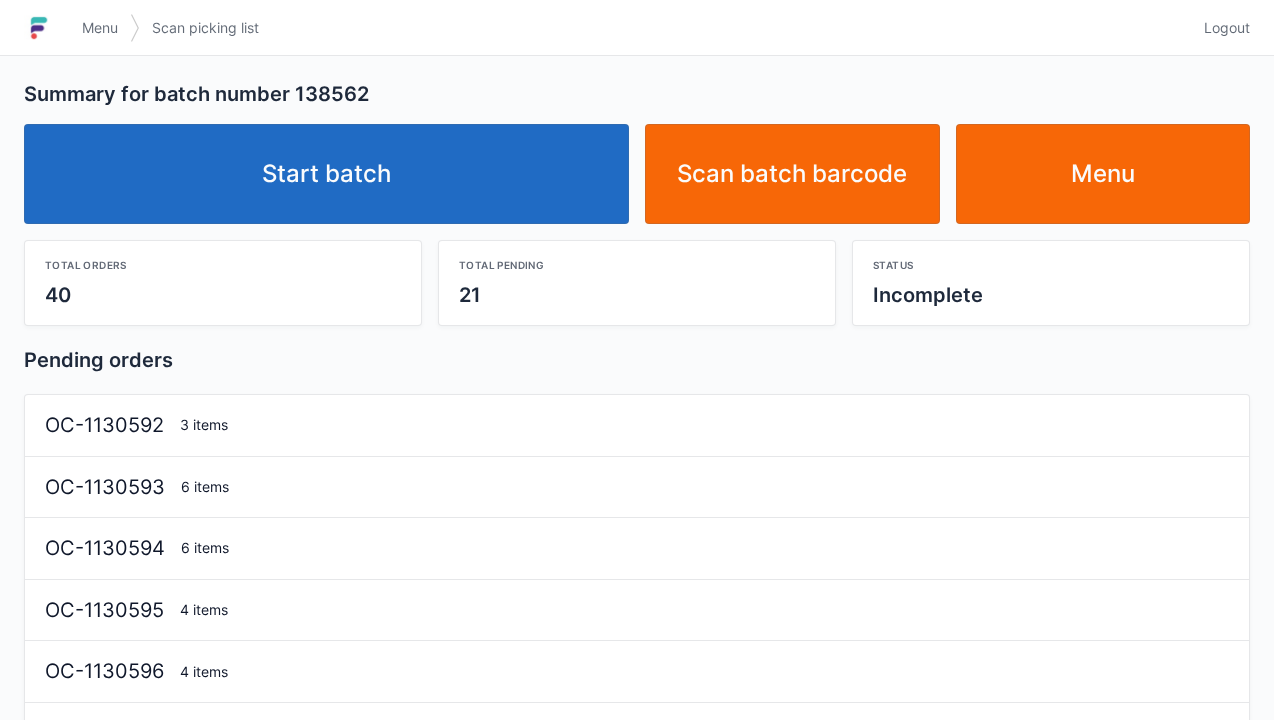 click on "Start batch" at bounding box center (326, 174) 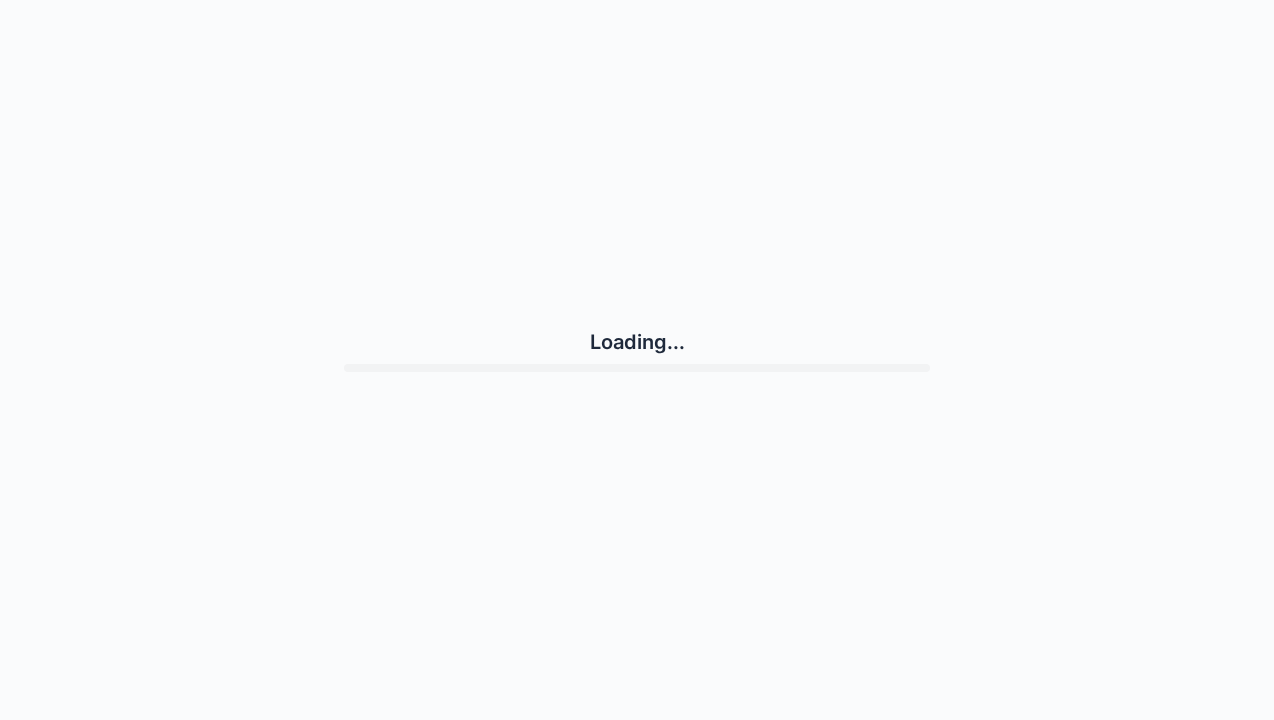 scroll, scrollTop: 0, scrollLeft: 0, axis: both 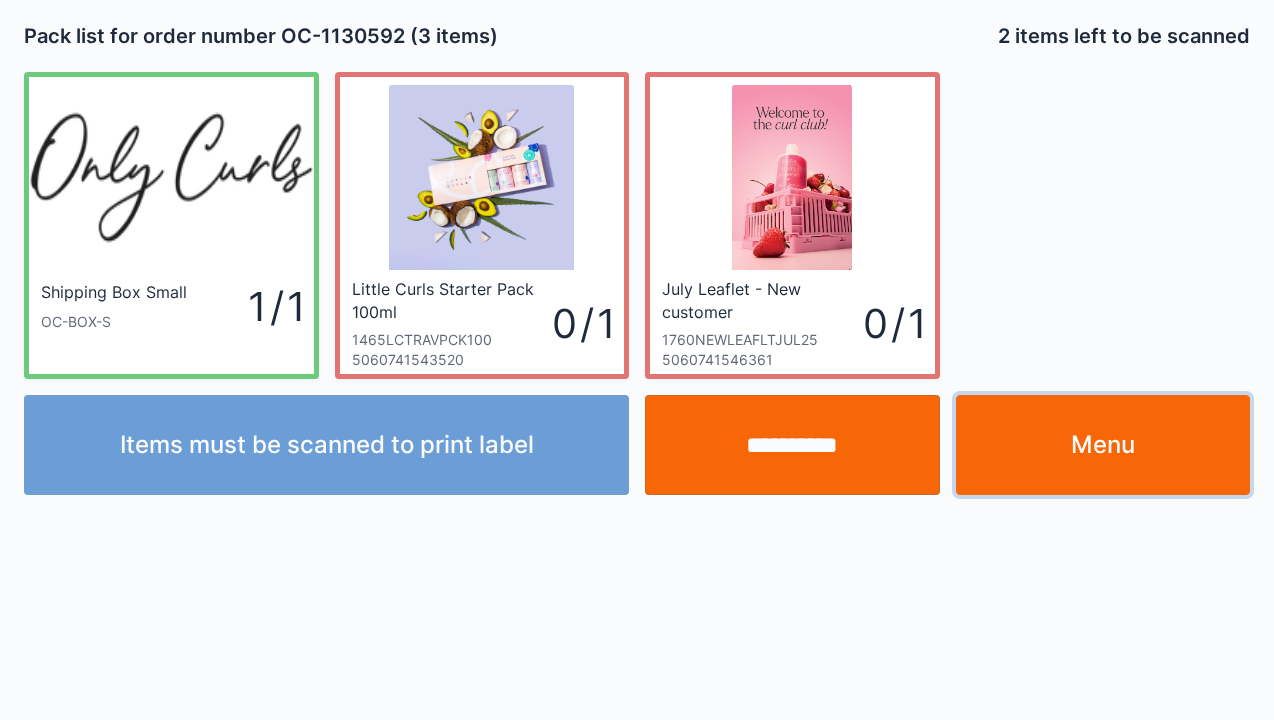 click on "Menu" at bounding box center (1103, 445) 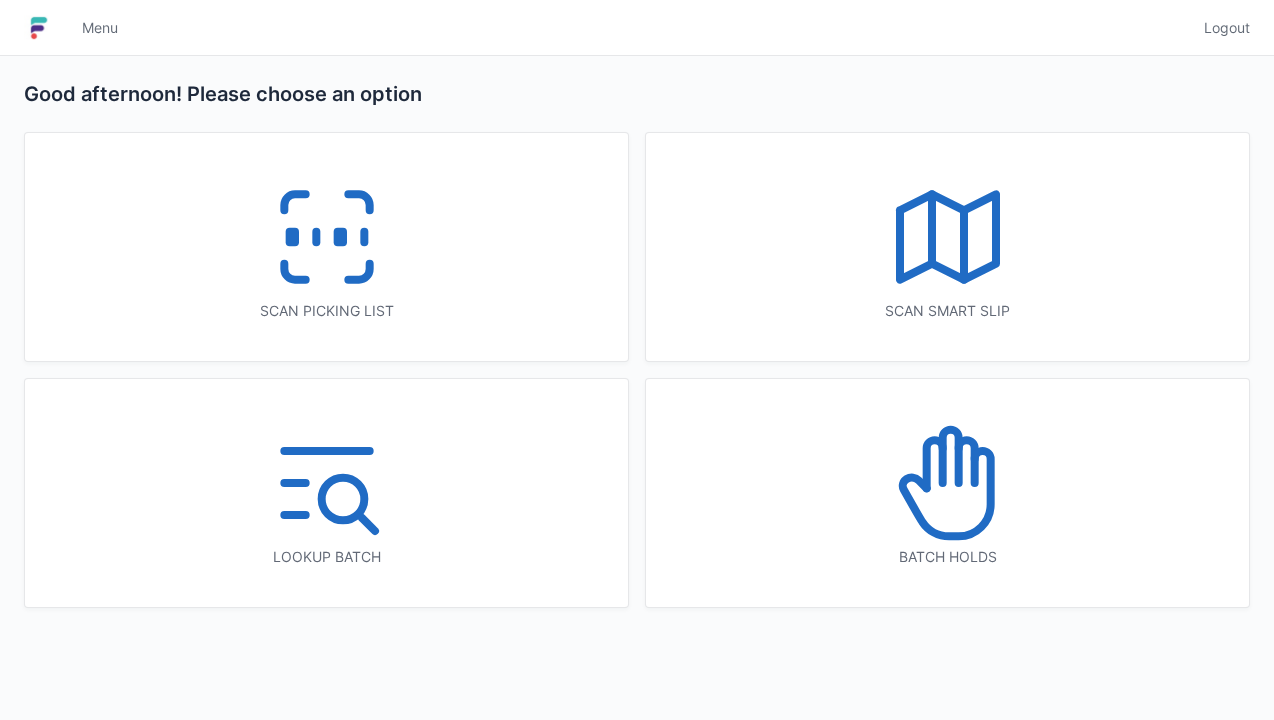 scroll, scrollTop: 0, scrollLeft: 0, axis: both 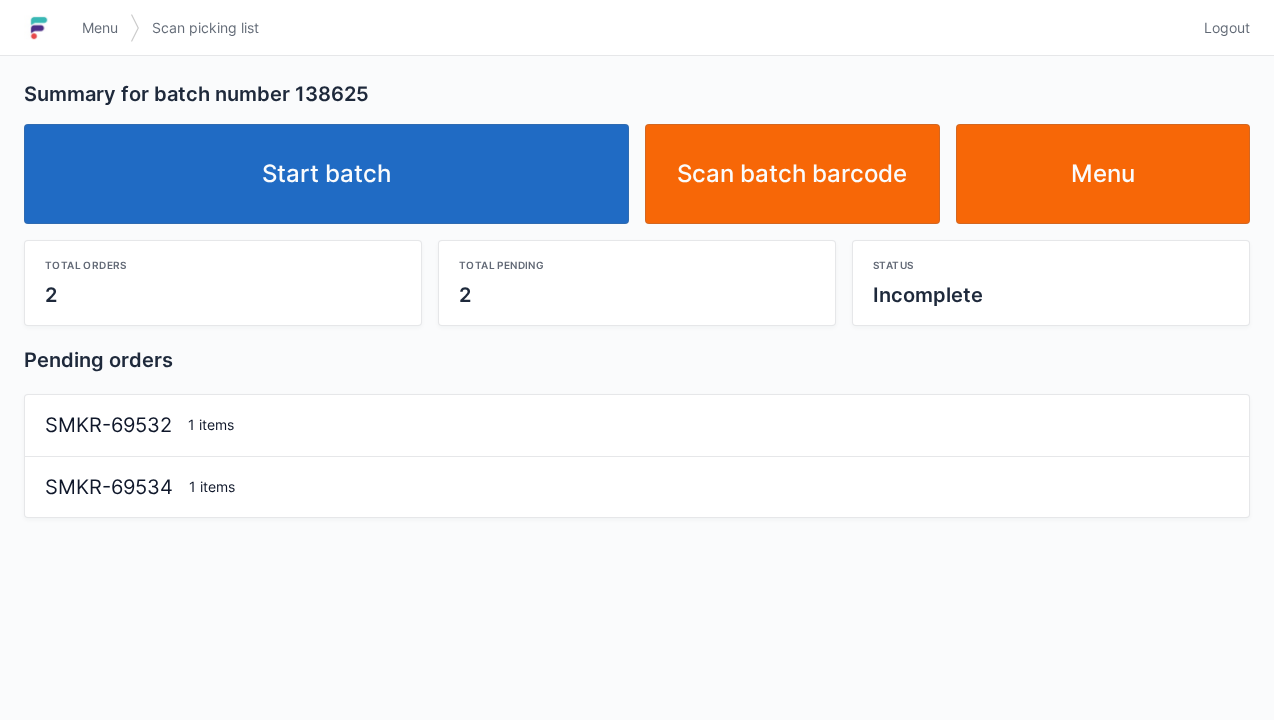 click on "Start batch" at bounding box center (326, 174) 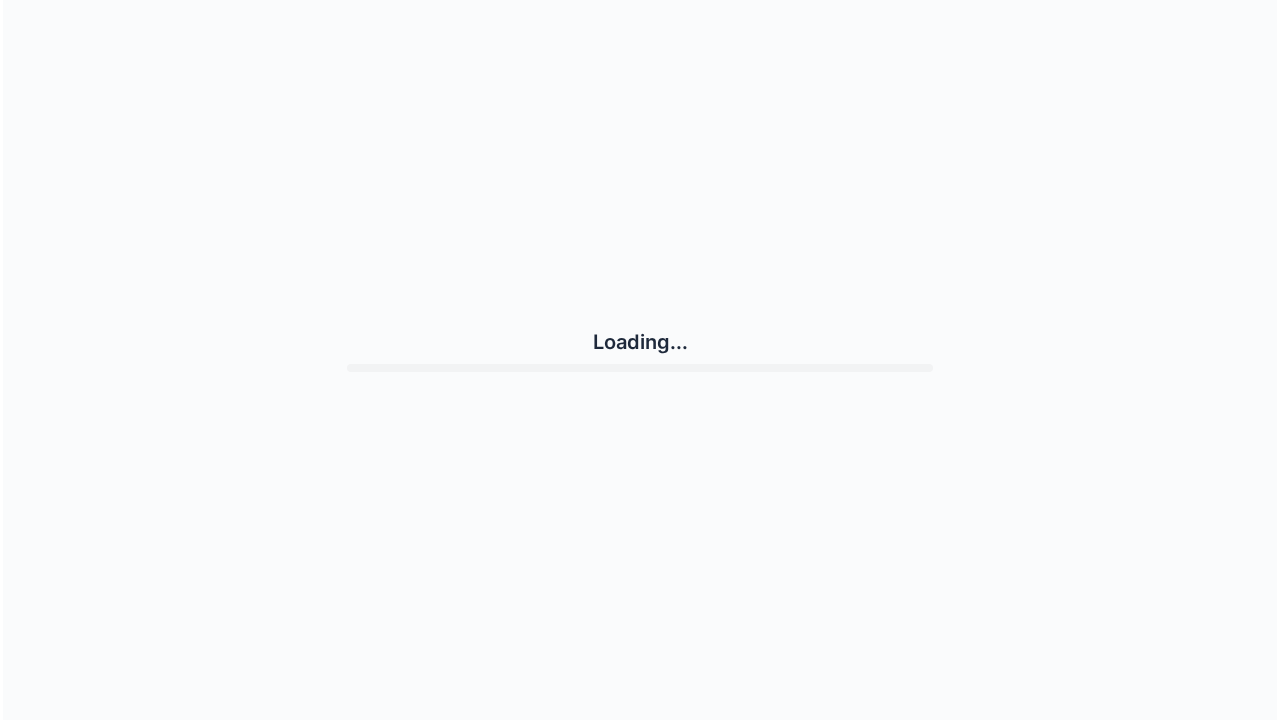 scroll, scrollTop: 0, scrollLeft: 0, axis: both 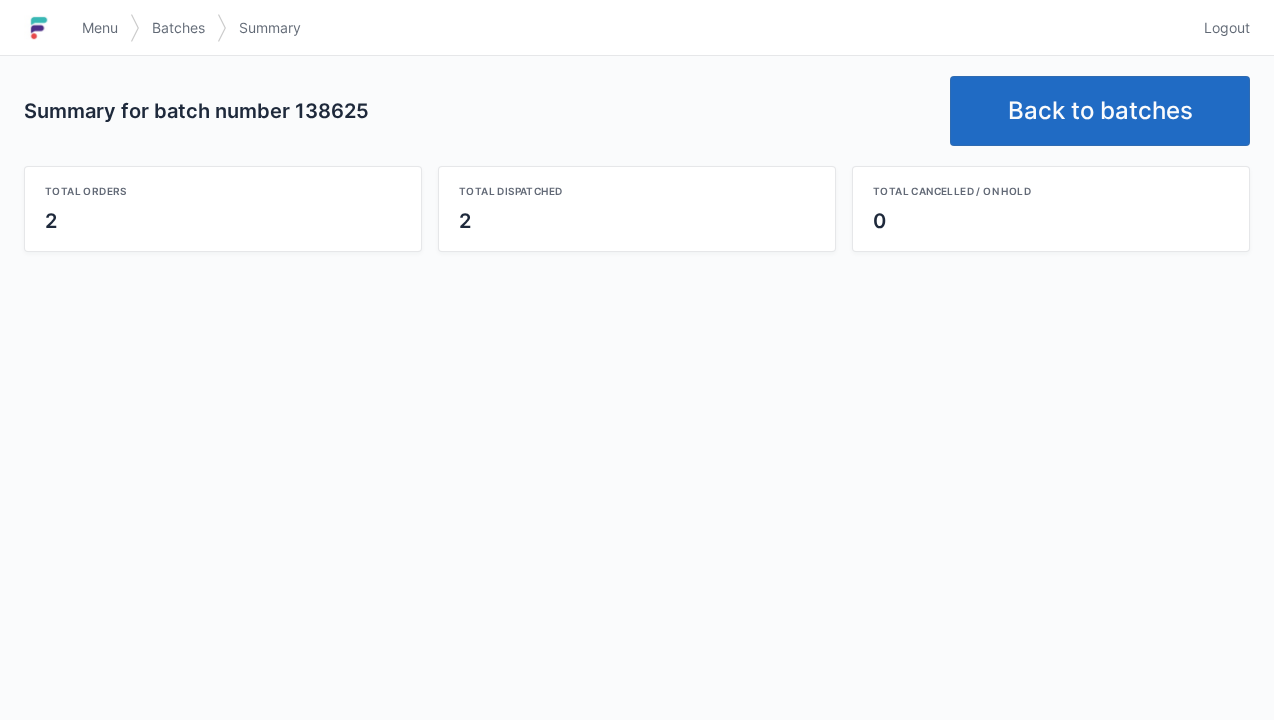 click on "Back to batches" at bounding box center [1100, 111] 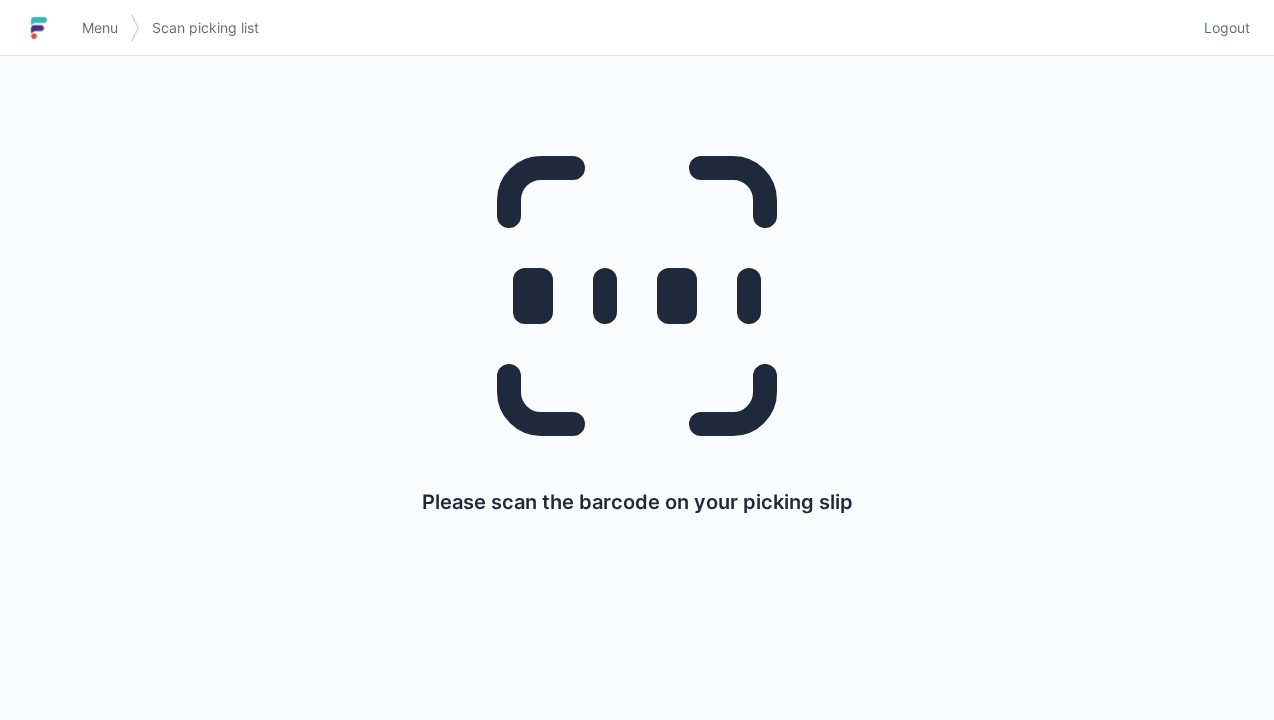 scroll, scrollTop: 0, scrollLeft: 0, axis: both 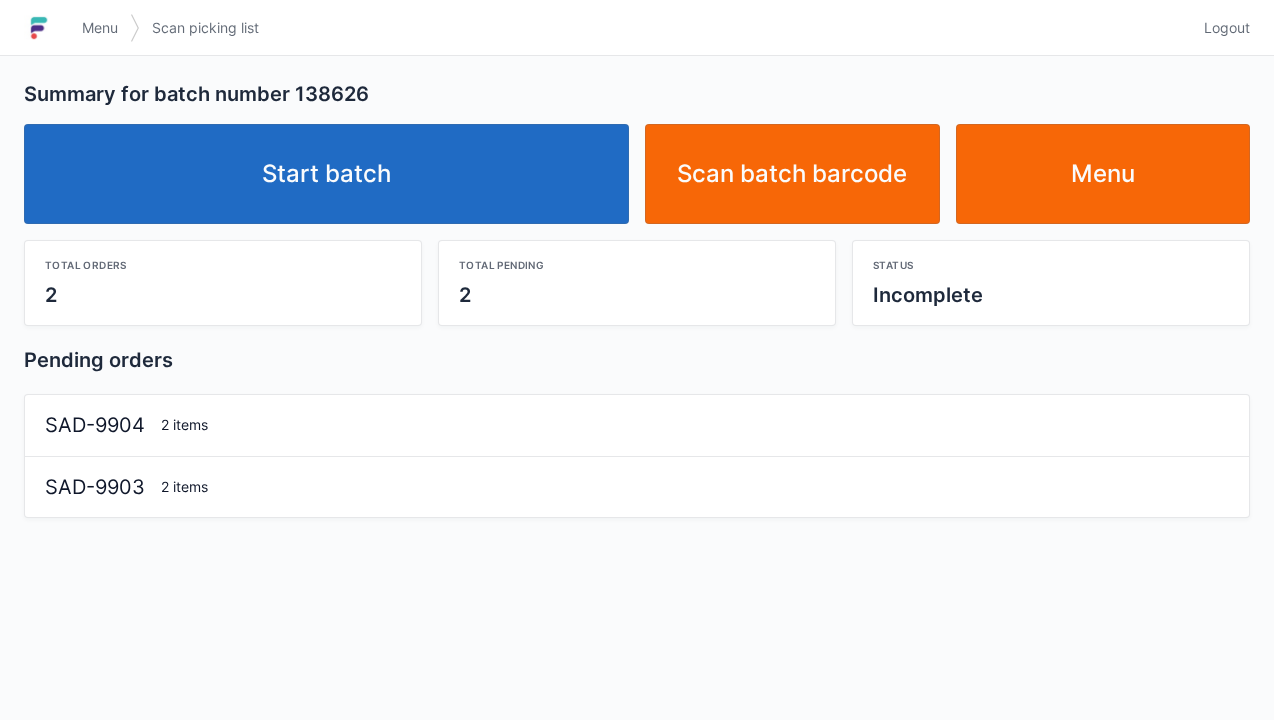 click on "Start batch" at bounding box center (326, 174) 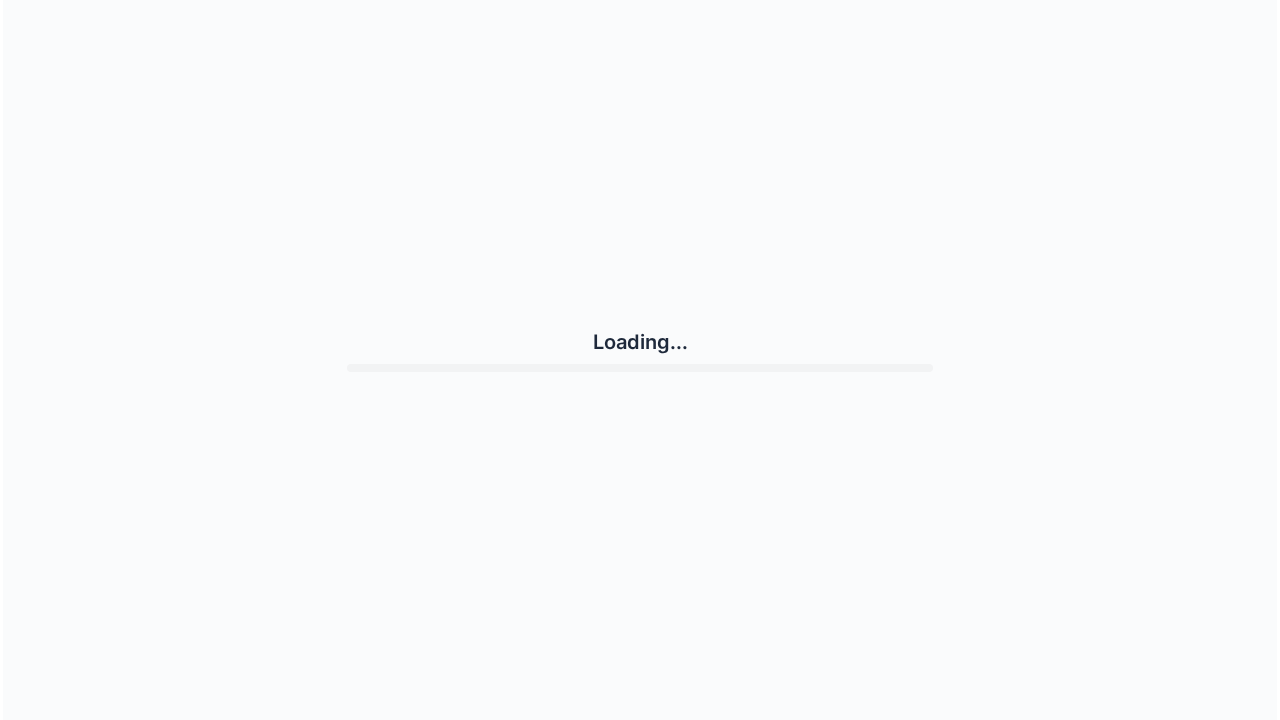 scroll, scrollTop: 0, scrollLeft: 0, axis: both 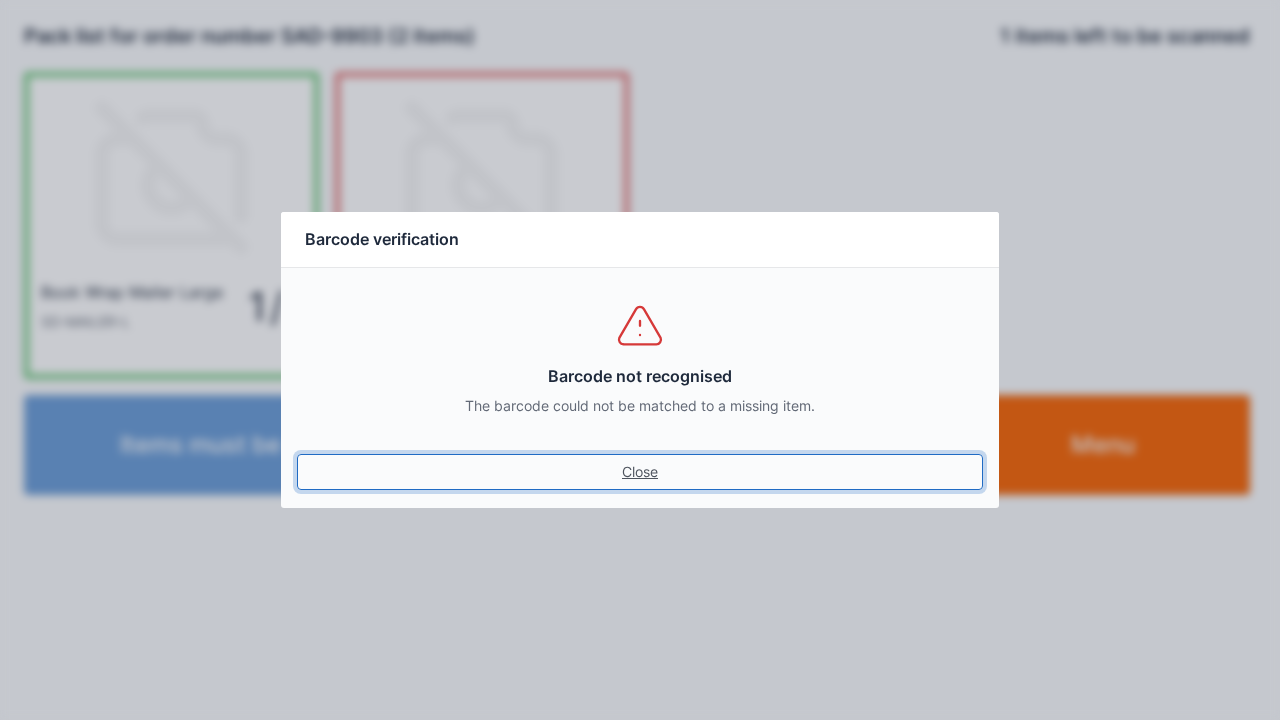 click on "Close" at bounding box center (640, 472) 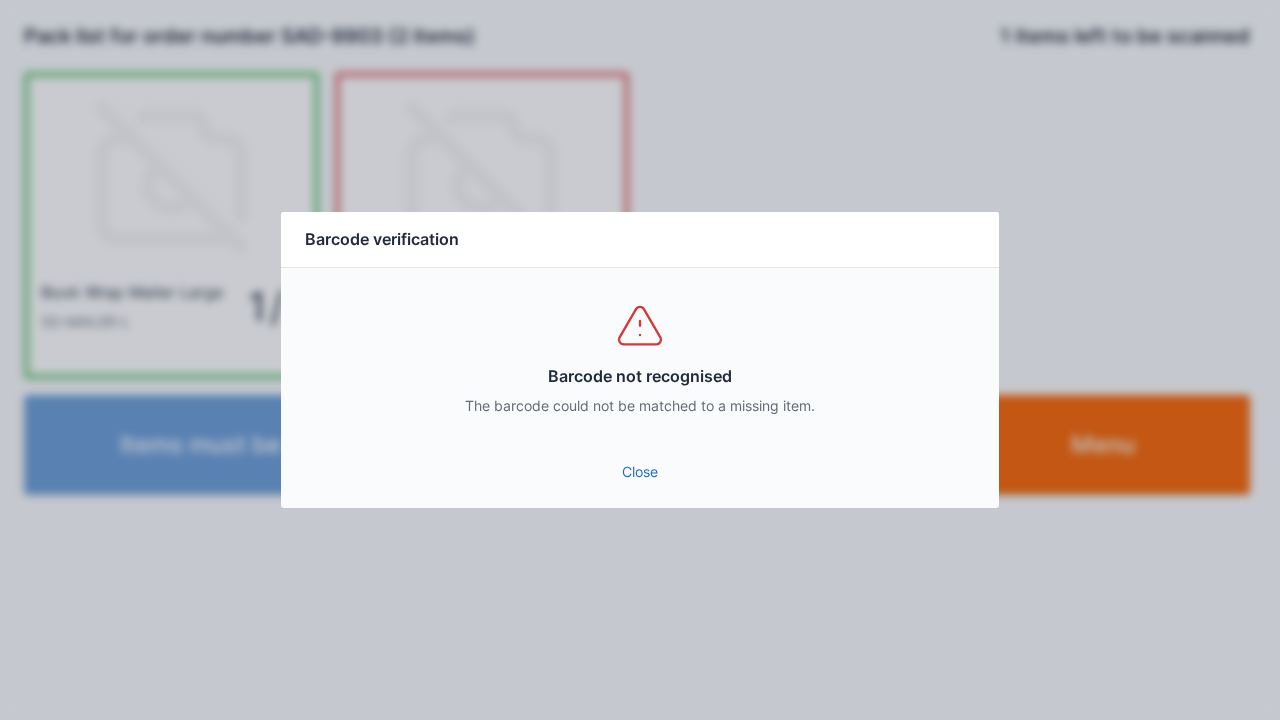 click on "Close" at bounding box center [640, 472] 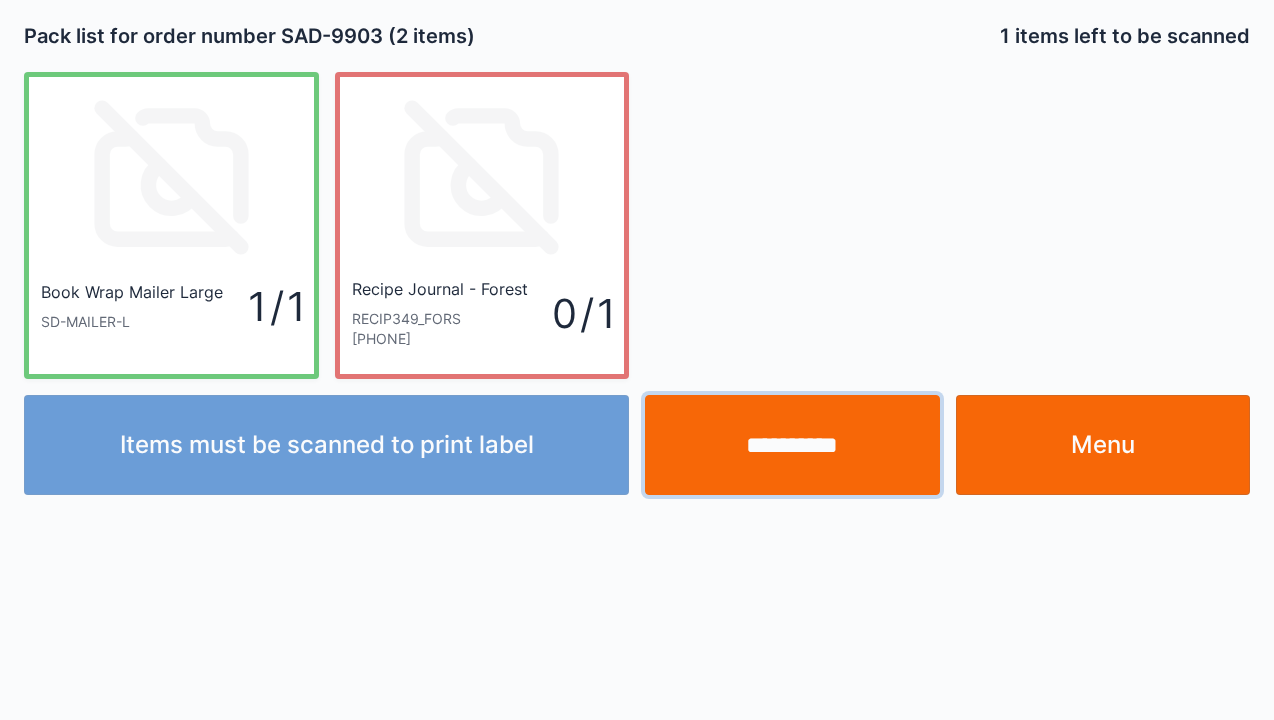 click on "**********" at bounding box center [792, 445] 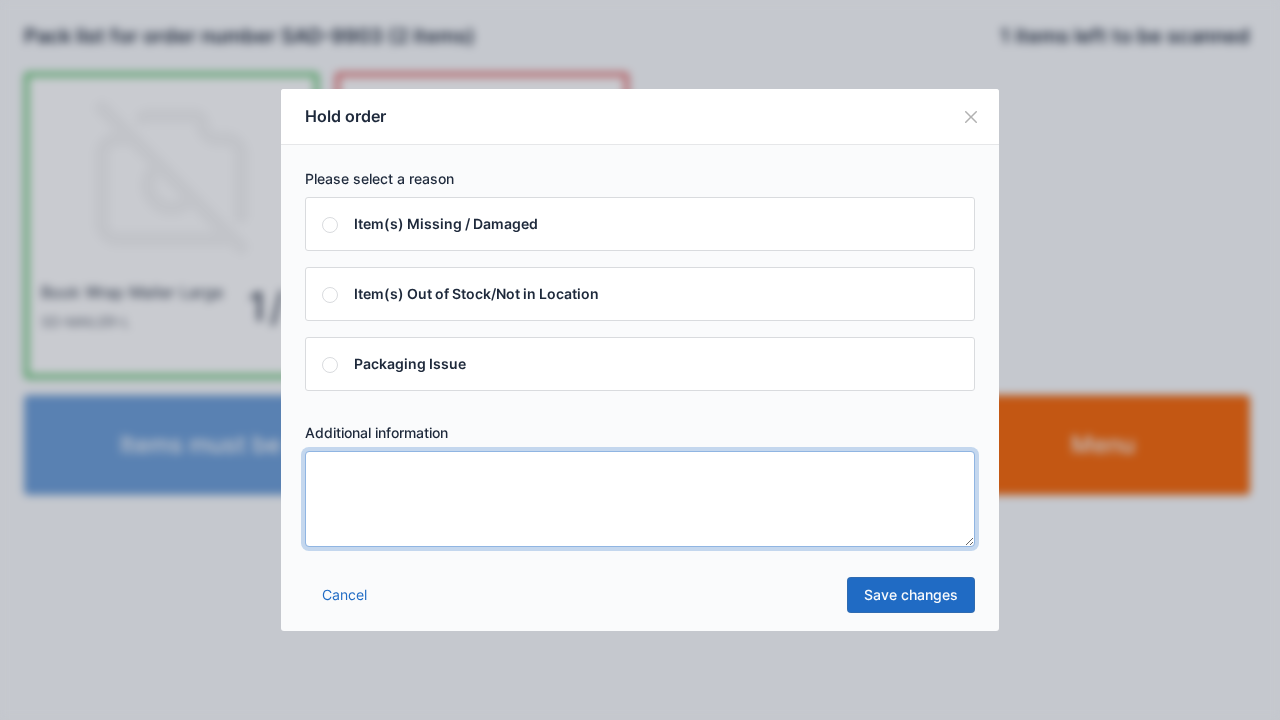 click at bounding box center (640, 499) 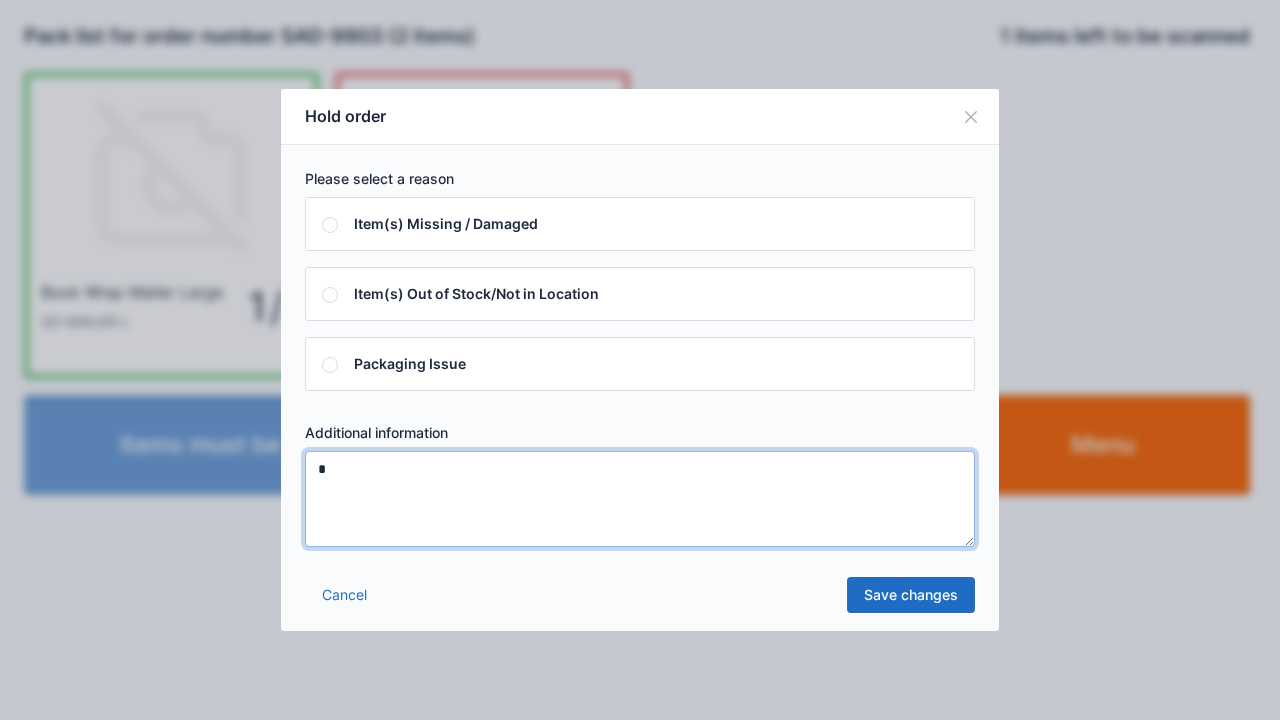 type on "*" 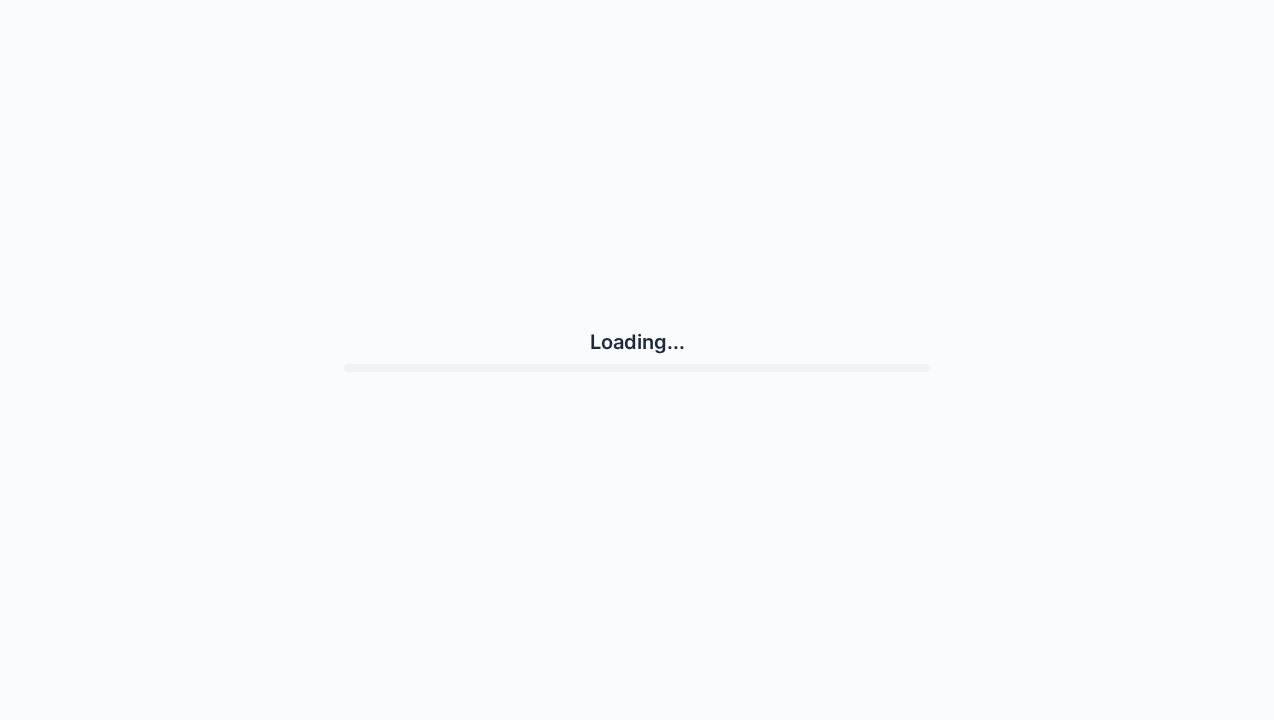 scroll, scrollTop: 0, scrollLeft: 0, axis: both 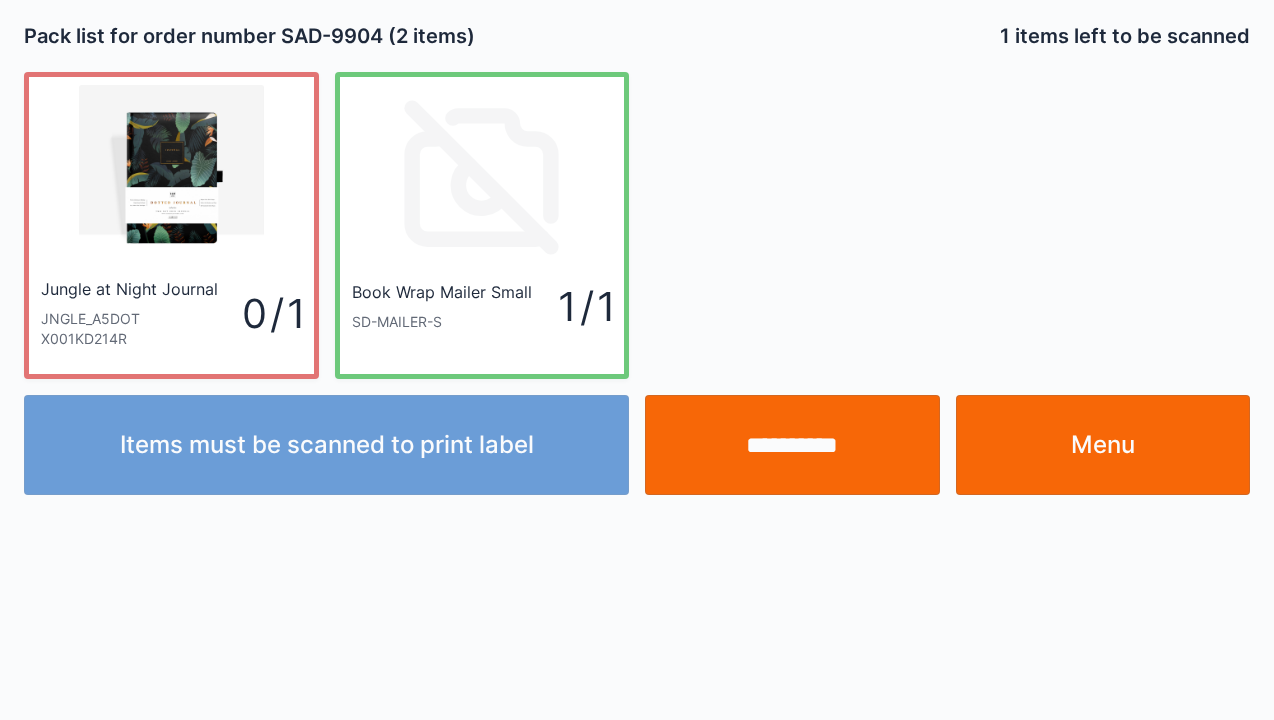 click on "Menu" at bounding box center [1103, 445] 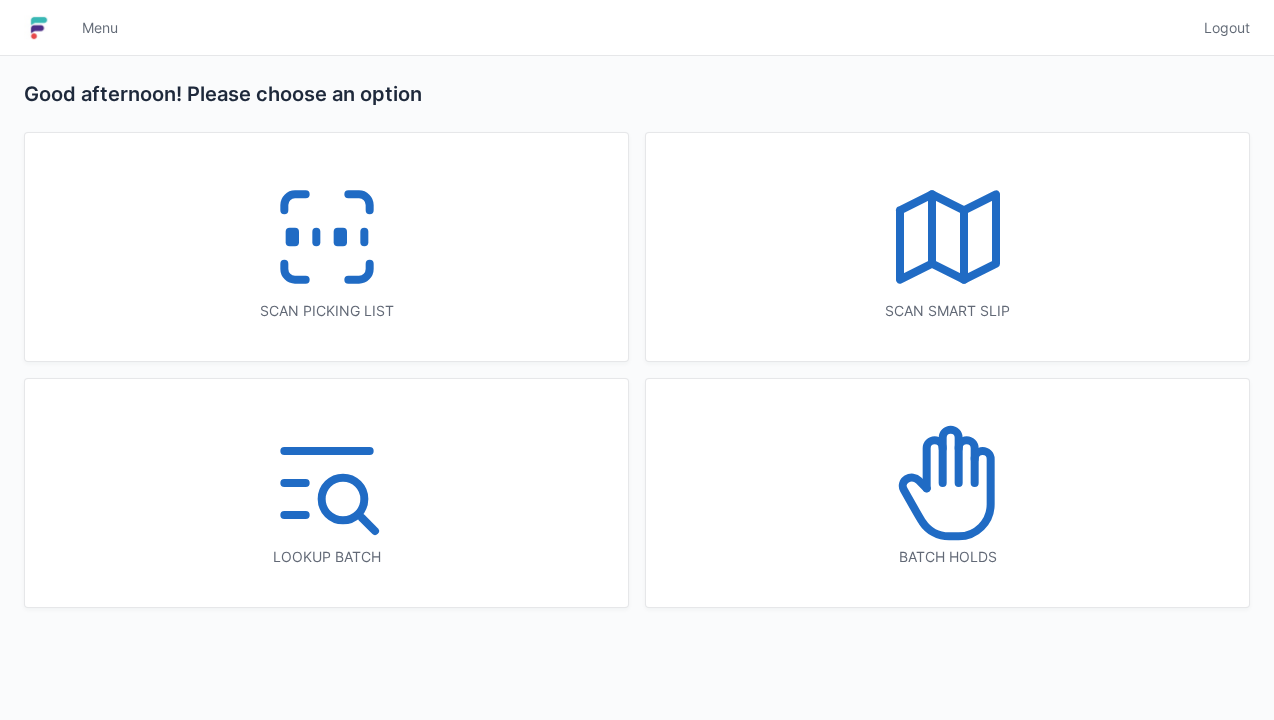 scroll, scrollTop: 0, scrollLeft: 0, axis: both 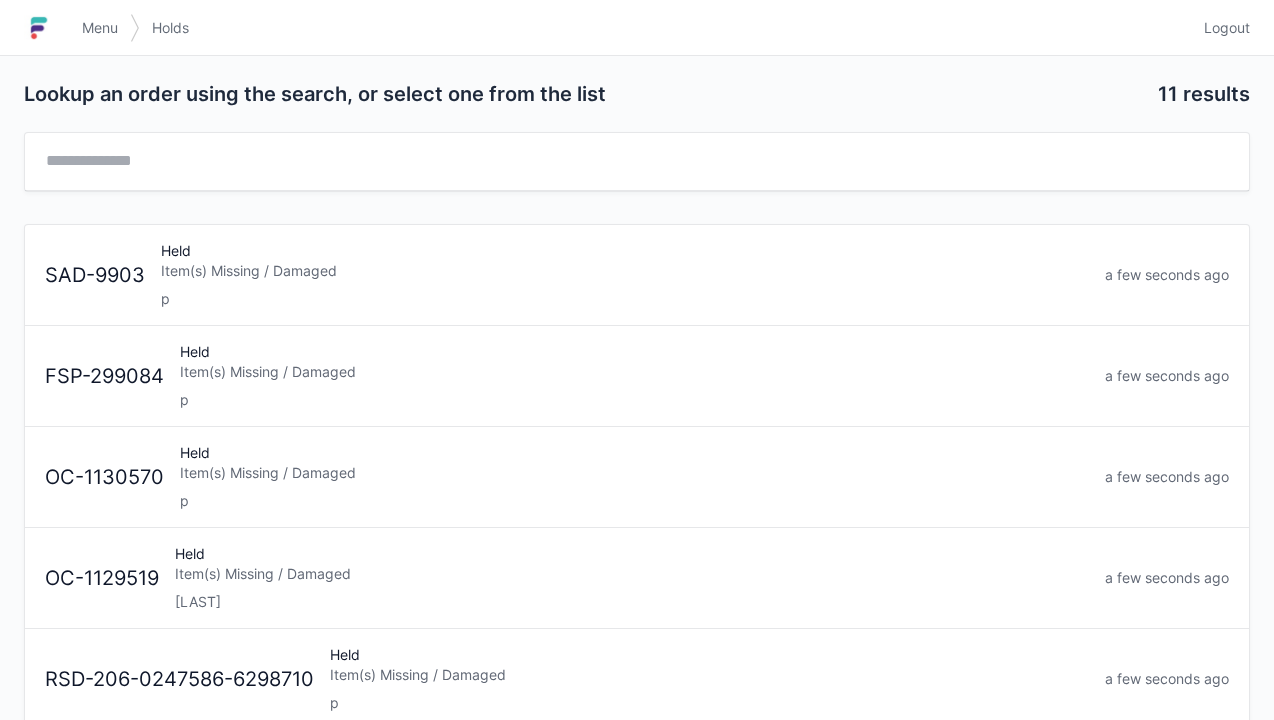 click on "p" at bounding box center (625, 299) 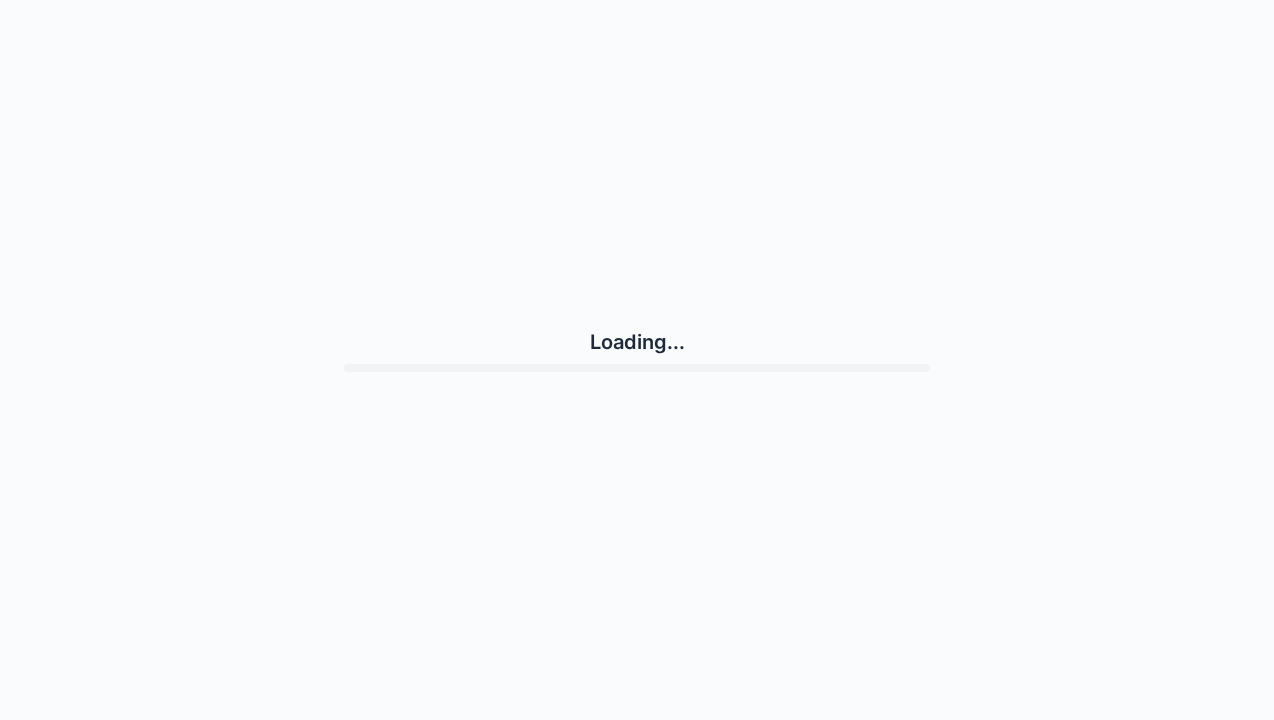 scroll, scrollTop: 0, scrollLeft: 0, axis: both 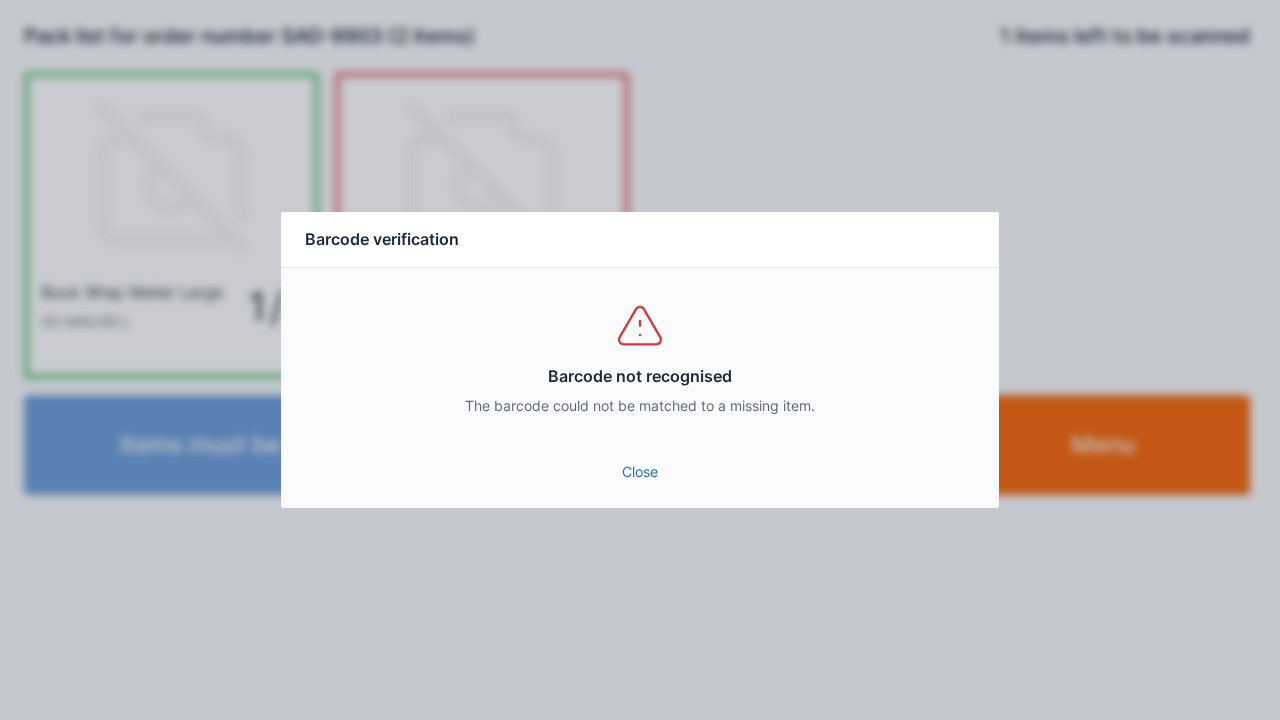 click on "Close" at bounding box center [640, 472] 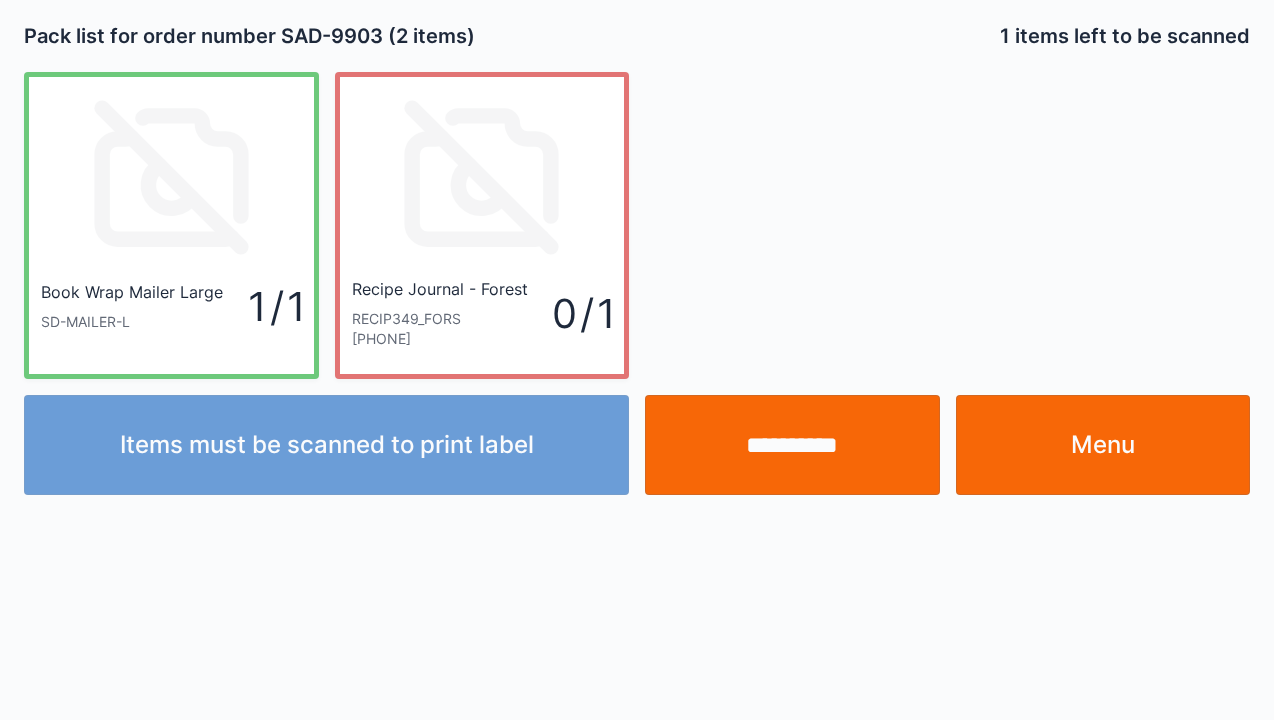 click on "Menu" at bounding box center [1103, 445] 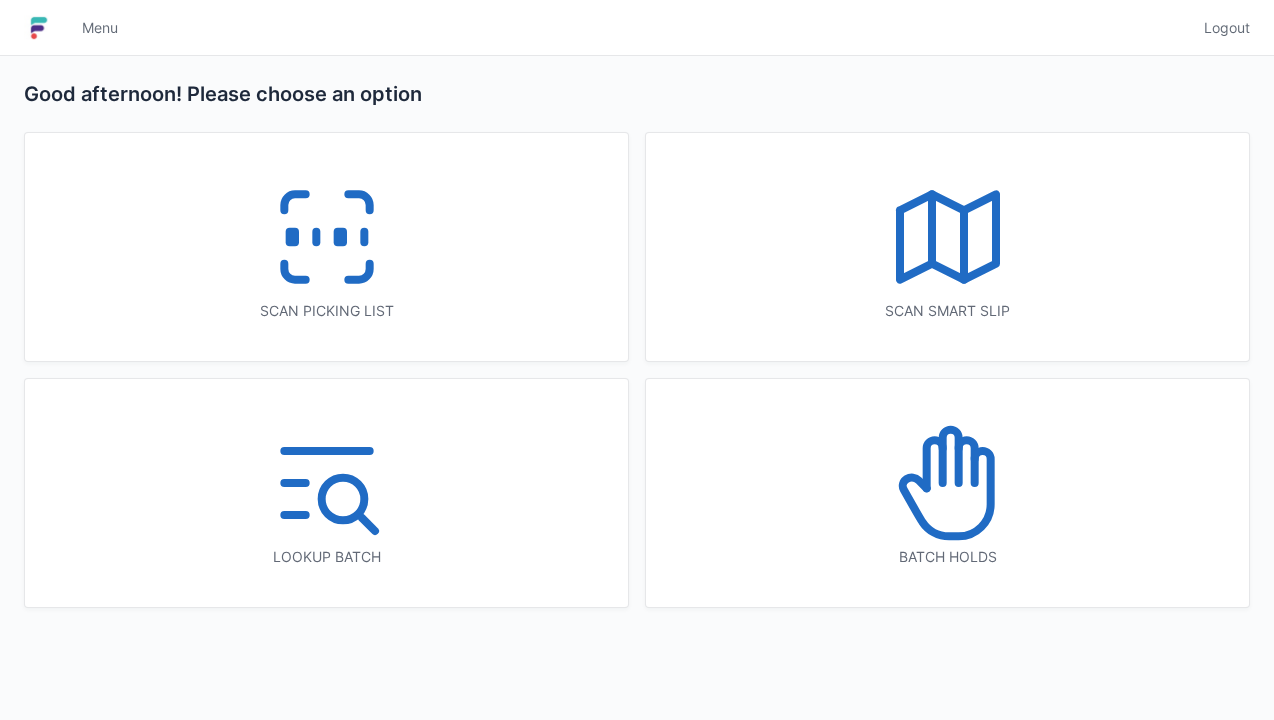 scroll, scrollTop: 0, scrollLeft: 0, axis: both 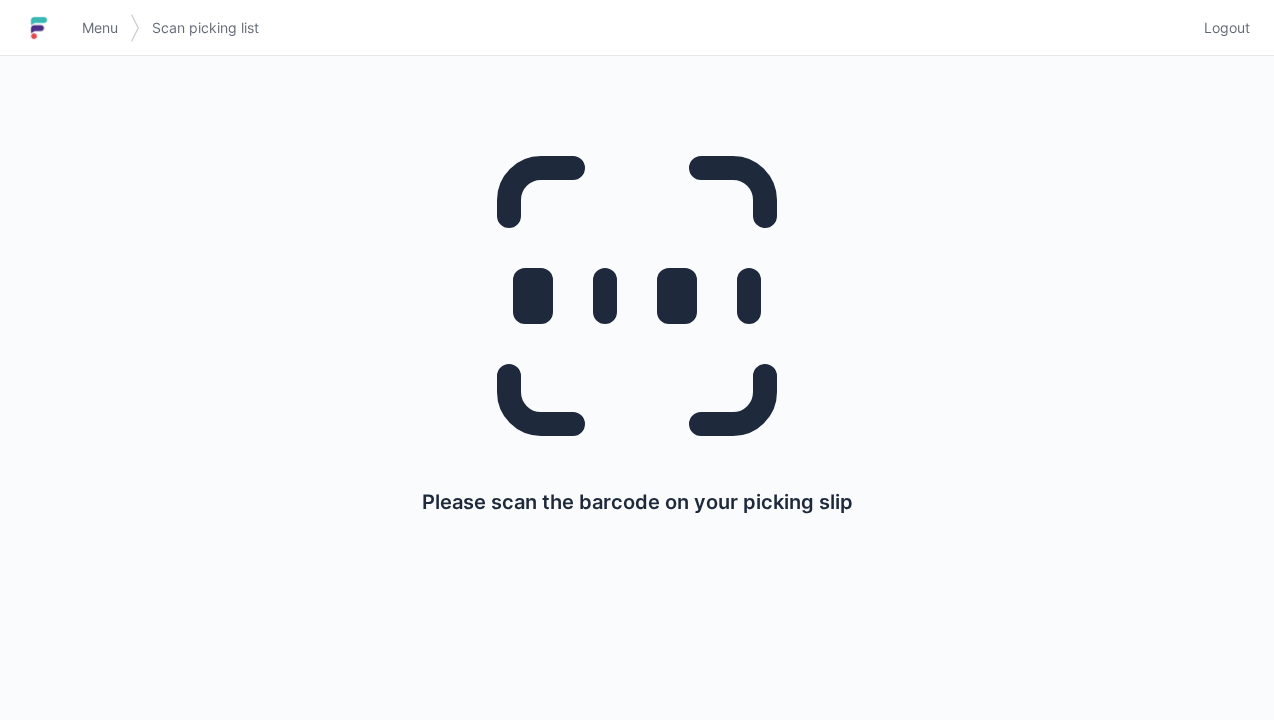 click on "Menu" at bounding box center [100, 28] 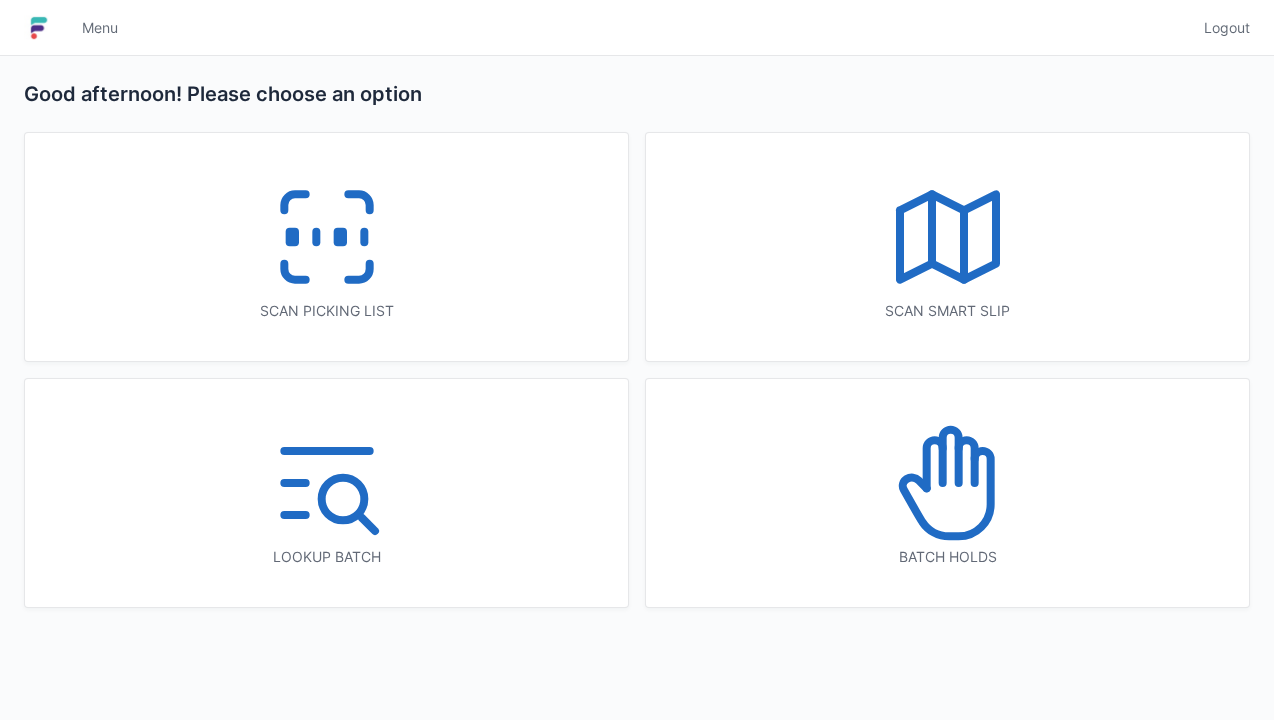 scroll, scrollTop: 0, scrollLeft: 0, axis: both 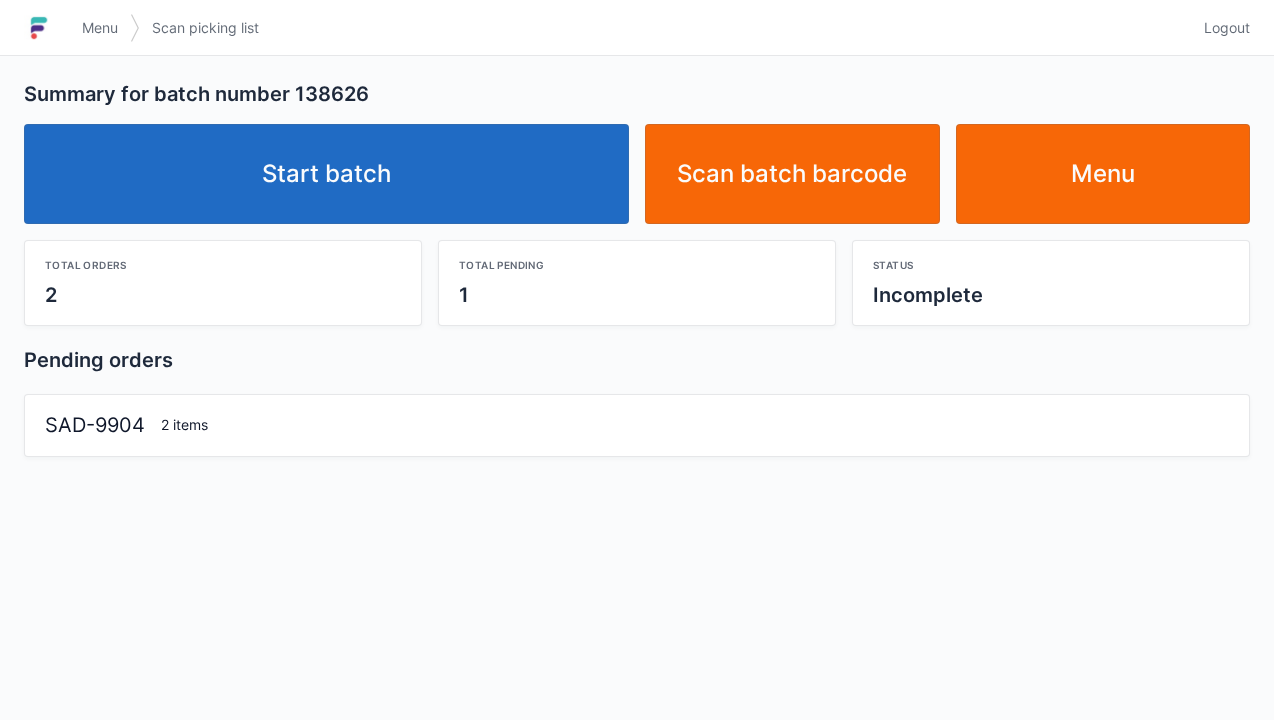 click on "Start batch" at bounding box center (326, 174) 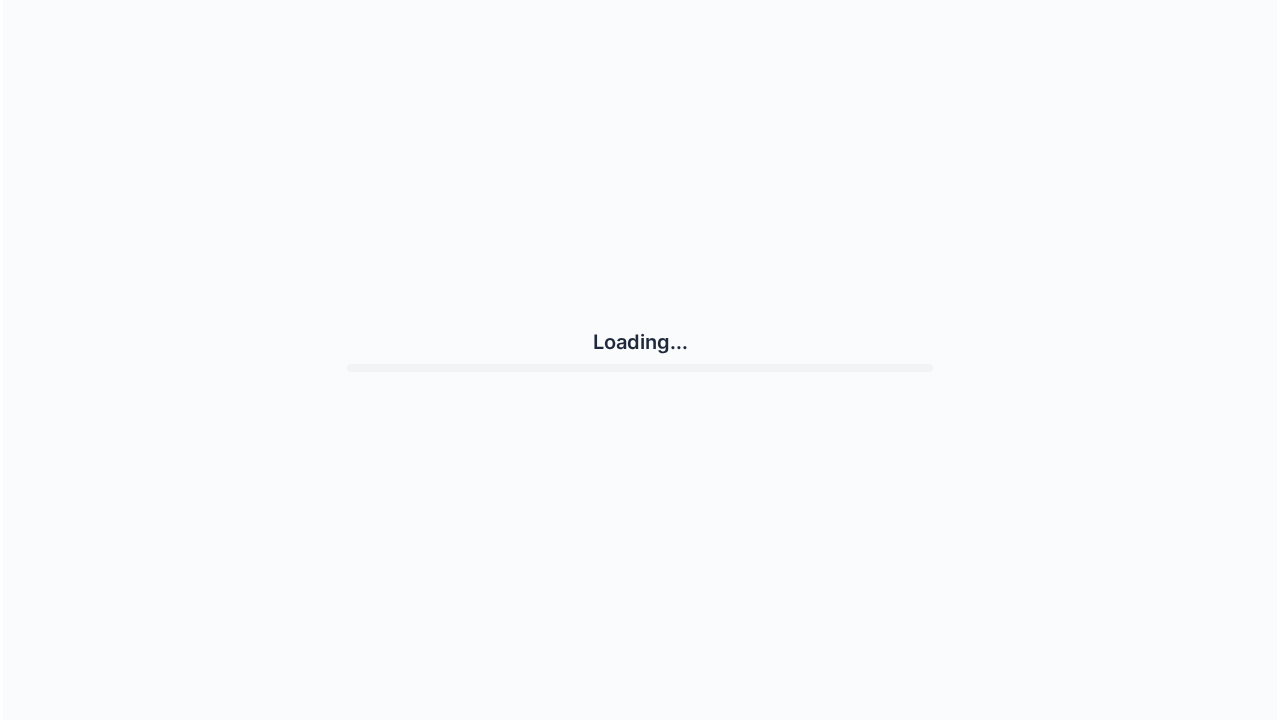 scroll, scrollTop: 0, scrollLeft: 0, axis: both 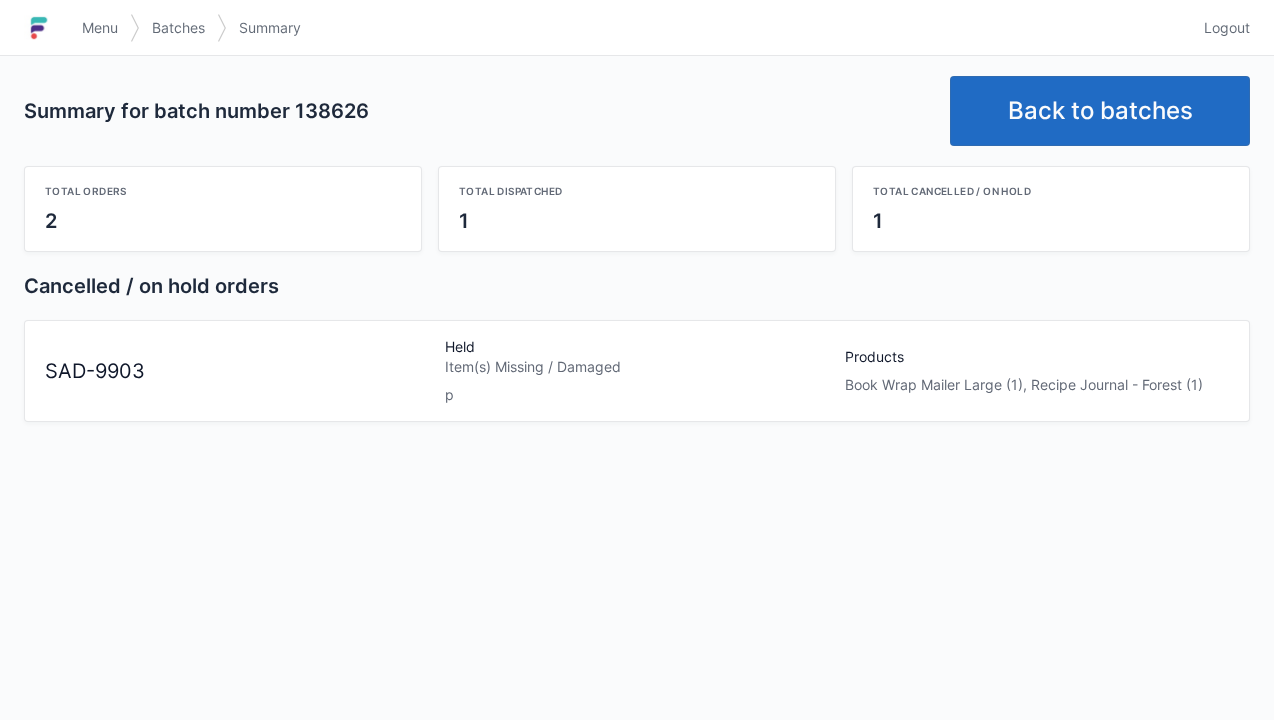click at bounding box center [47, 28] 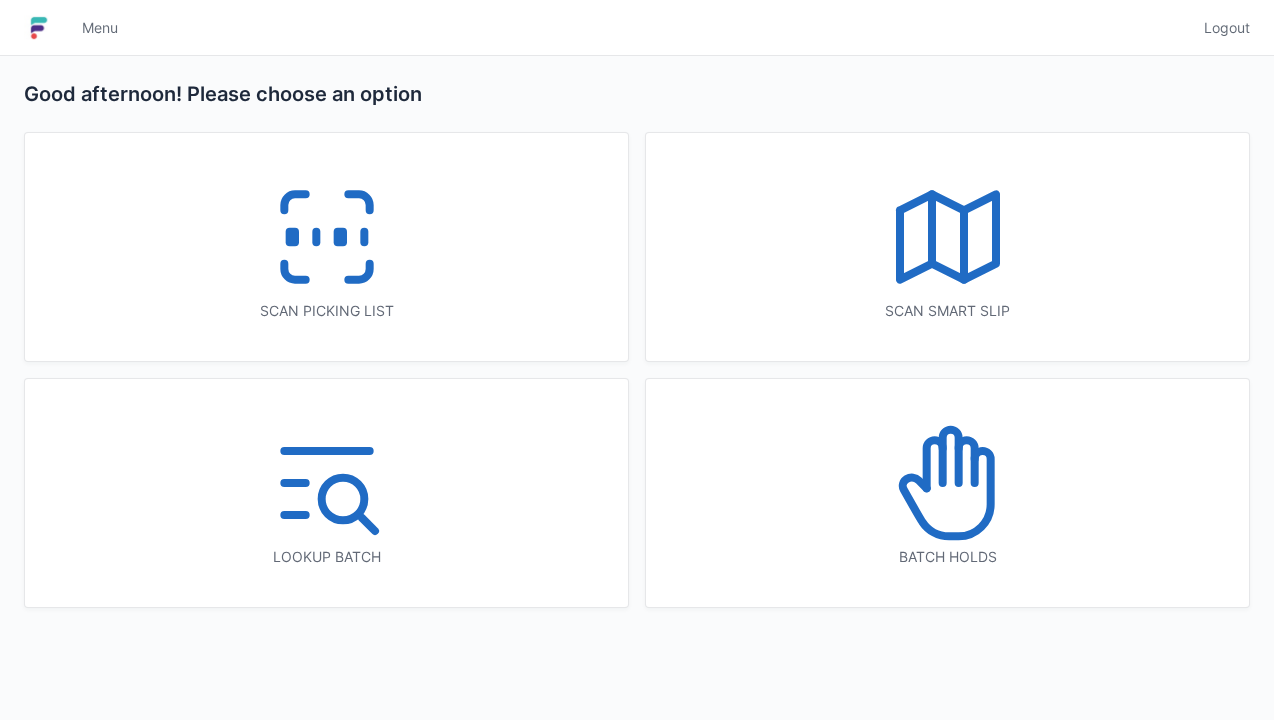 scroll, scrollTop: 0, scrollLeft: 0, axis: both 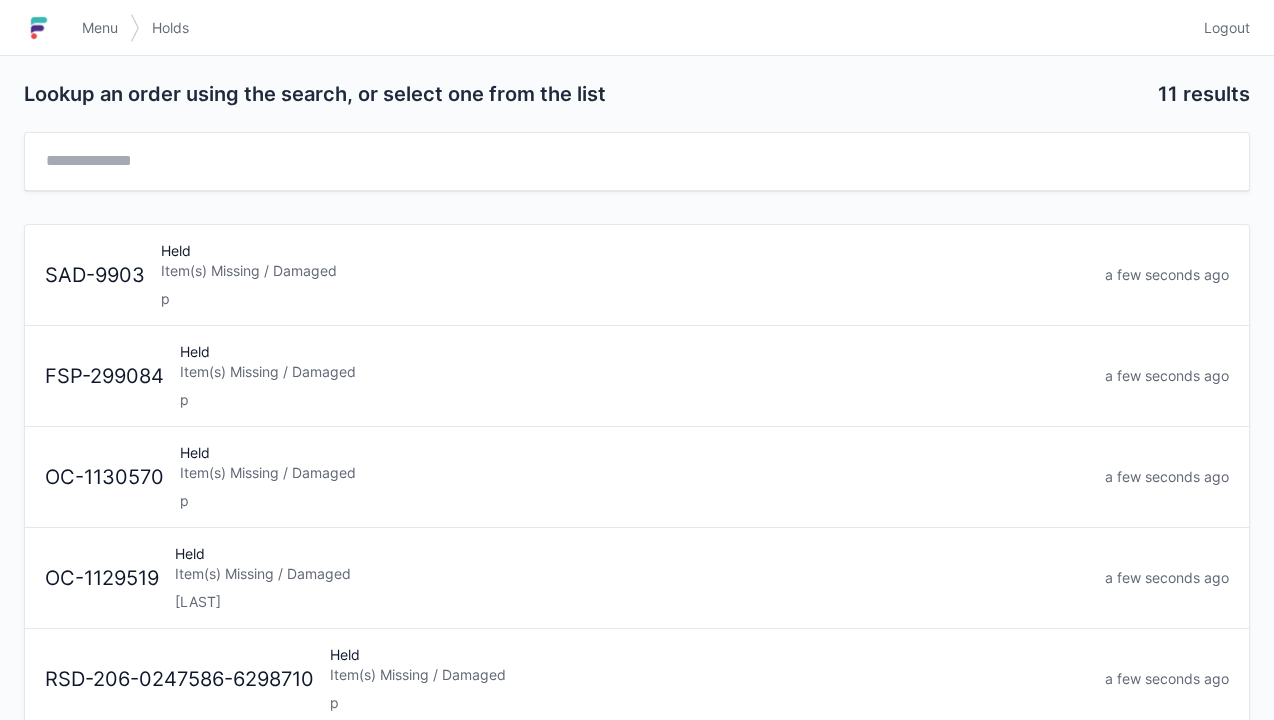 click on "Item(s) Missing / Damaged" at bounding box center (625, 271) 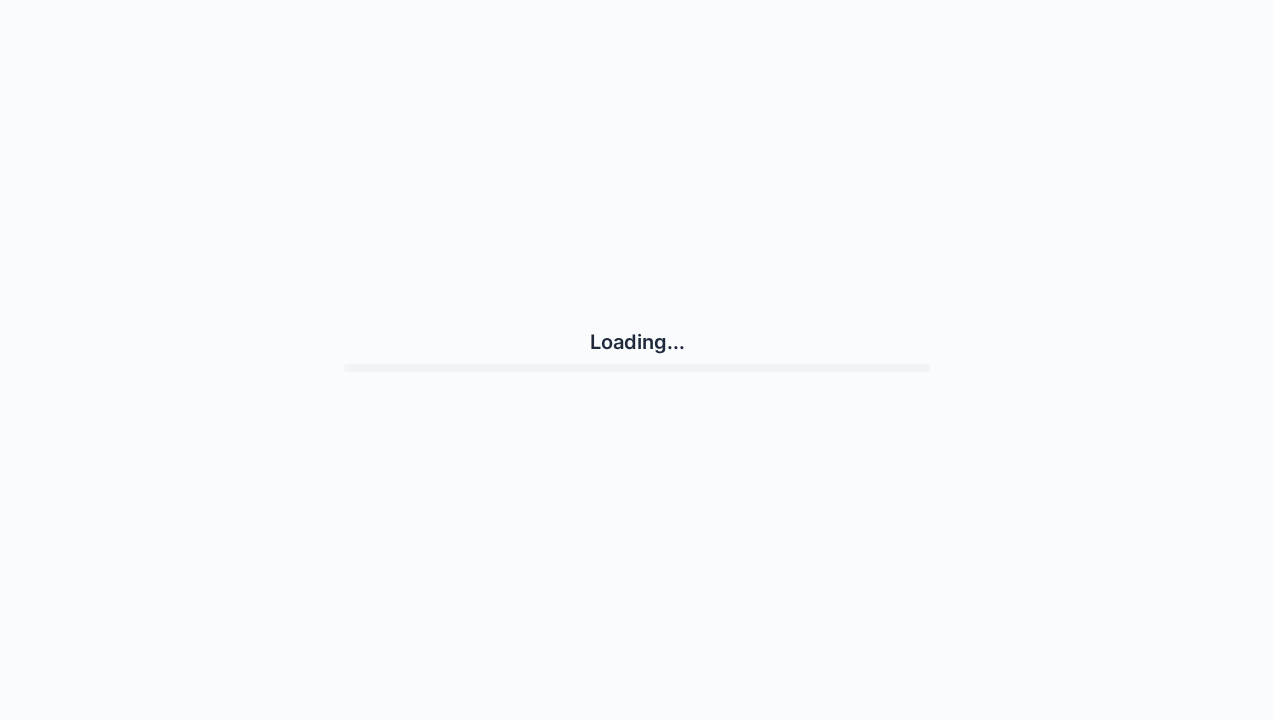 scroll, scrollTop: 0, scrollLeft: 0, axis: both 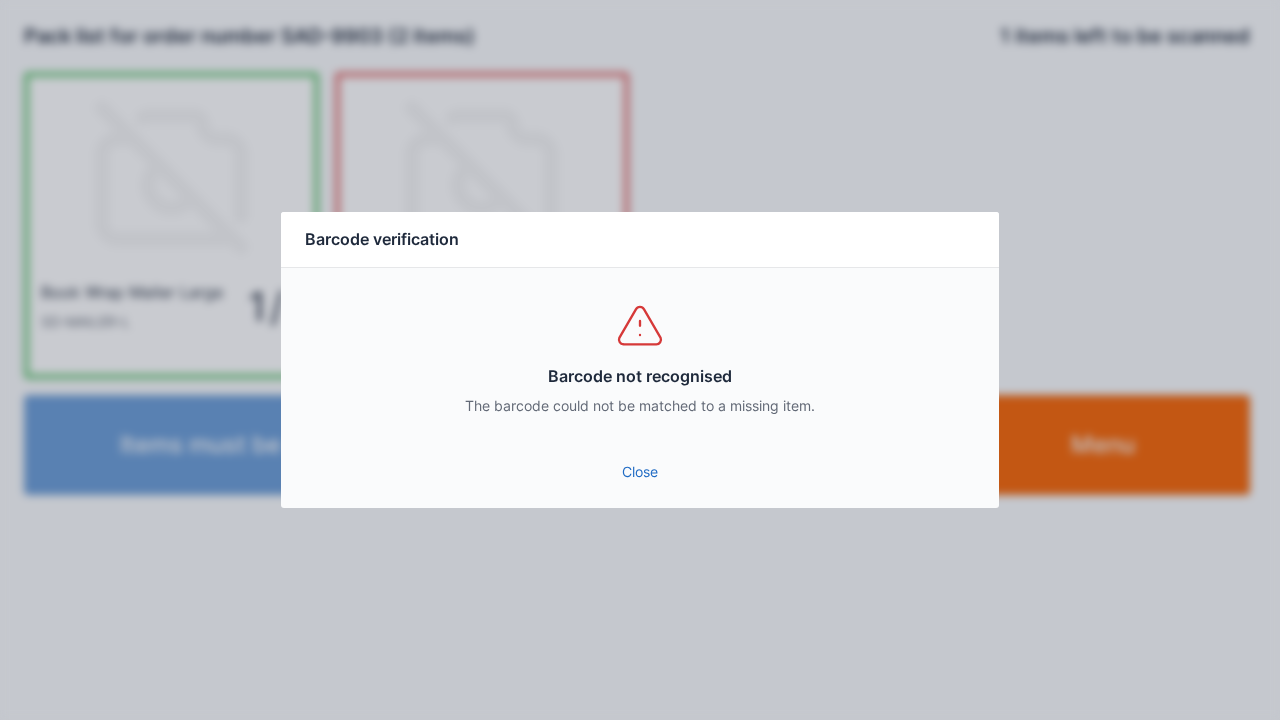 click on "Close" at bounding box center (640, 472) 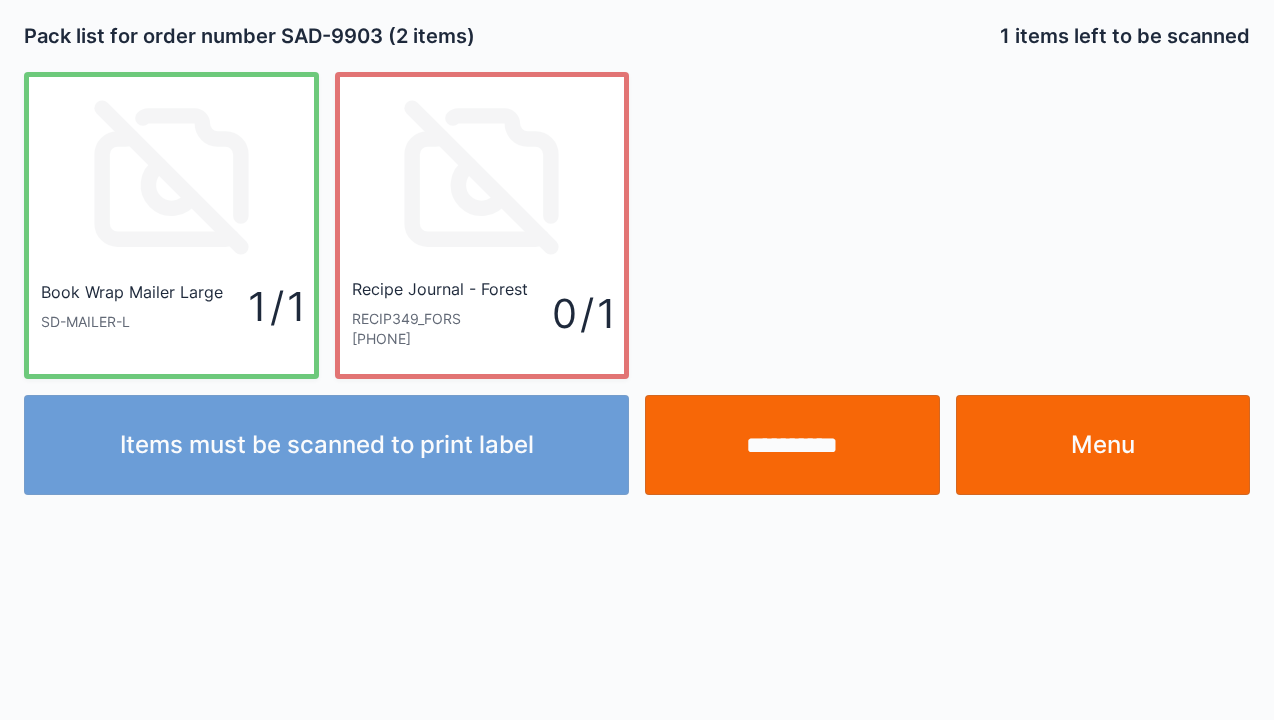 click on "Menu" at bounding box center [1103, 445] 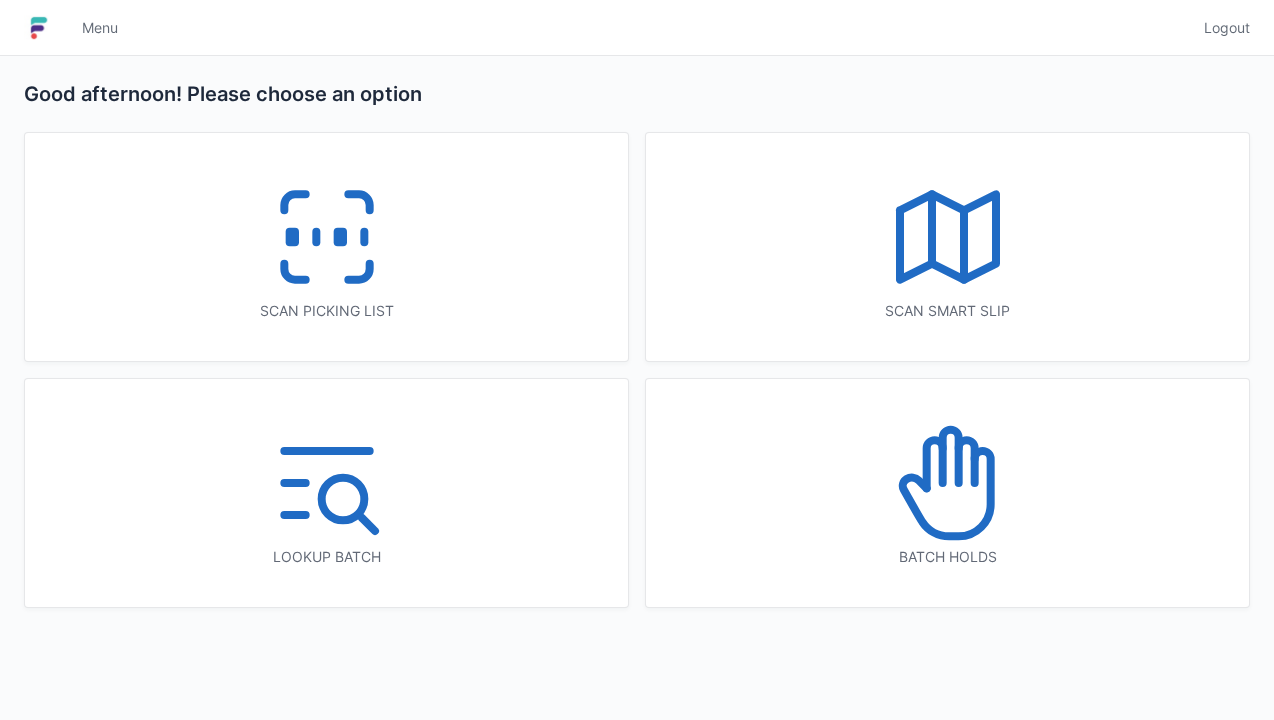 scroll, scrollTop: 0, scrollLeft: 0, axis: both 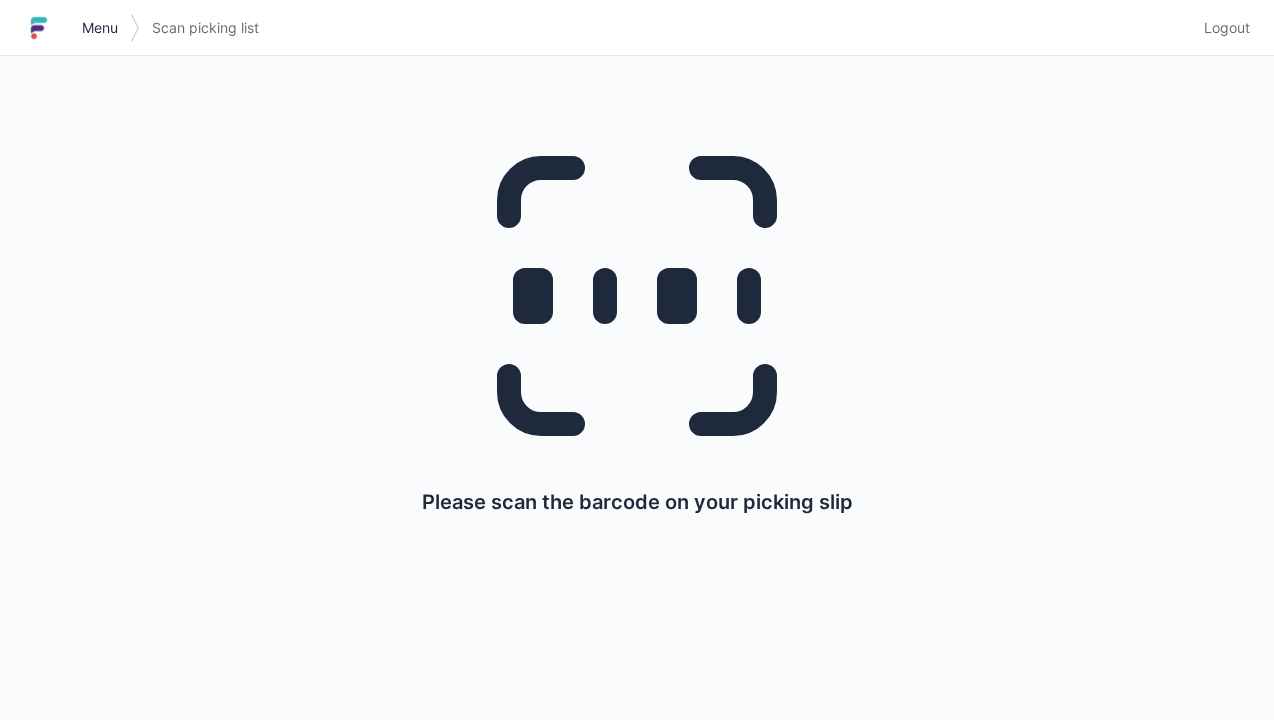 click on "Menu" at bounding box center [100, 28] 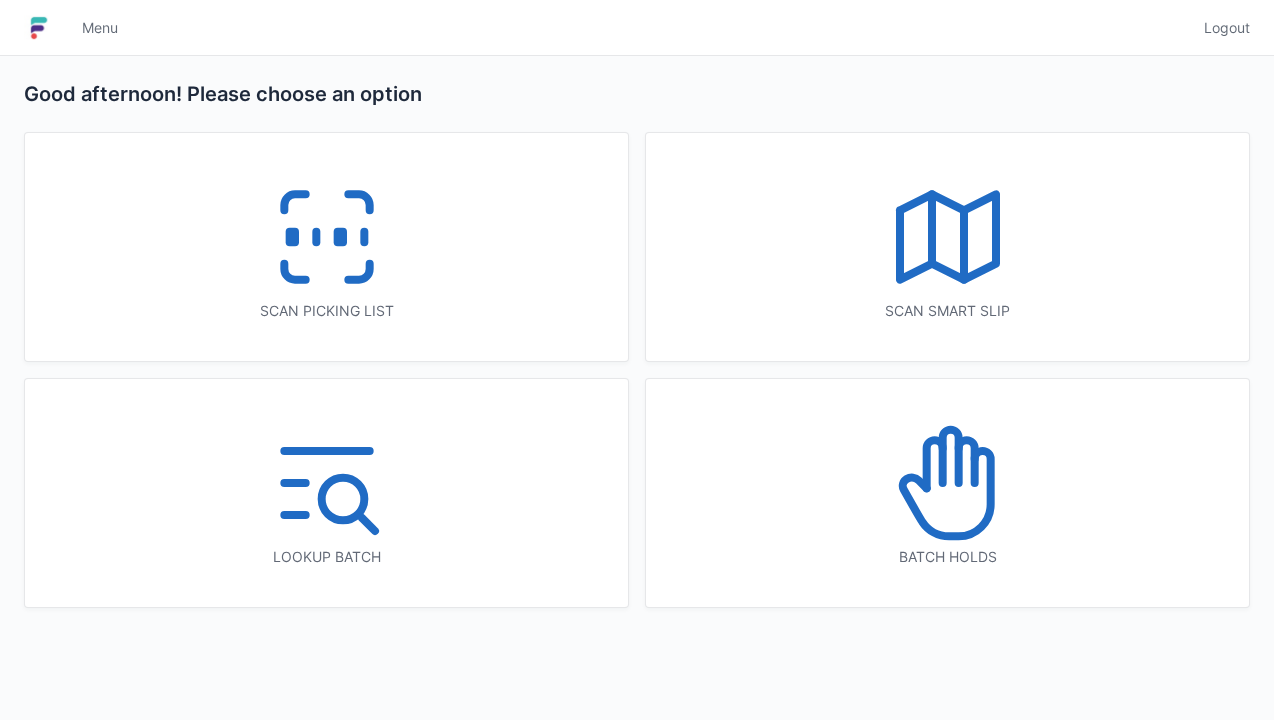 scroll, scrollTop: 0, scrollLeft: 0, axis: both 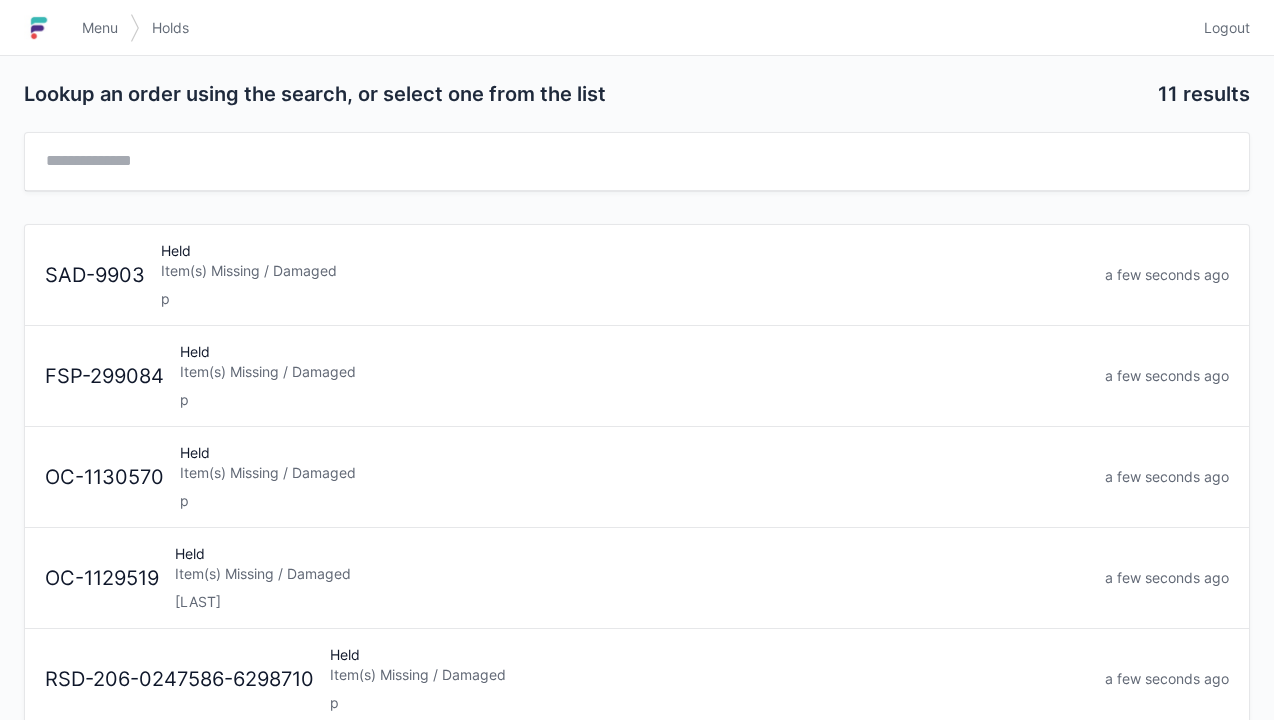 click on "p" at bounding box center (625, 299) 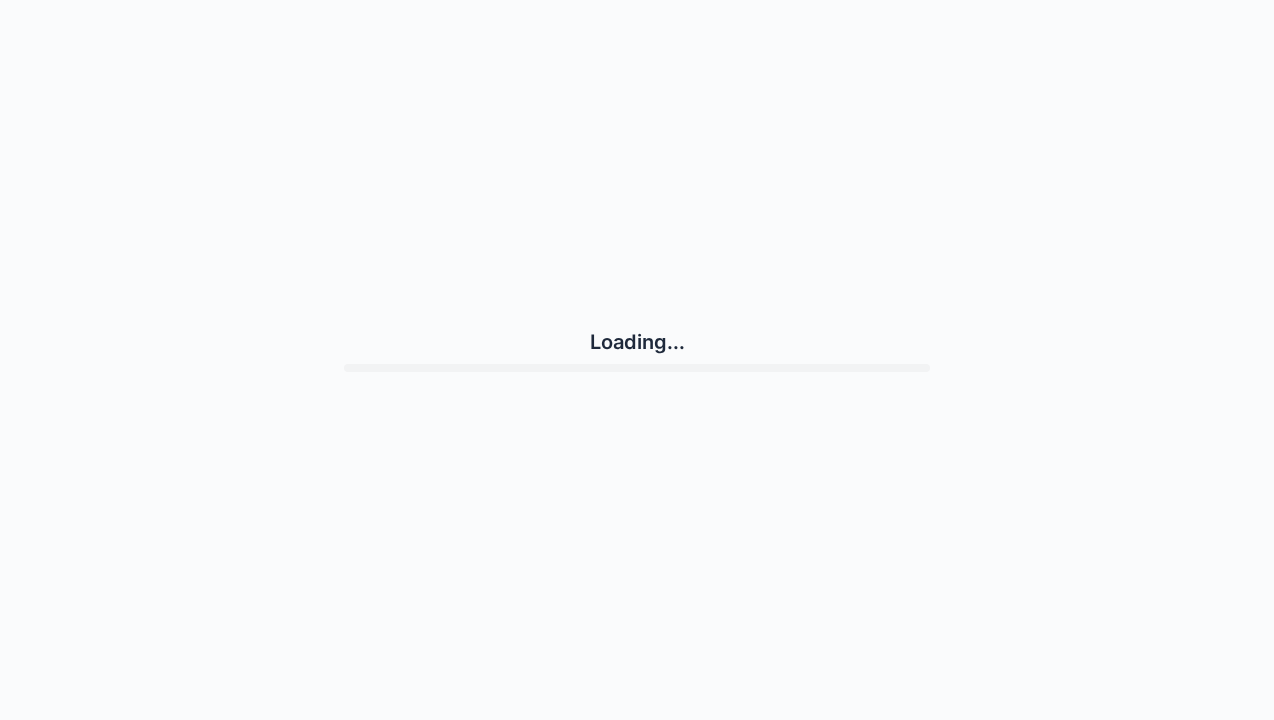 scroll, scrollTop: 0, scrollLeft: 0, axis: both 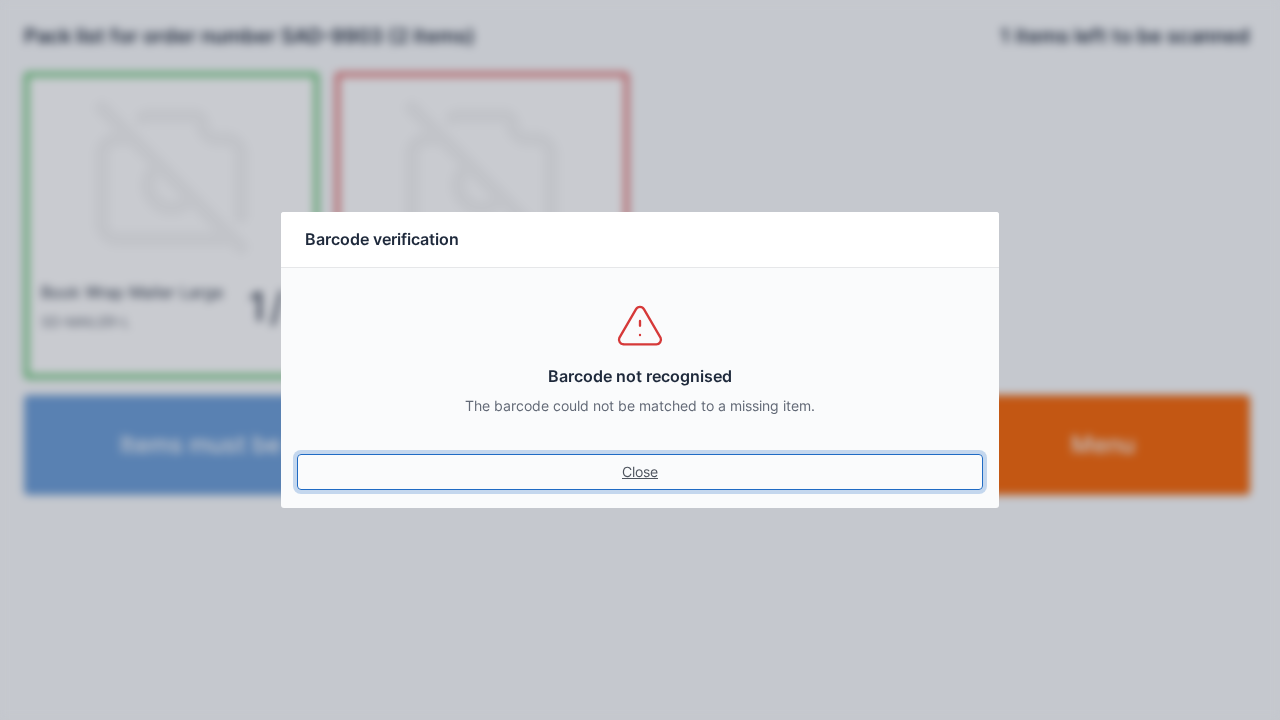 click on "Close" at bounding box center [640, 472] 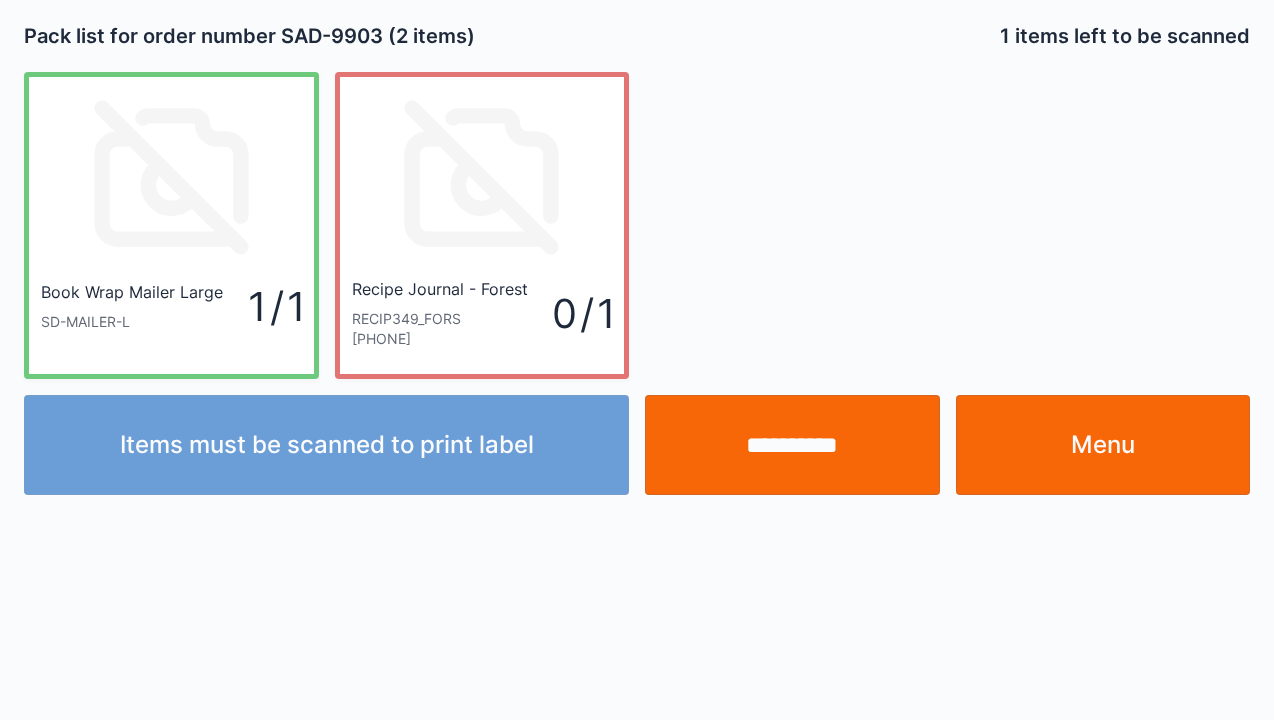click on "Menu" at bounding box center [1103, 445] 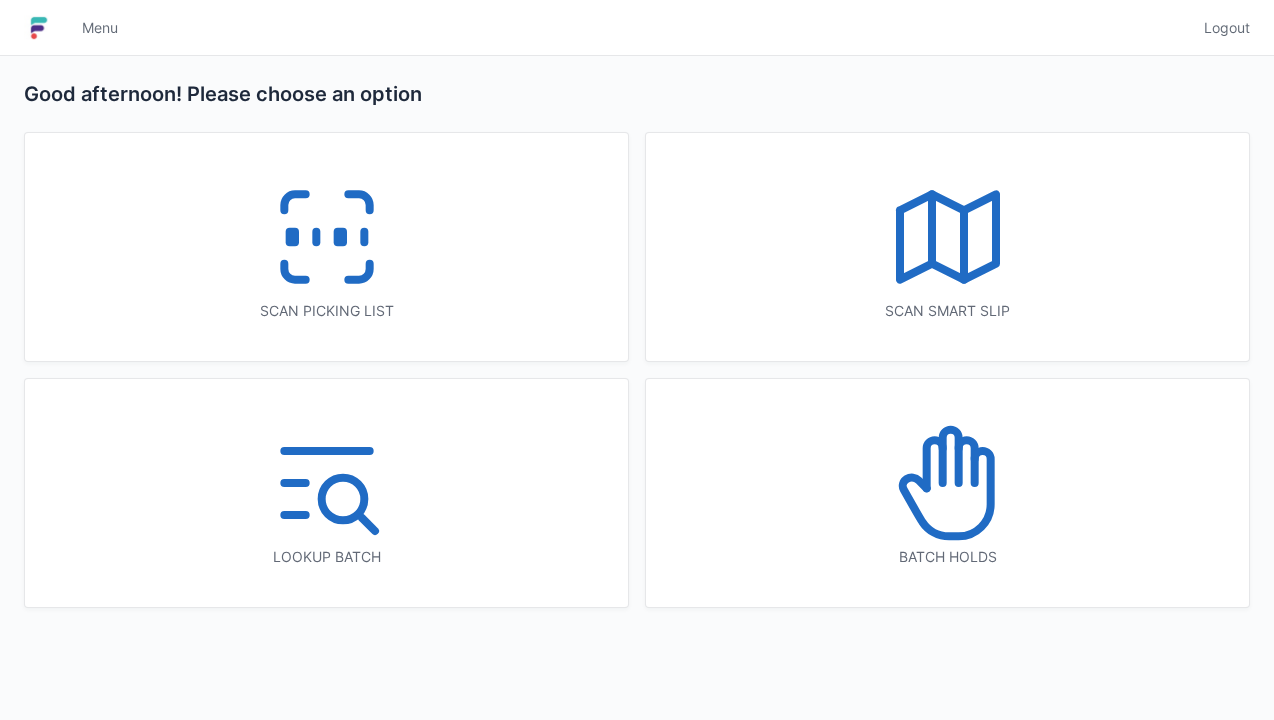scroll, scrollTop: 0, scrollLeft: 0, axis: both 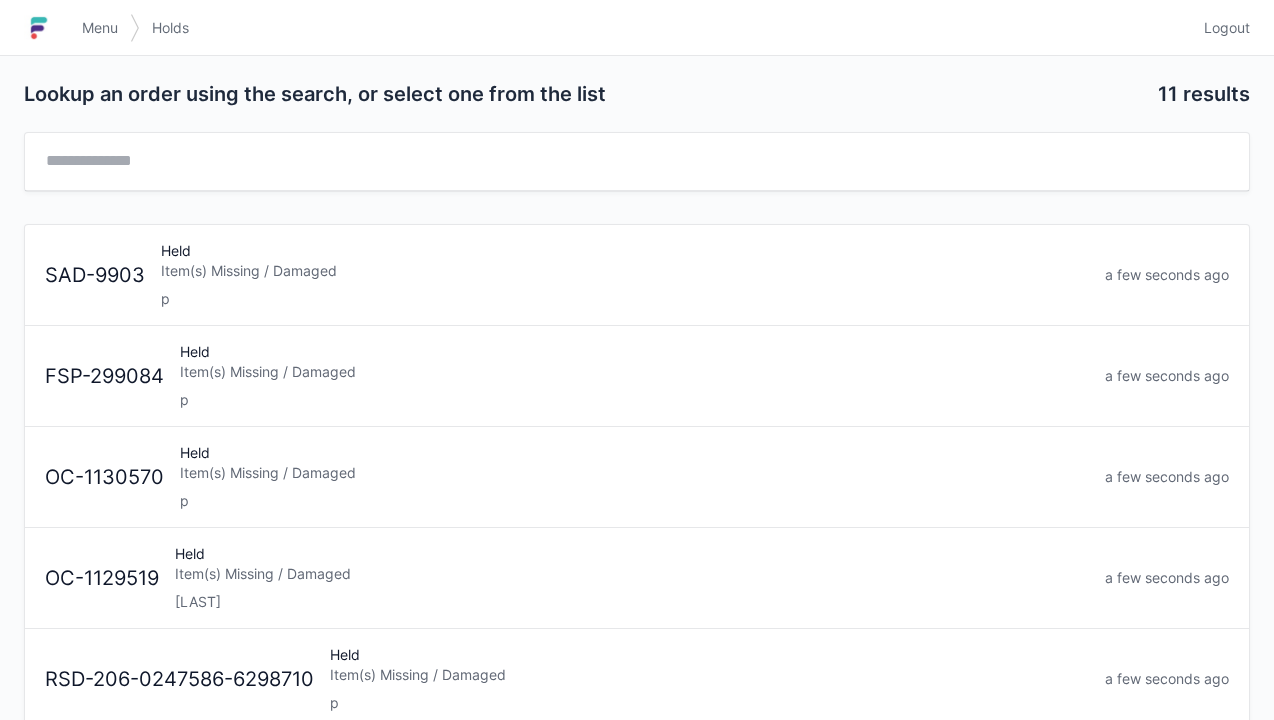 click on "p" at bounding box center [634, 400] 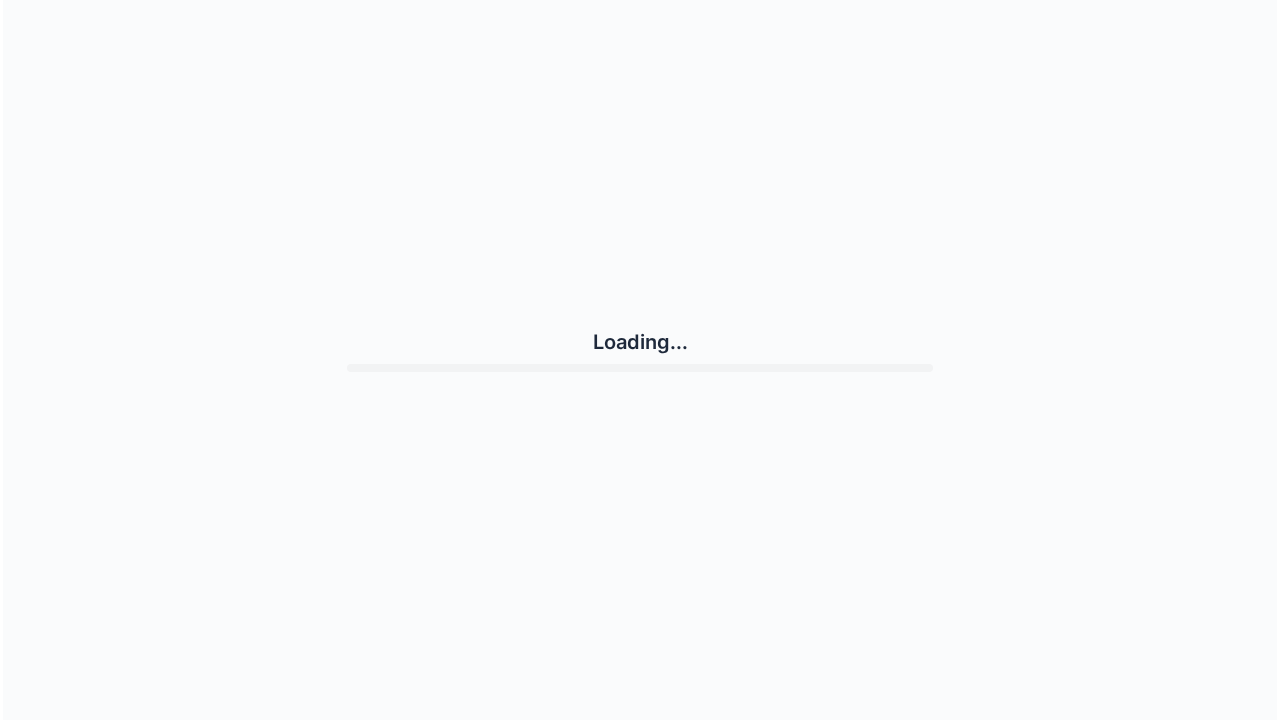 scroll, scrollTop: 0, scrollLeft: 0, axis: both 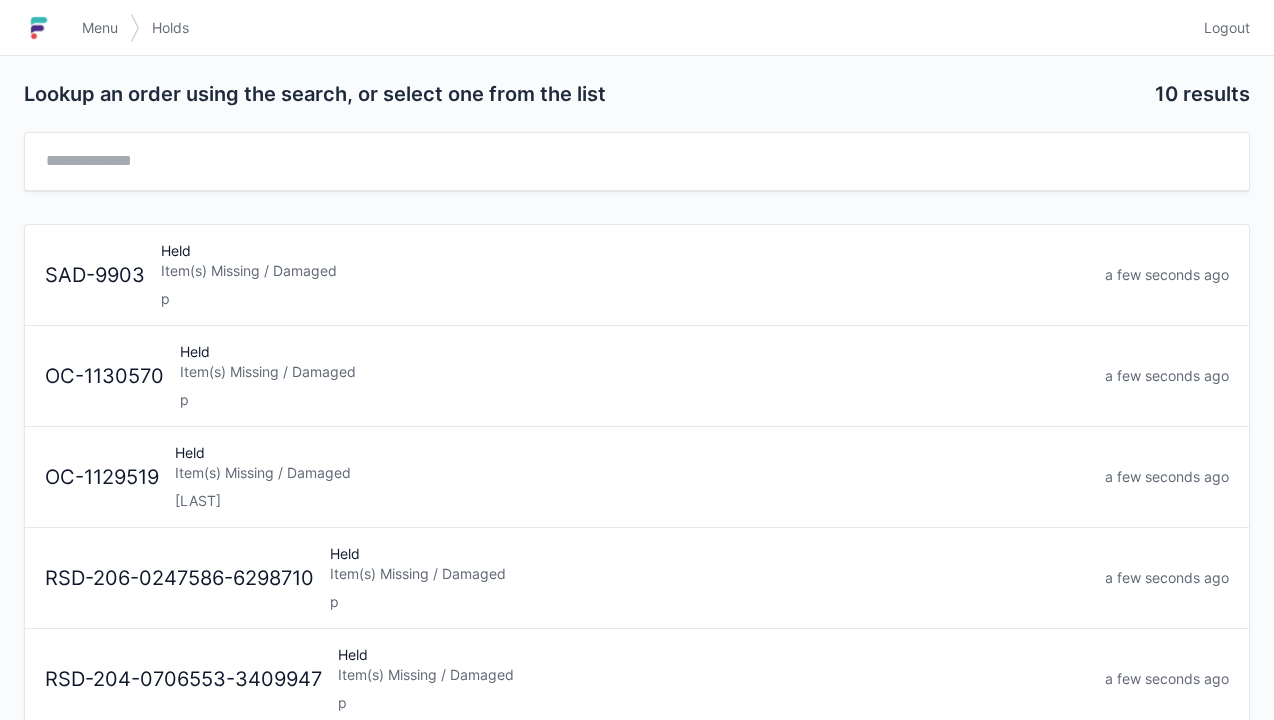 click on "Logout" at bounding box center (1227, 28) 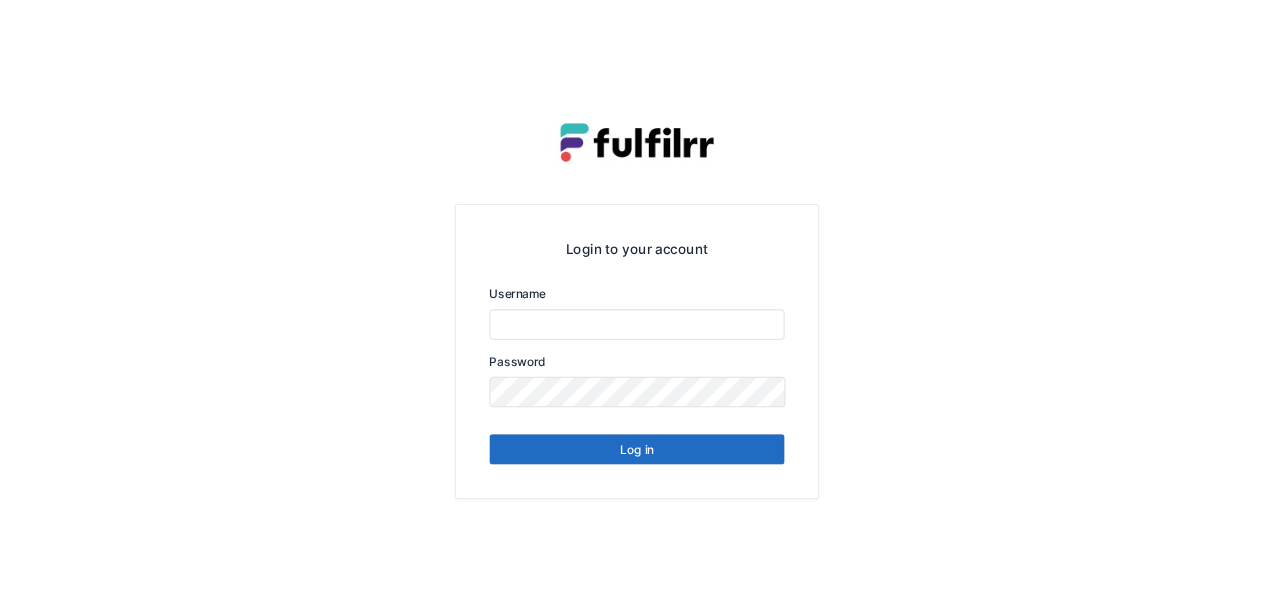 scroll, scrollTop: 0, scrollLeft: 0, axis: both 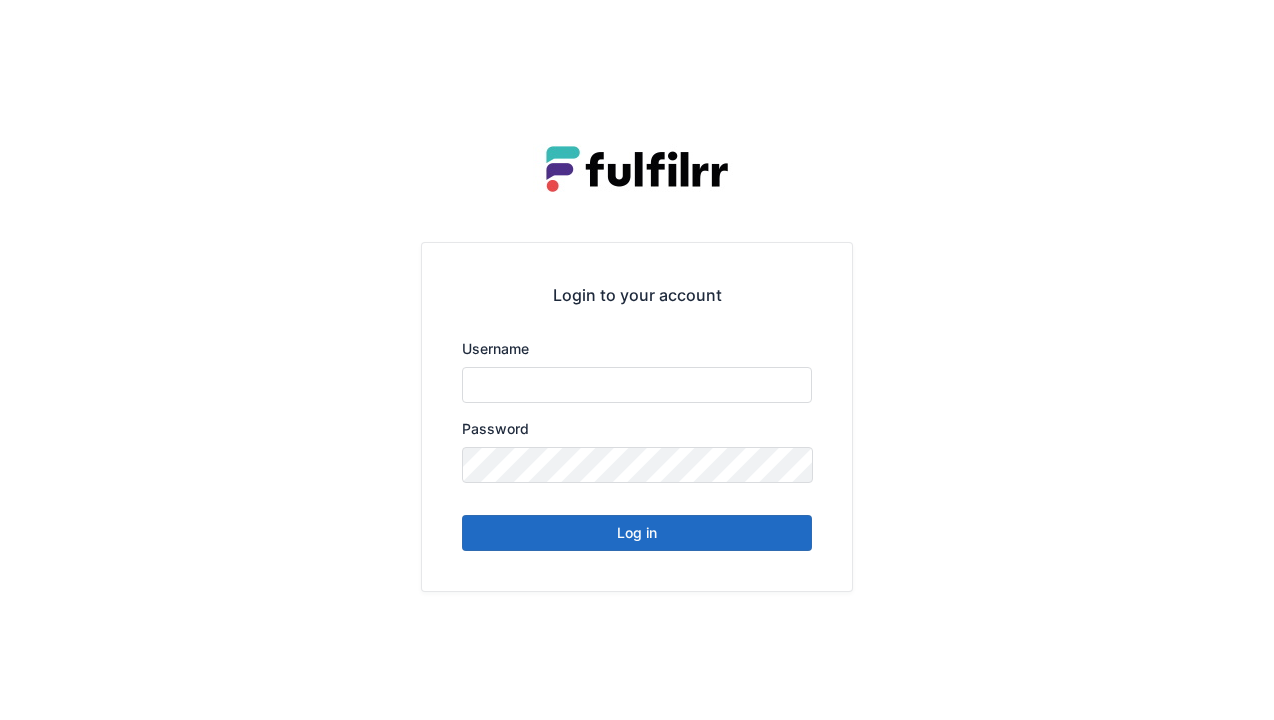 type on "******" 